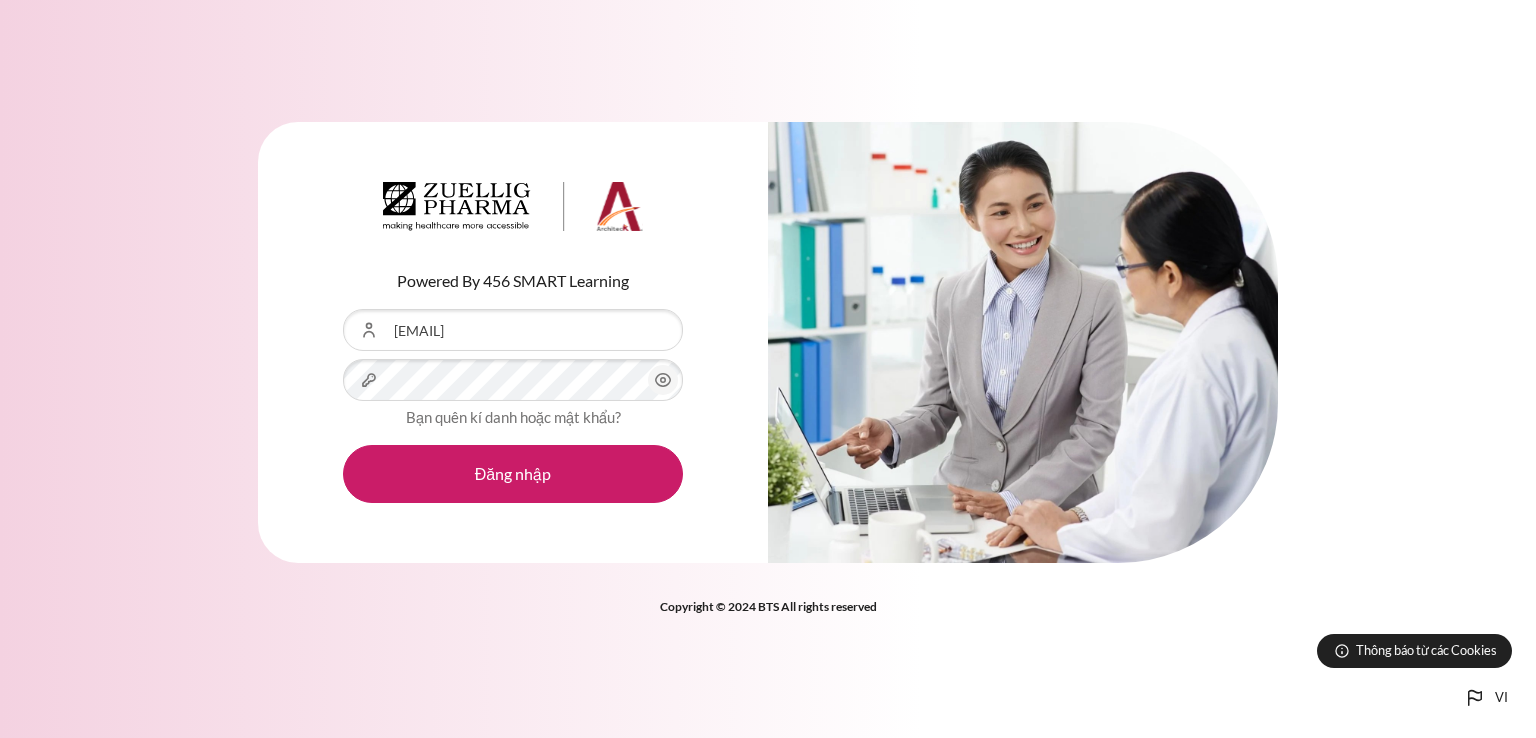 scroll, scrollTop: 0, scrollLeft: 0, axis: both 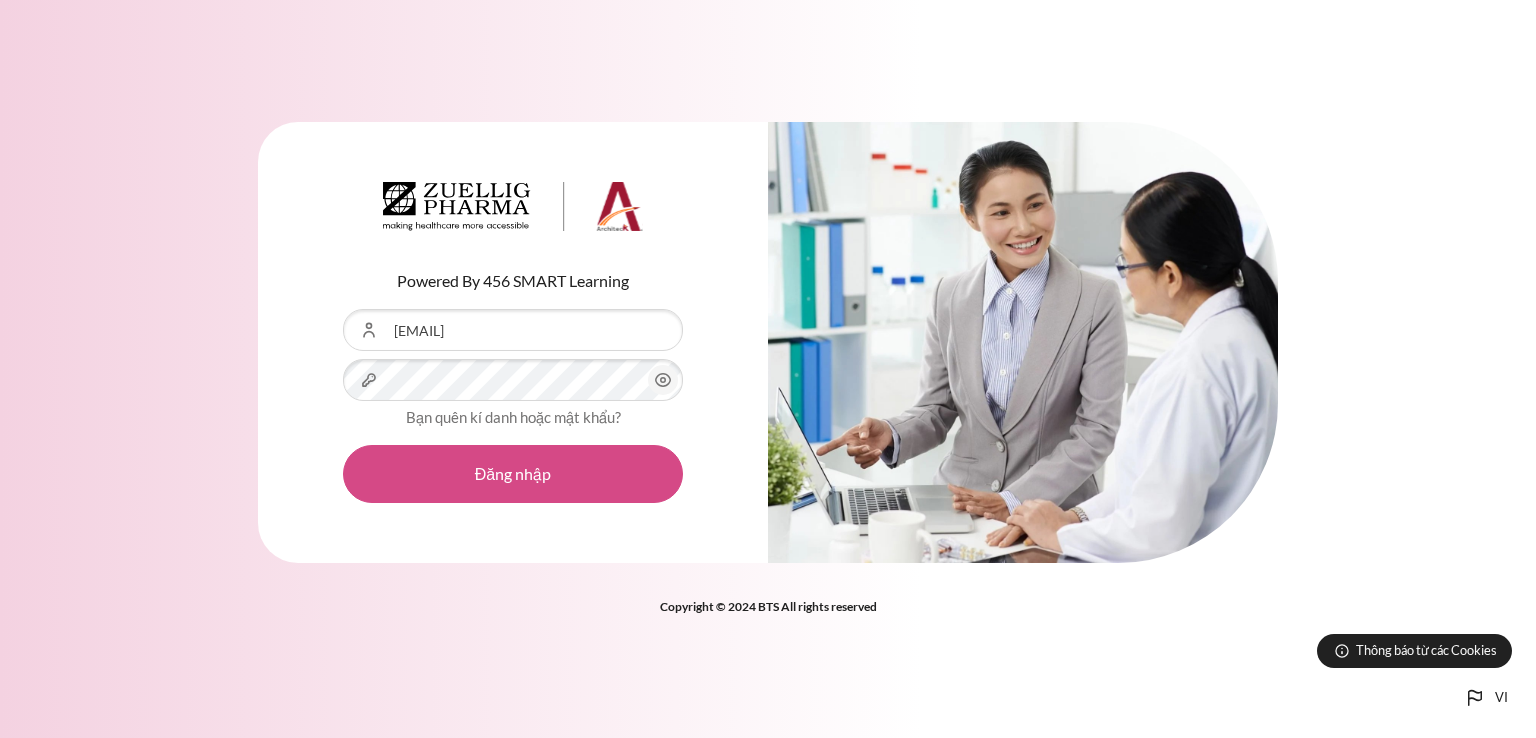 click on "Đăng nhập" at bounding box center [513, 474] 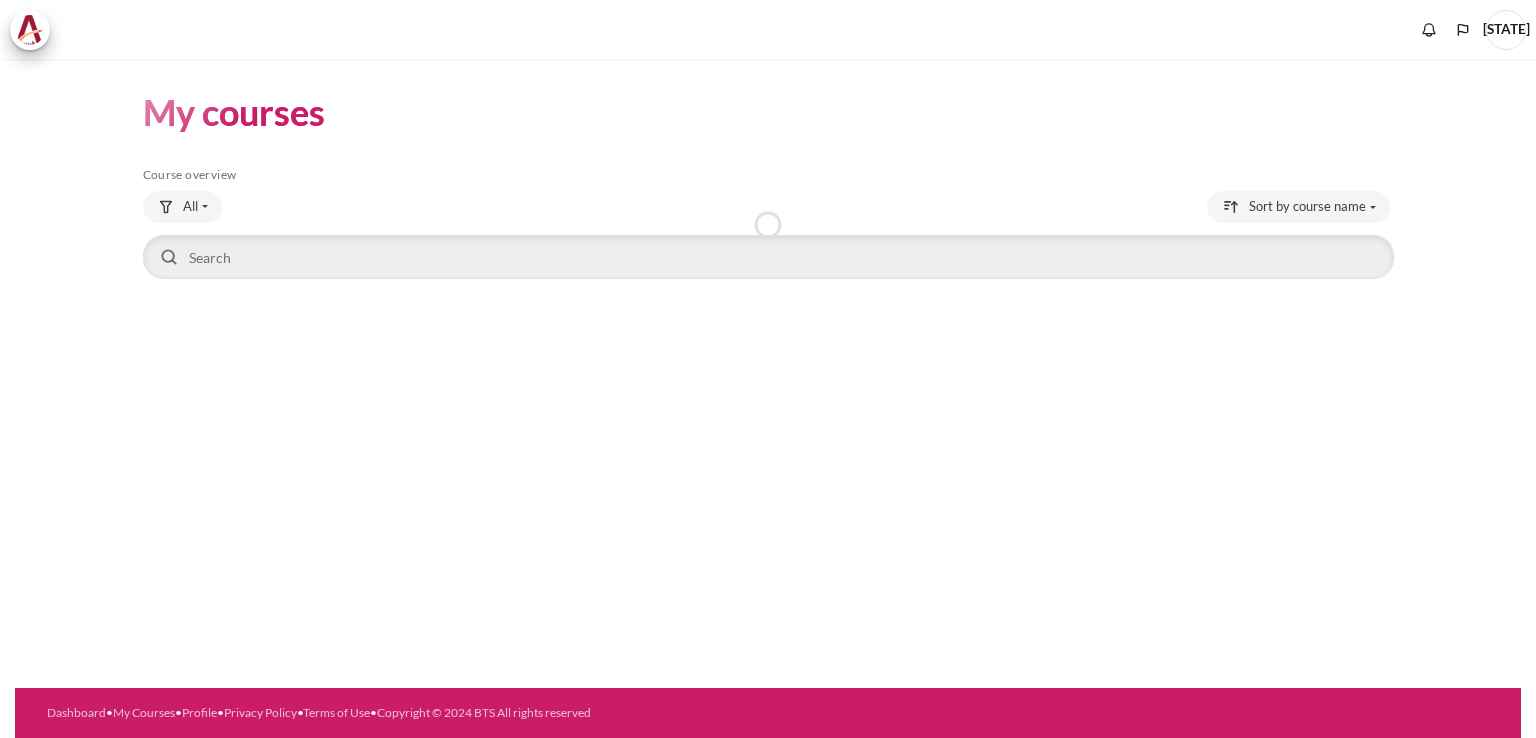 scroll, scrollTop: 0, scrollLeft: 0, axis: both 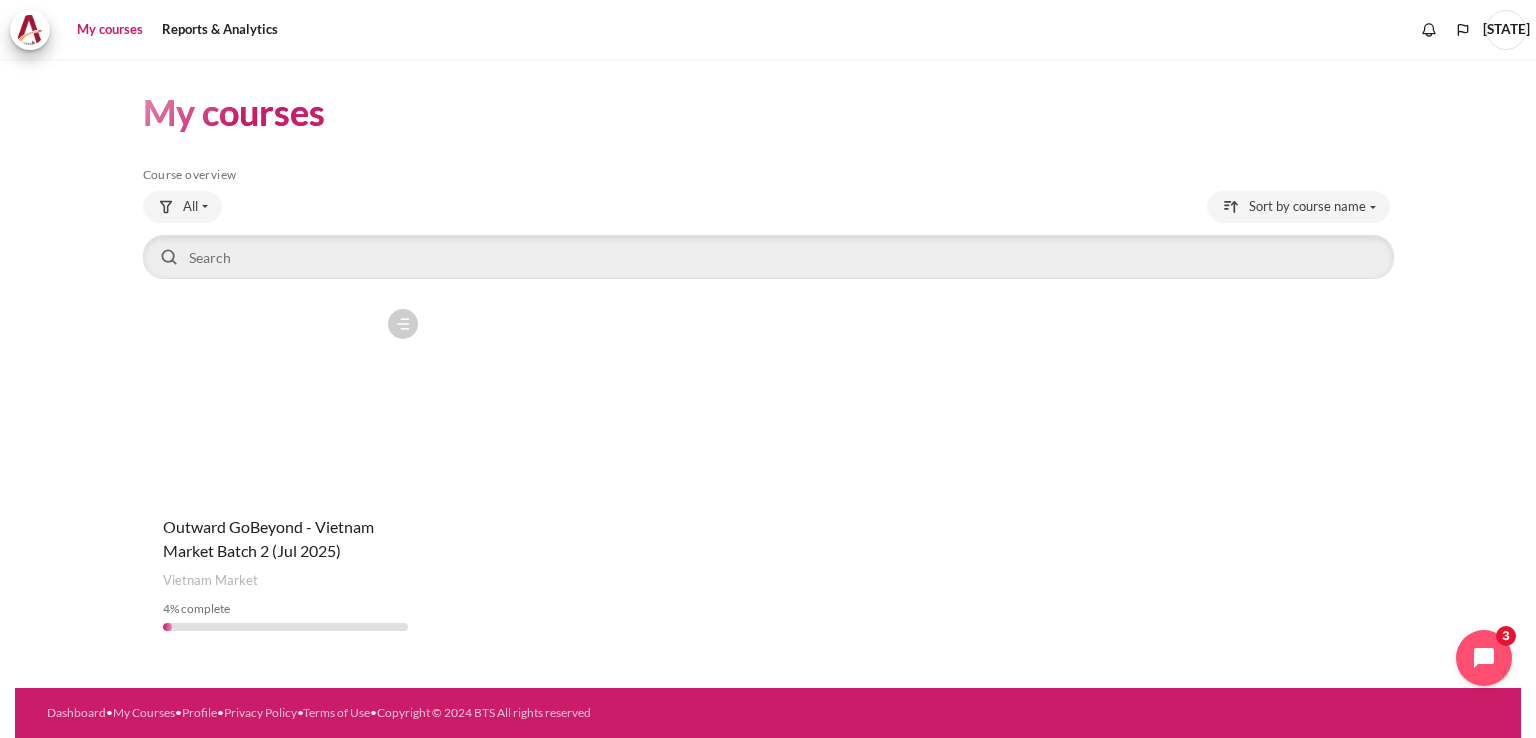 click on "My courses" at bounding box center [110, 30] 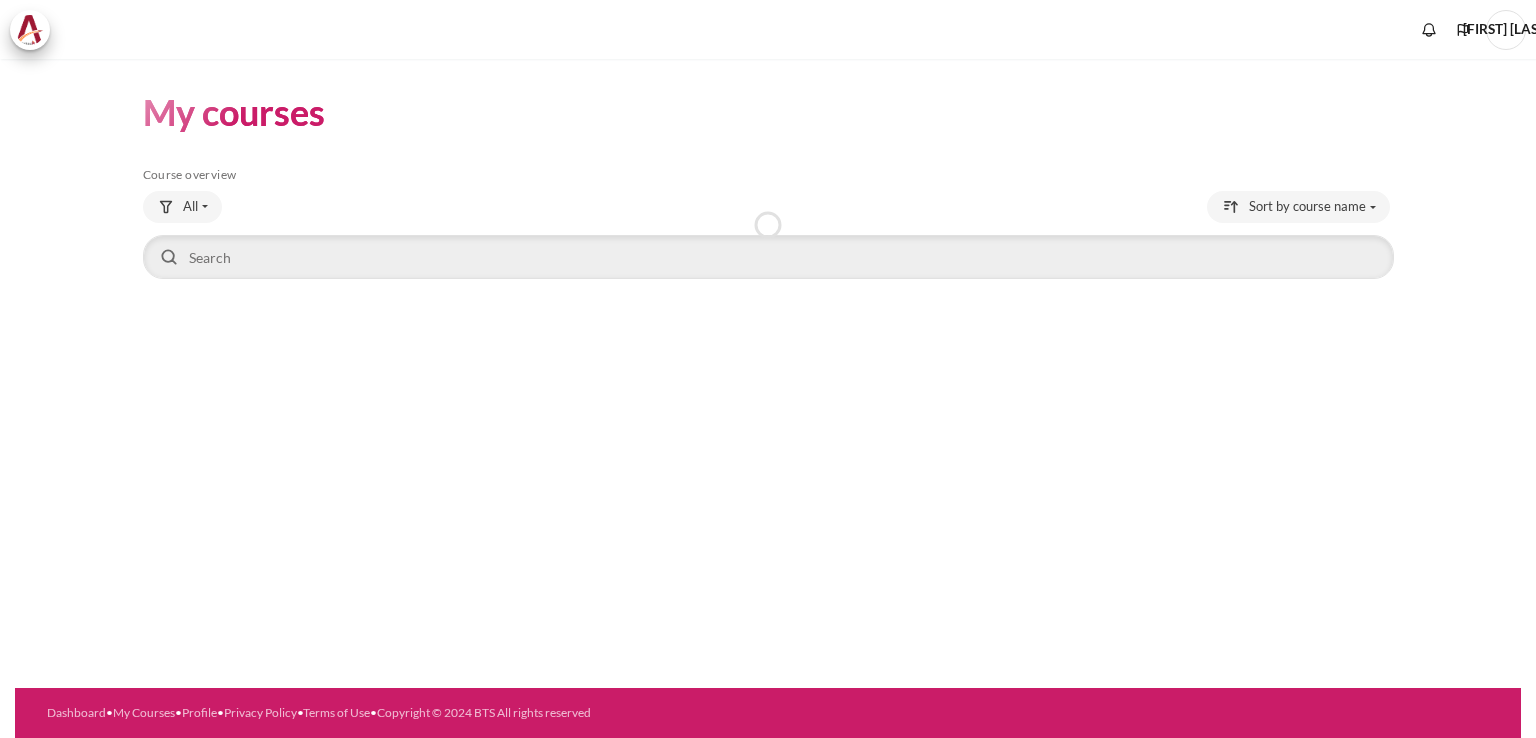 scroll, scrollTop: 0, scrollLeft: 0, axis: both 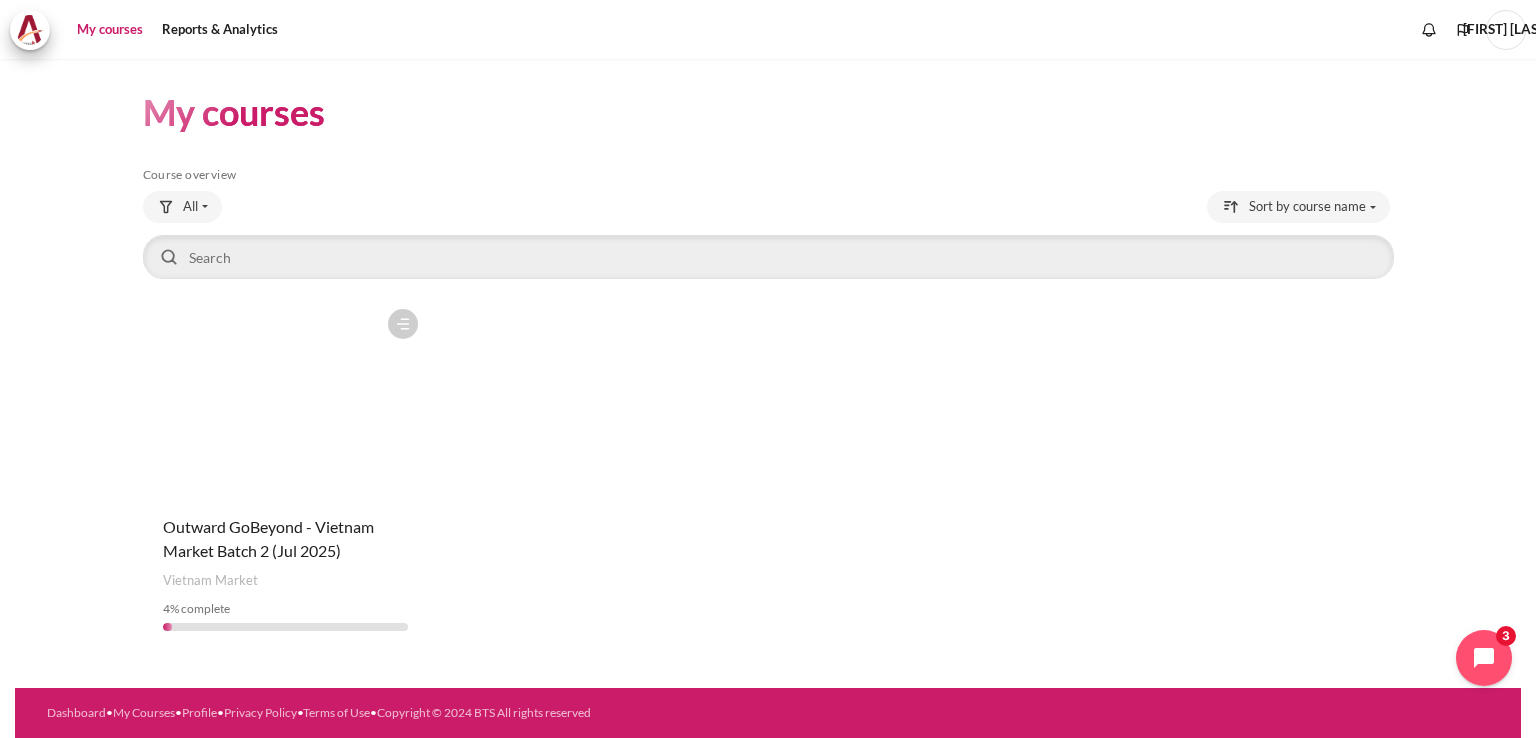 click at bounding box center [286, 399] 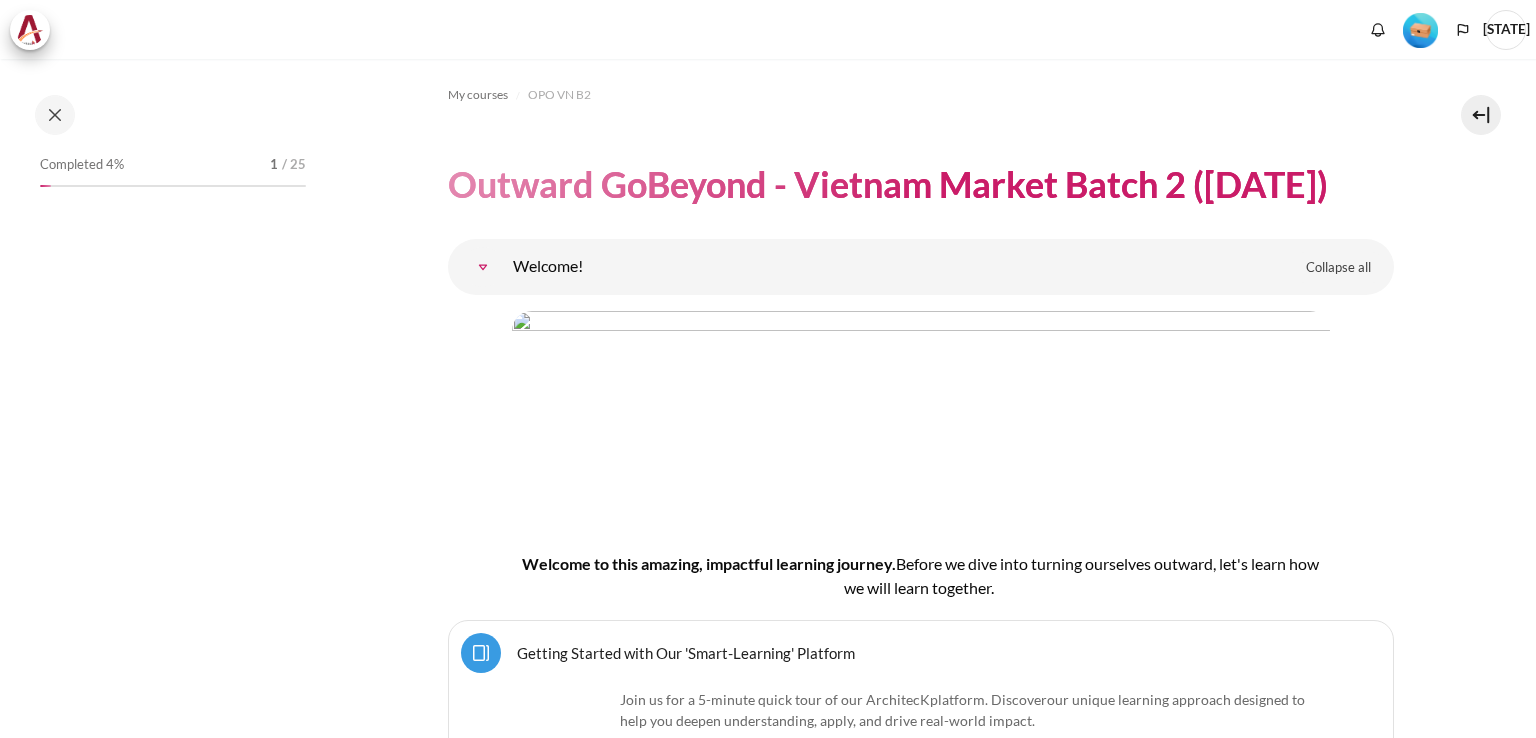 scroll, scrollTop: 0, scrollLeft: 0, axis: both 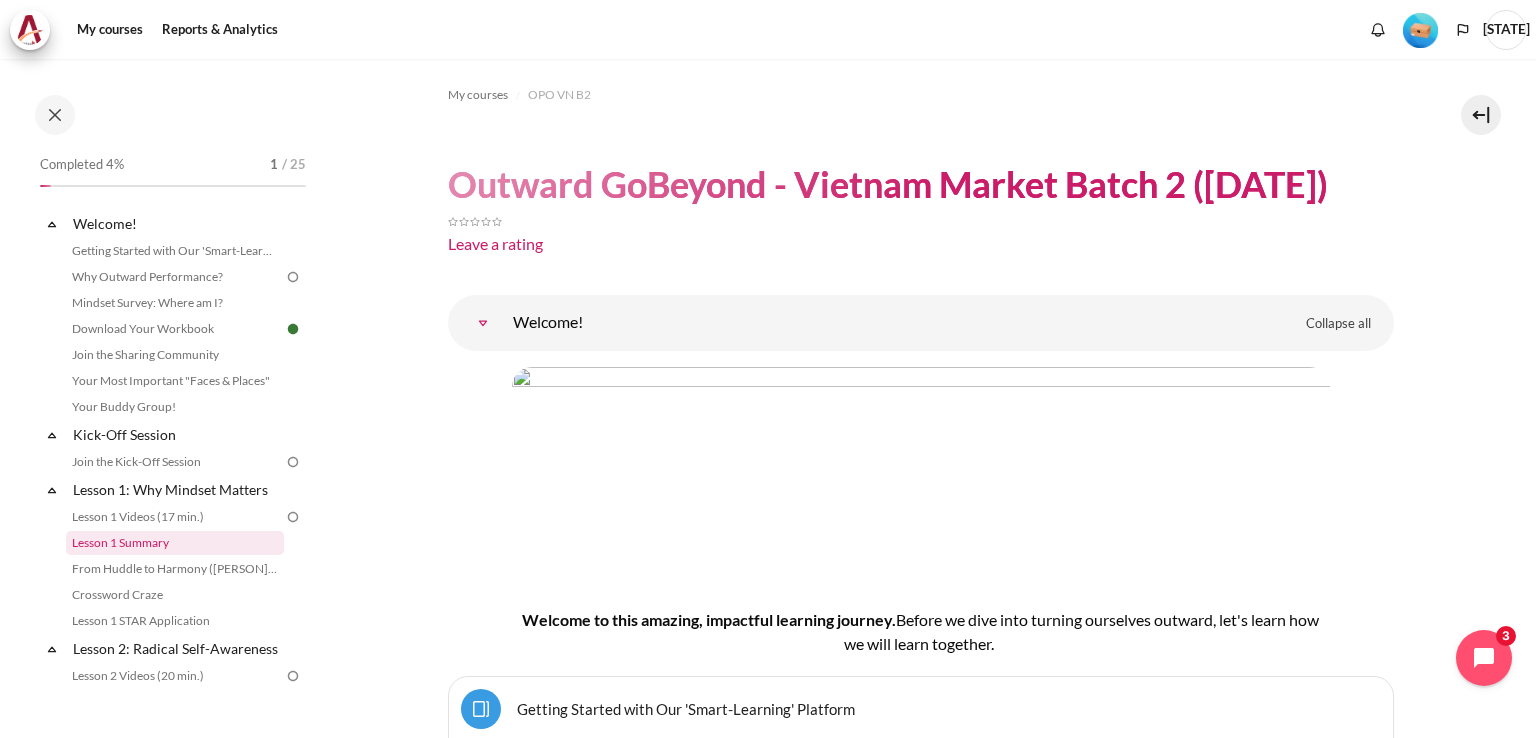 click on "Lesson 1 Summary" at bounding box center [175, 543] 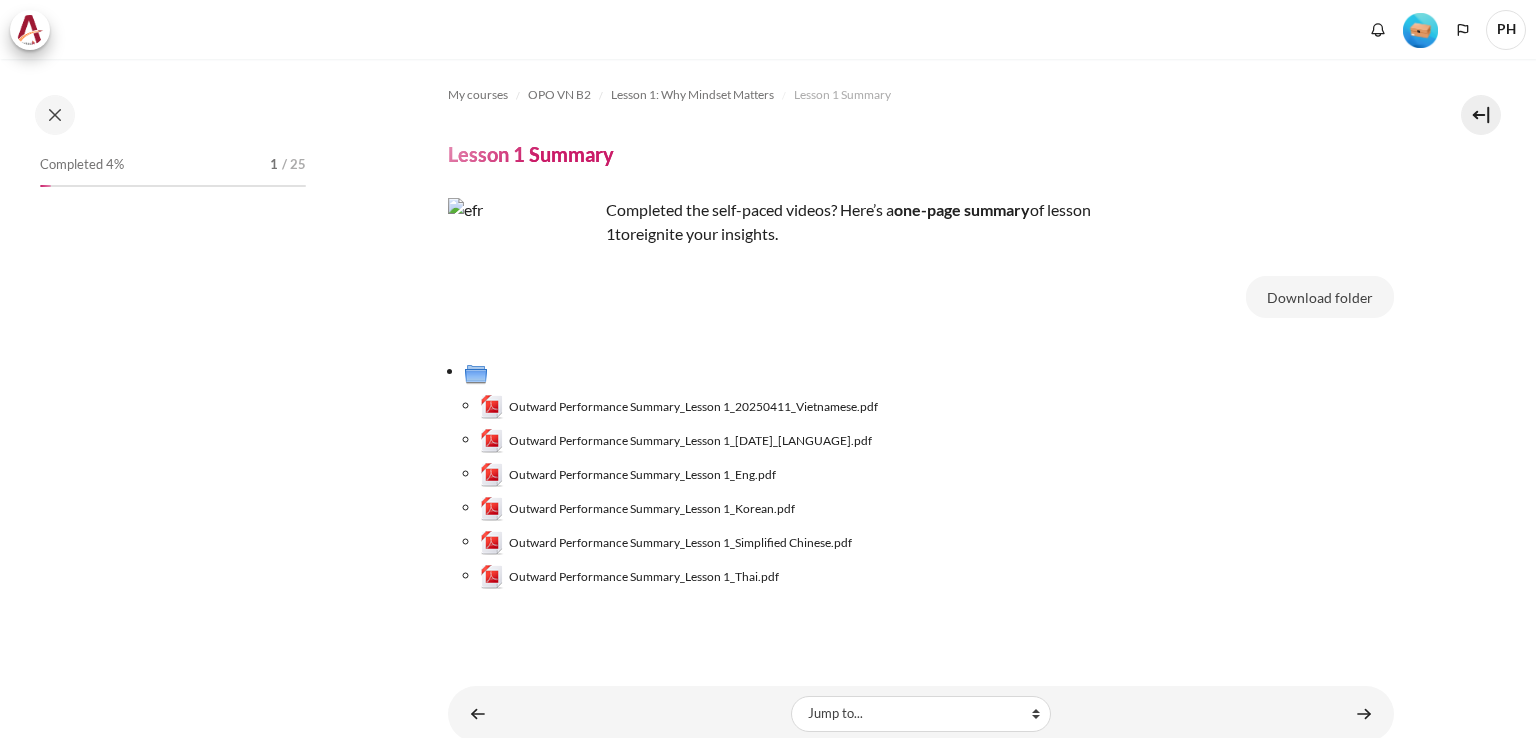 scroll, scrollTop: 0, scrollLeft: 0, axis: both 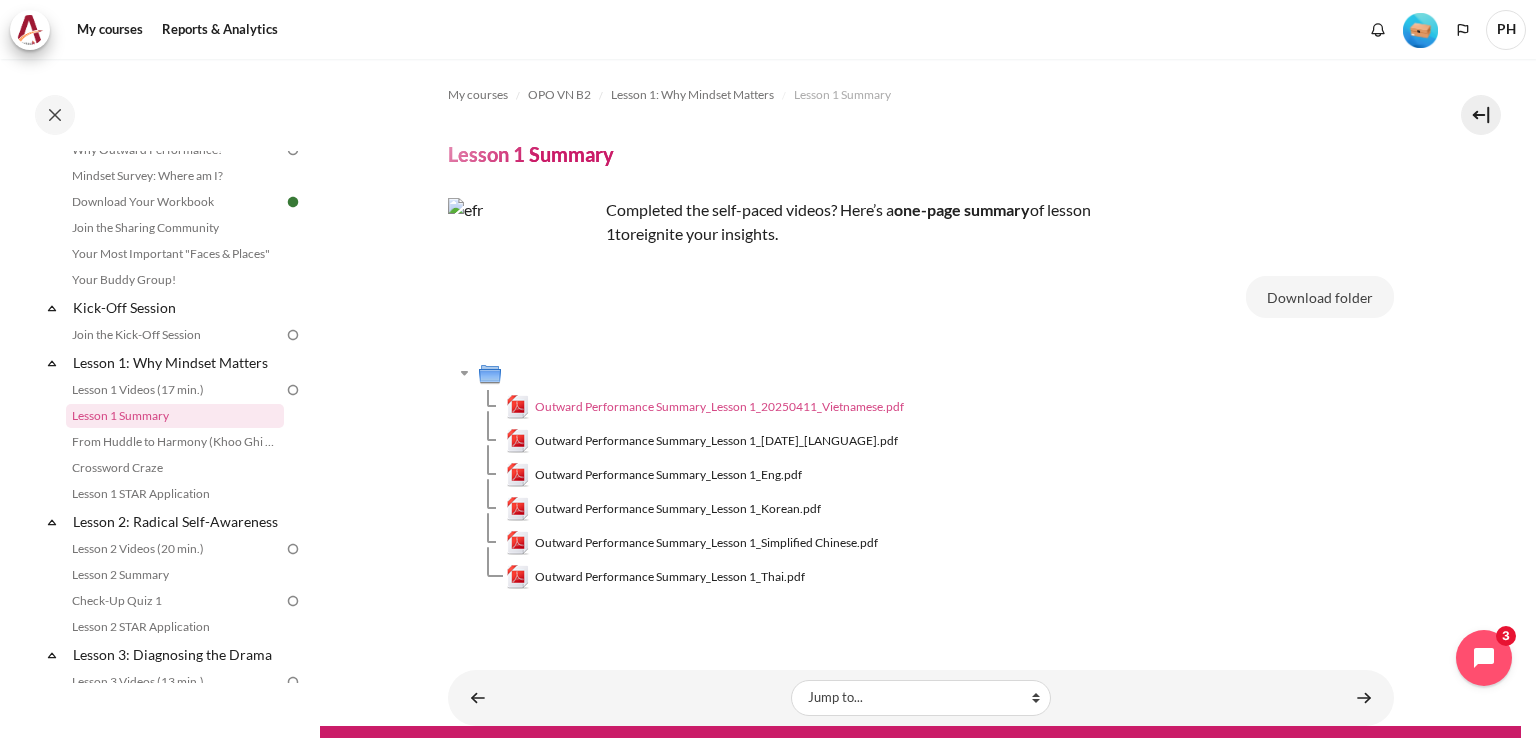 click on "Outward Performance Summary_Lesson 1_20250411_Vietnamese.pdf" at bounding box center (719, 407) 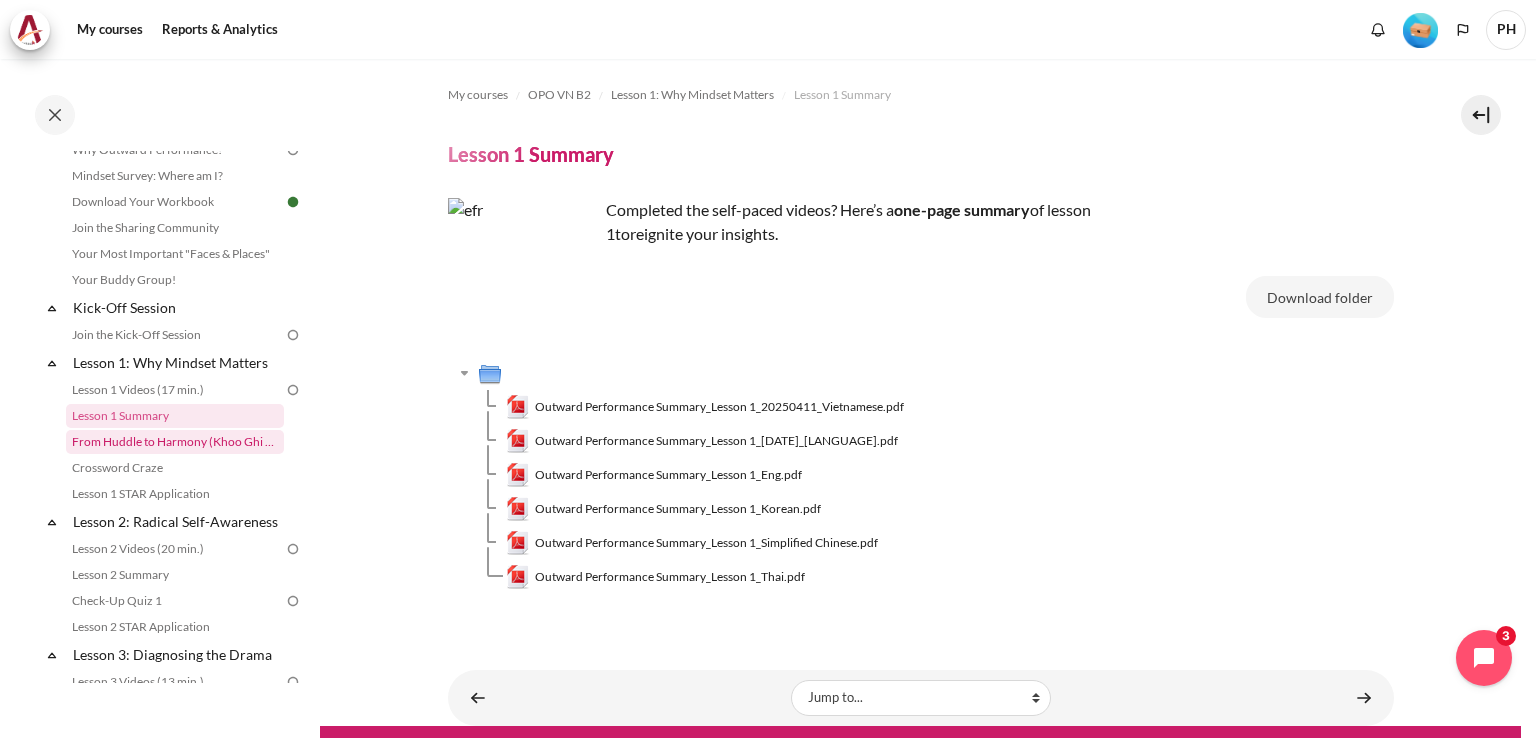 click on "From Huddle to Harmony (Khoo Ghi Peng's Story)" at bounding box center (175, 442) 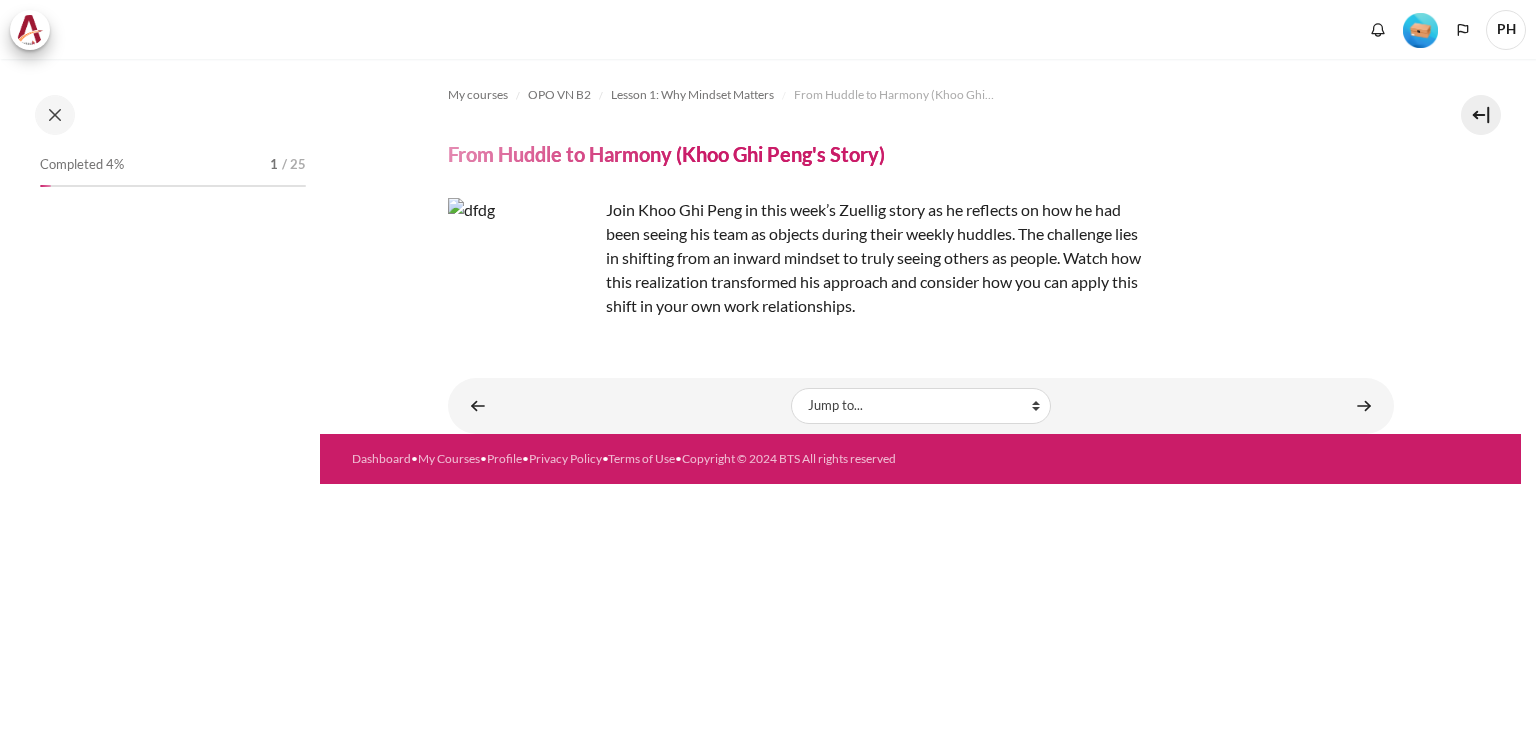 scroll, scrollTop: 0, scrollLeft: 0, axis: both 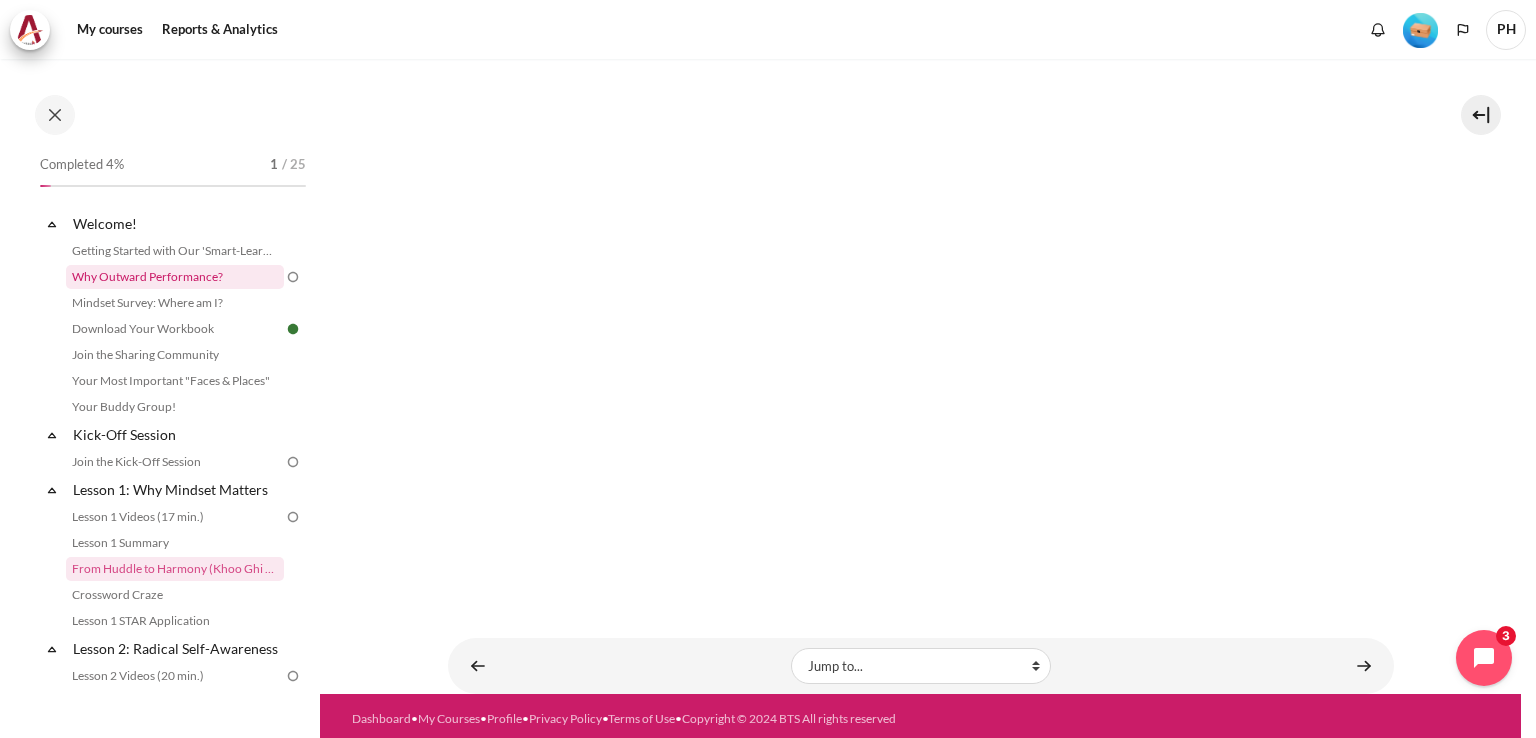 click on "Why Outward Performance?" at bounding box center (175, 277) 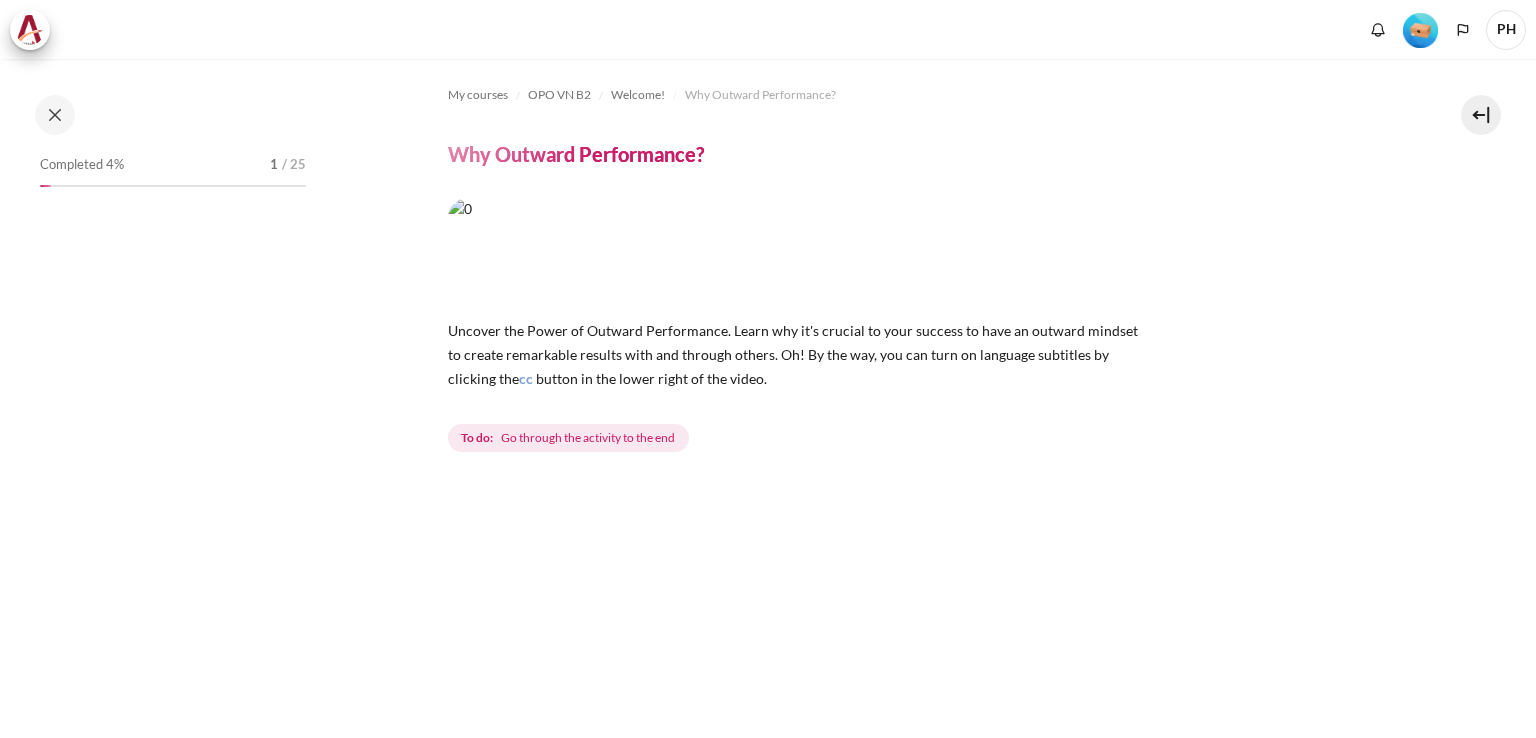 scroll, scrollTop: 0, scrollLeft: 0, axis: both 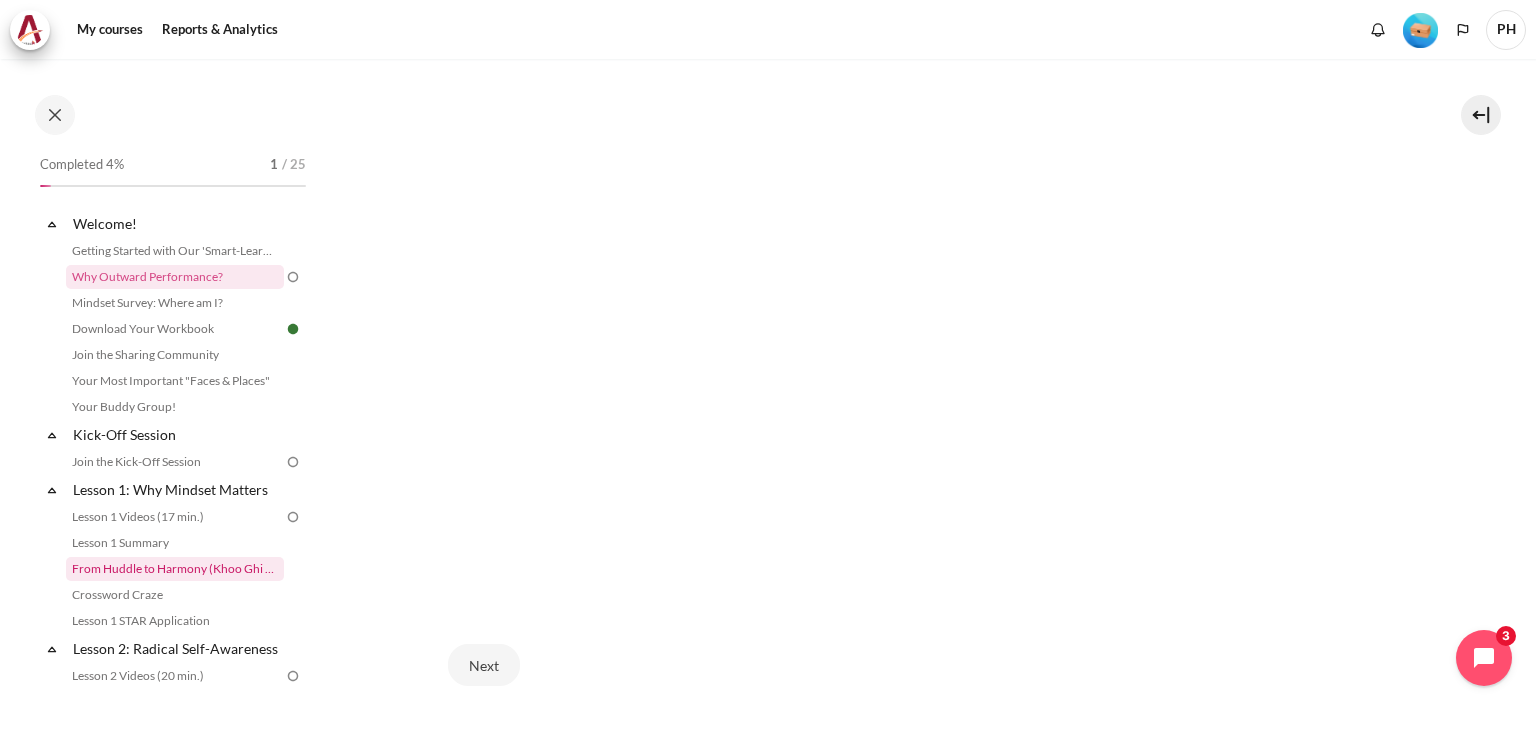 click on "From Huddle to Harmony (Khoo Ghi Peng's Story)" at bounding box center [175, 569] 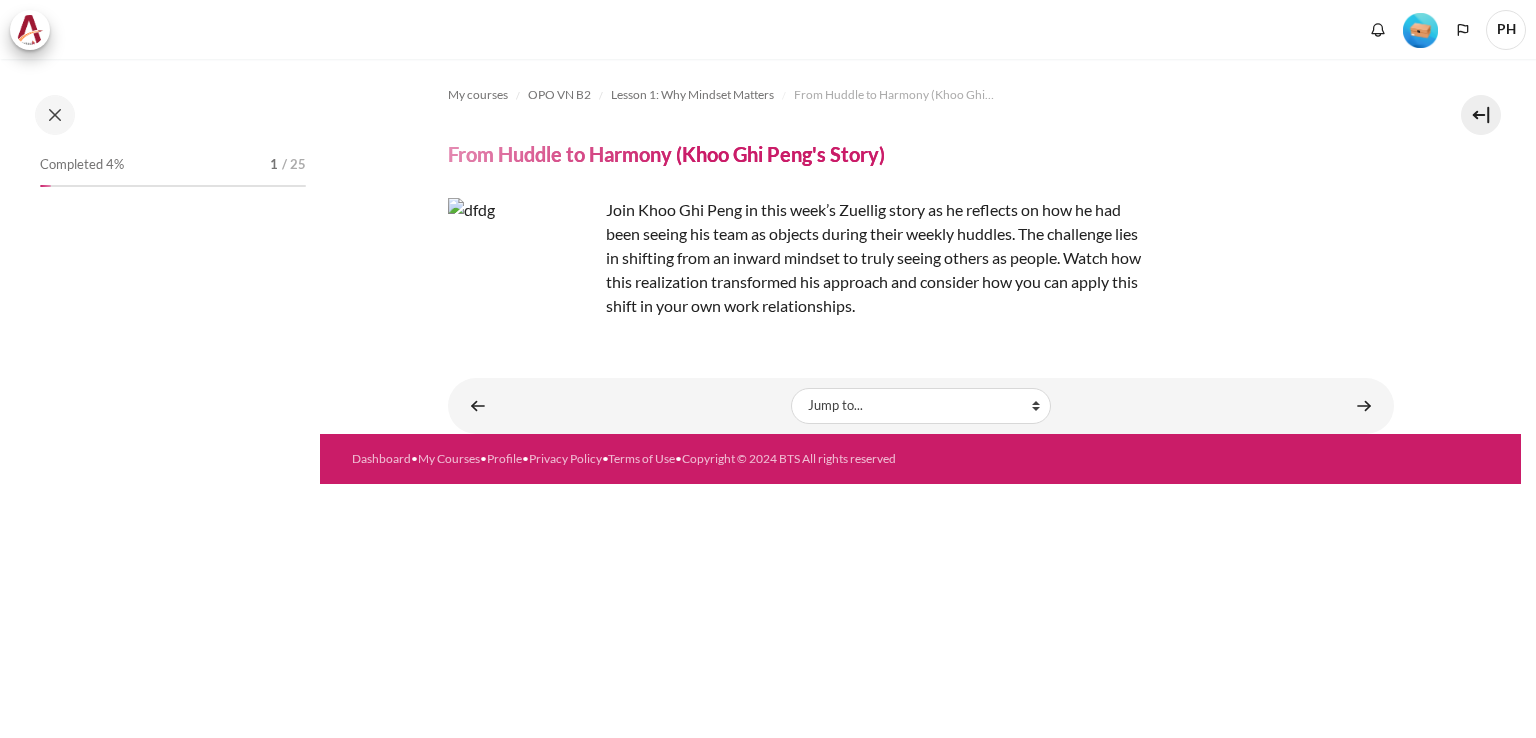 scroll, scrollTop: 0, scrollLeft: 0, axis: both 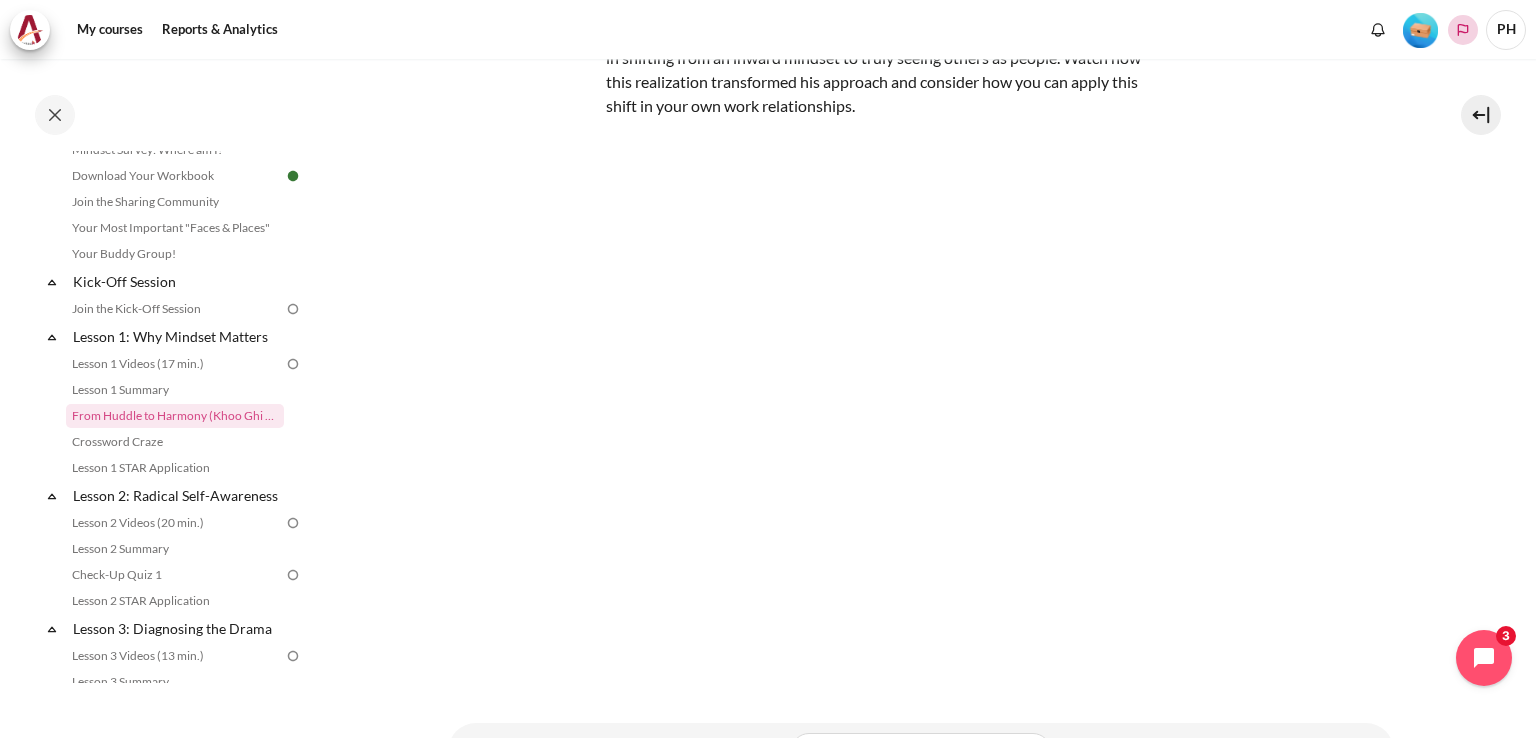 click 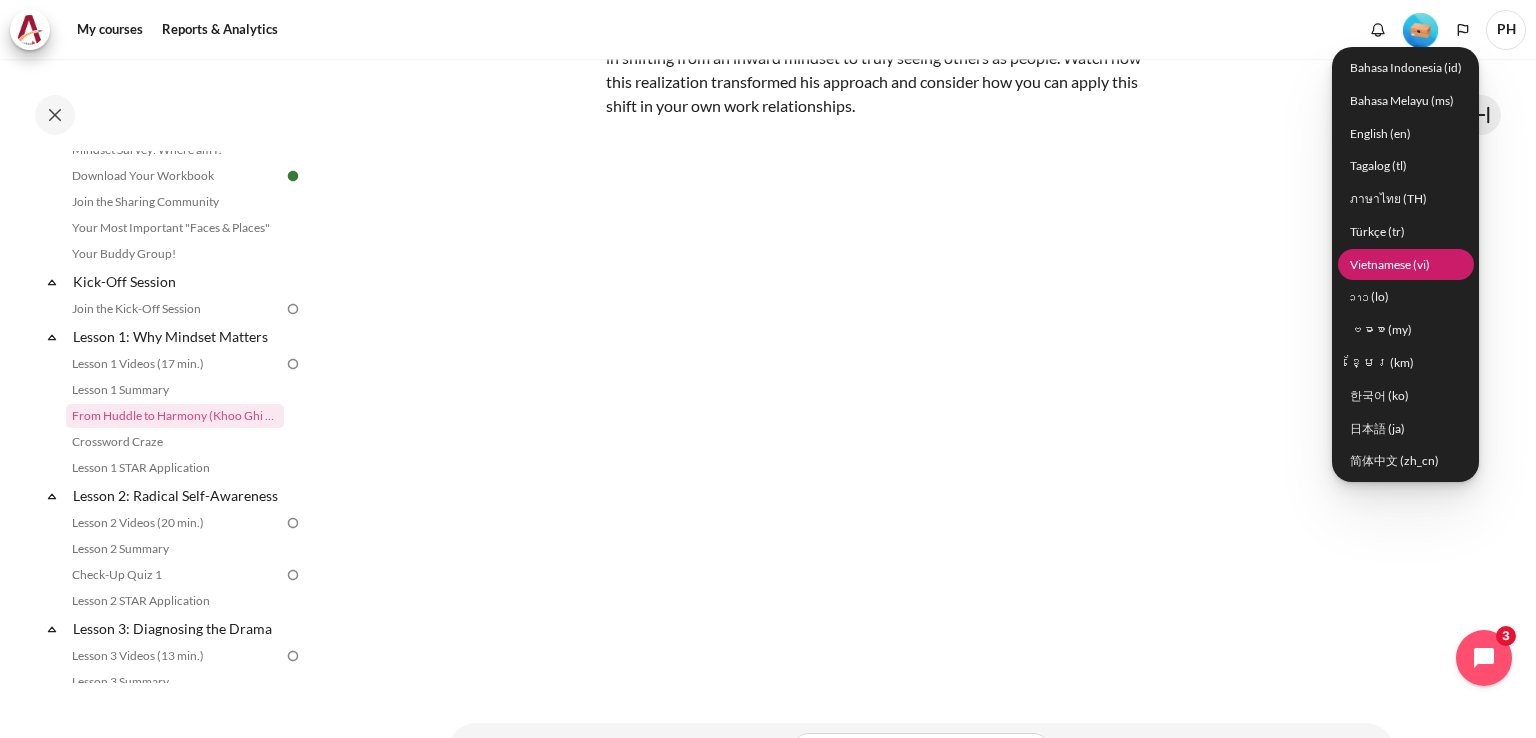 click on "Vietnamese ‎(vi)‎" at bounding box center [1406, 264] 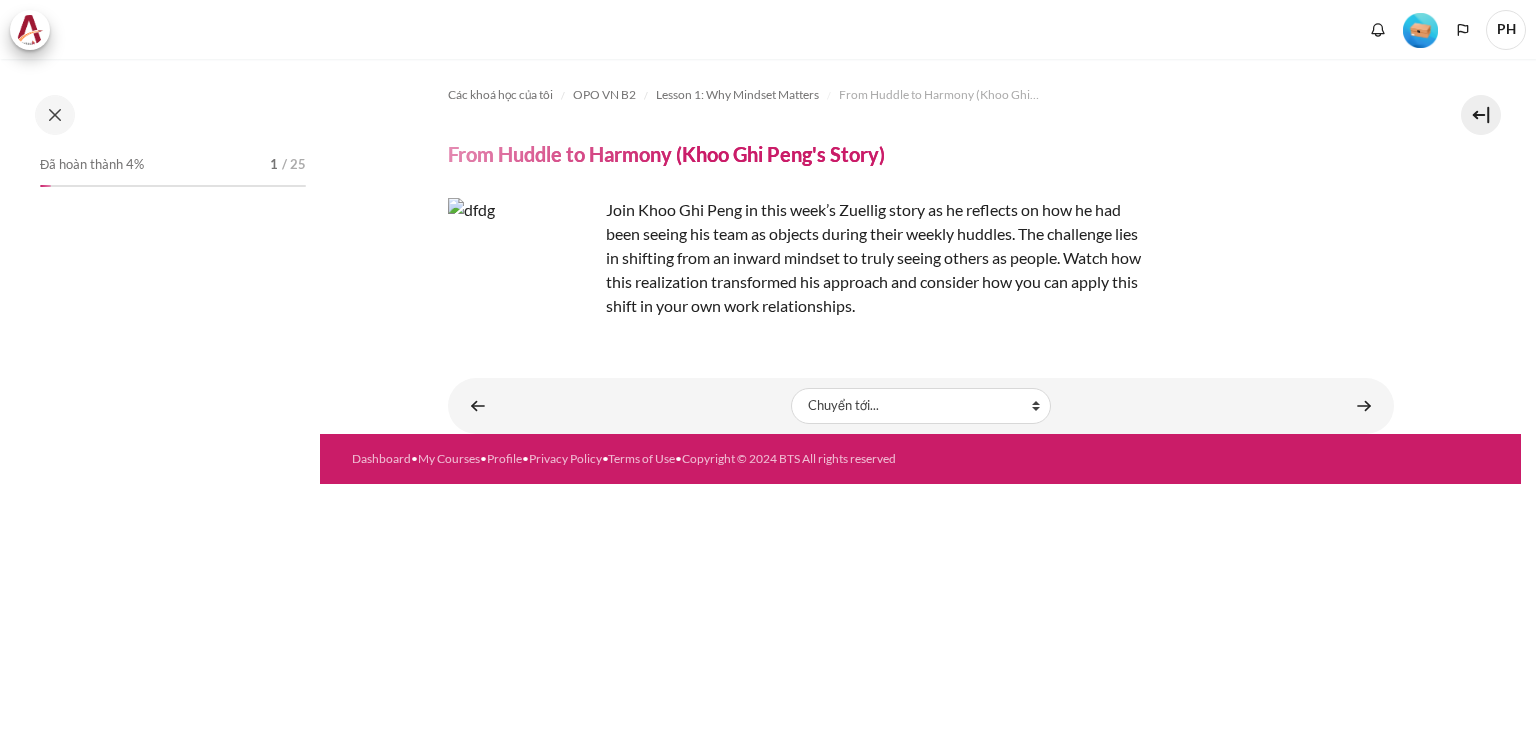 scroll, scrollTop: 0, scrollLeft: 0, axis: both 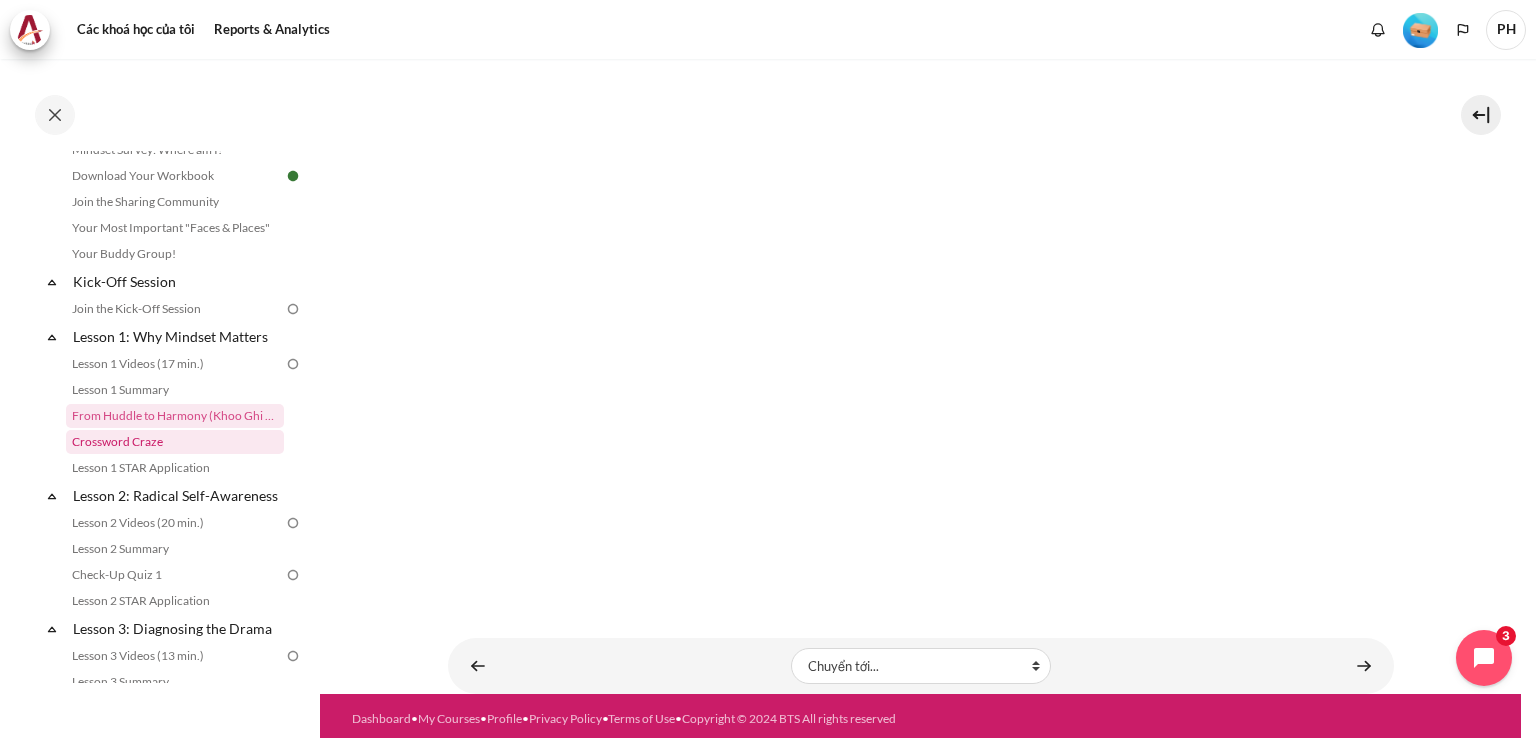 click on "Crossword Craze" at bounding box center (175, 442) 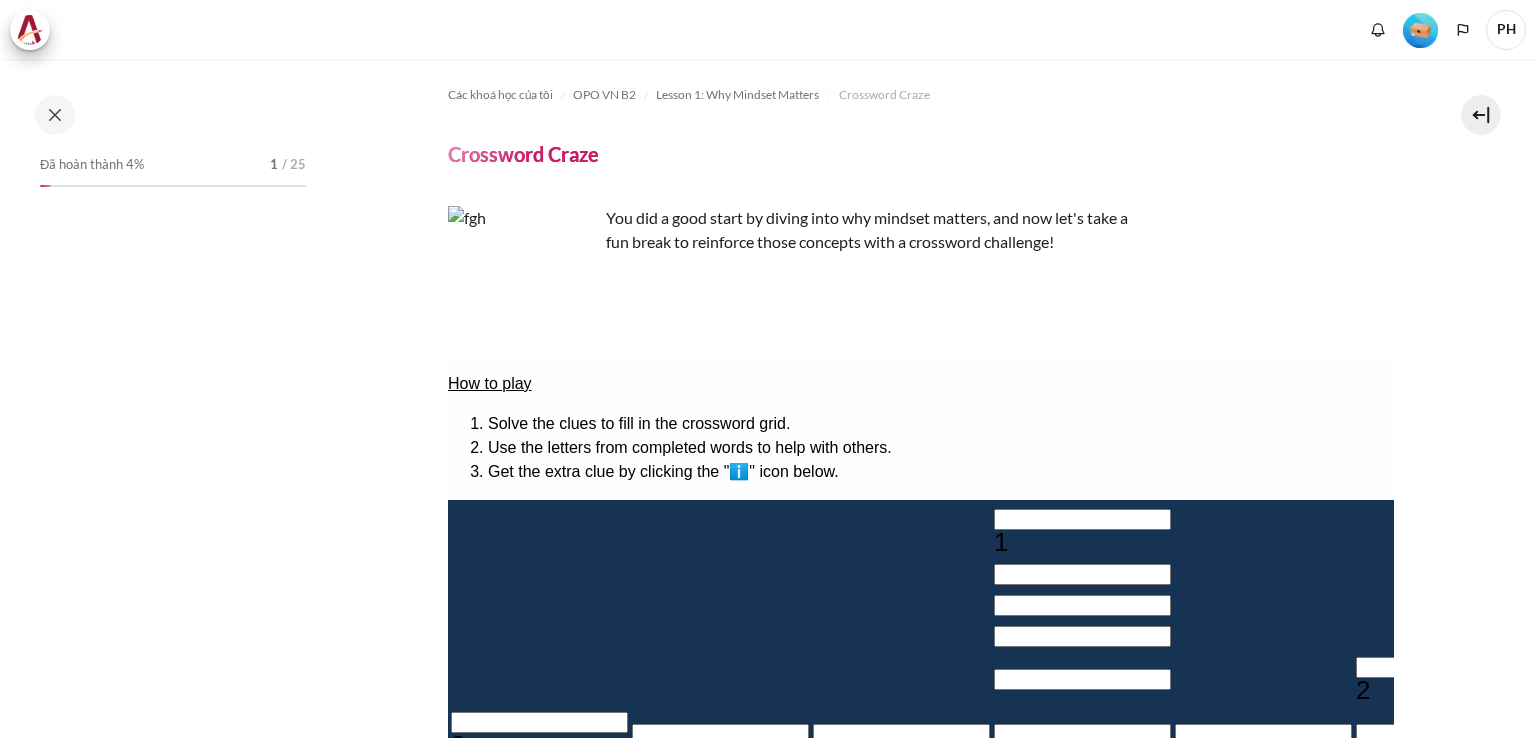 scroll, scrollTop: 0, scrollLeft: 0, axis: both 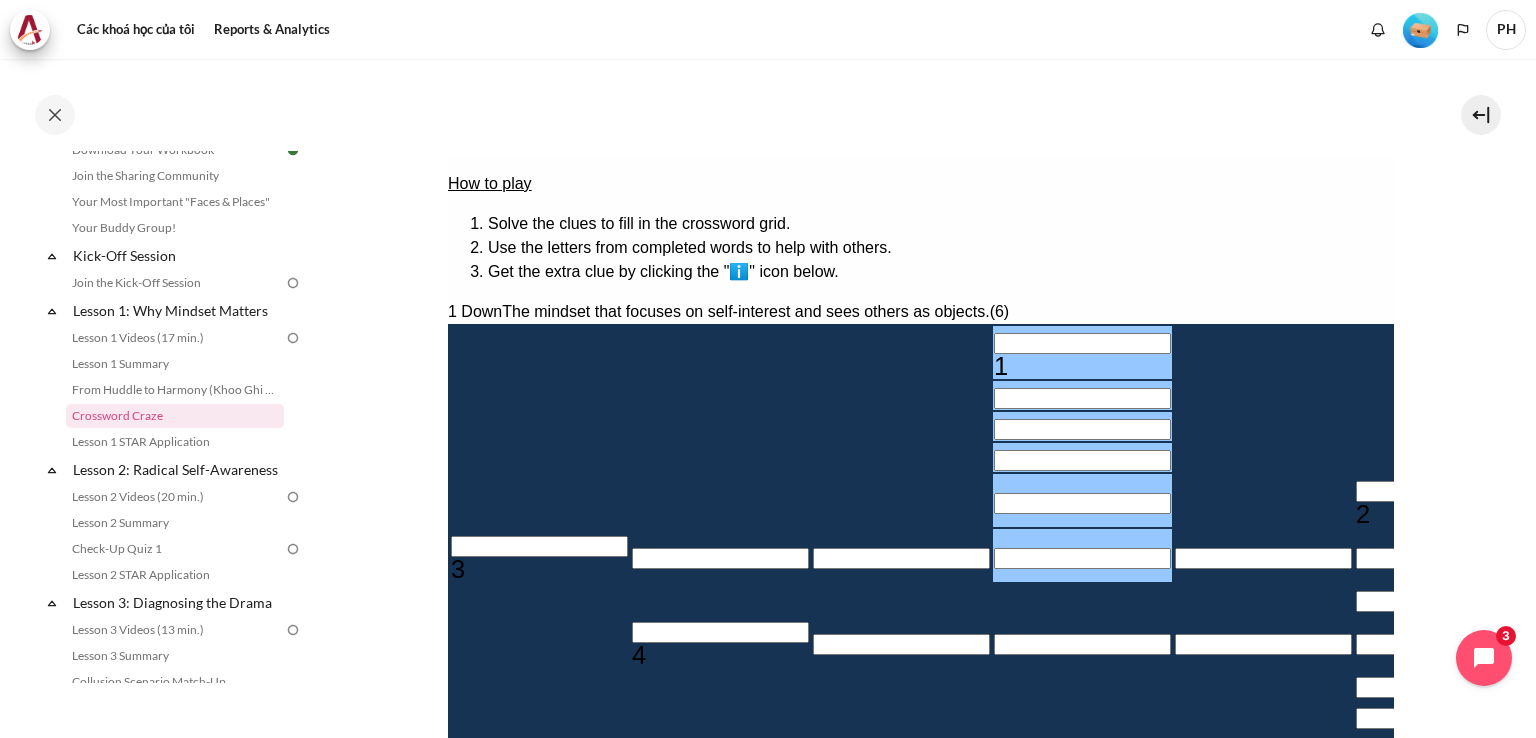 click at bounding box center [1081, 343] 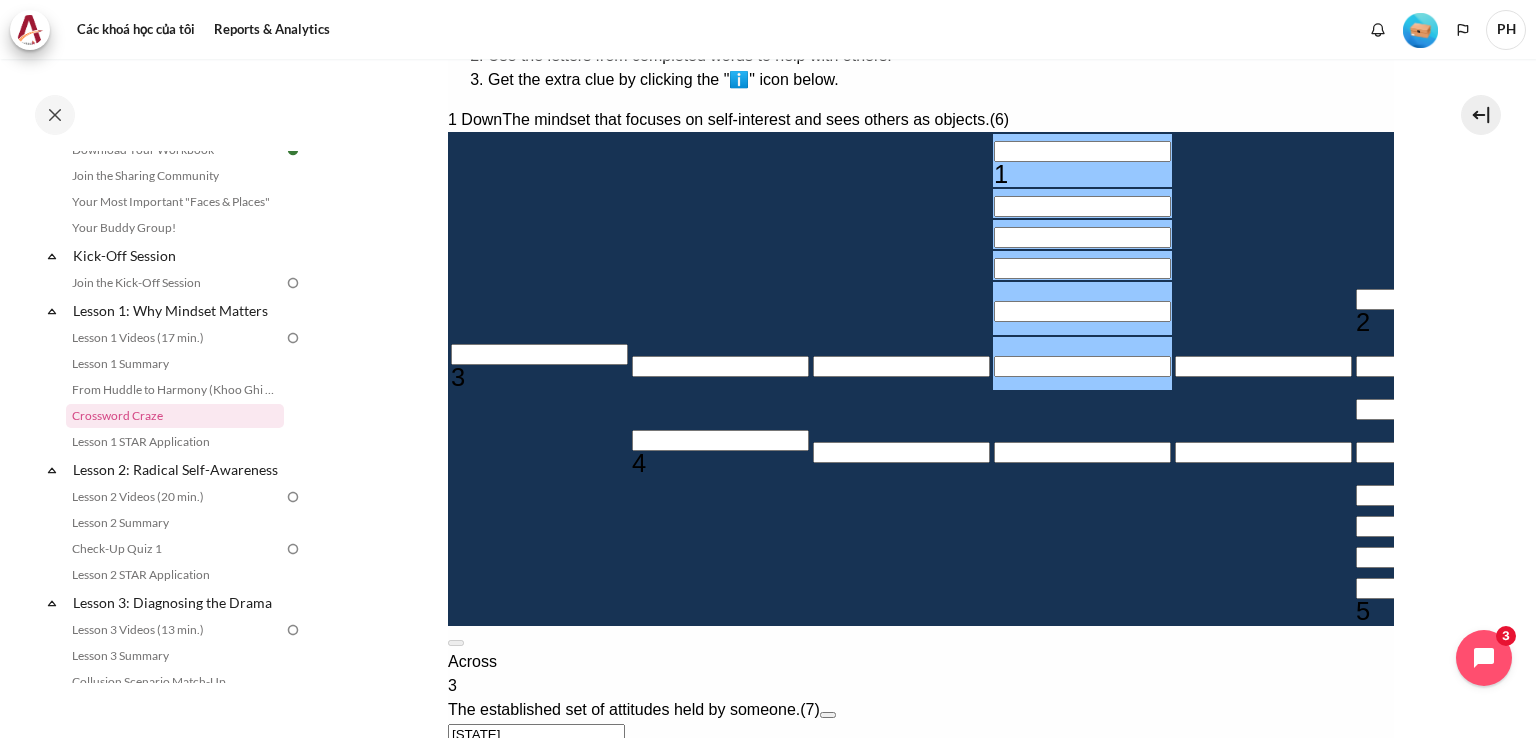 scroll, scrollTop: 491, scrollLeft: 0, axis: vertical 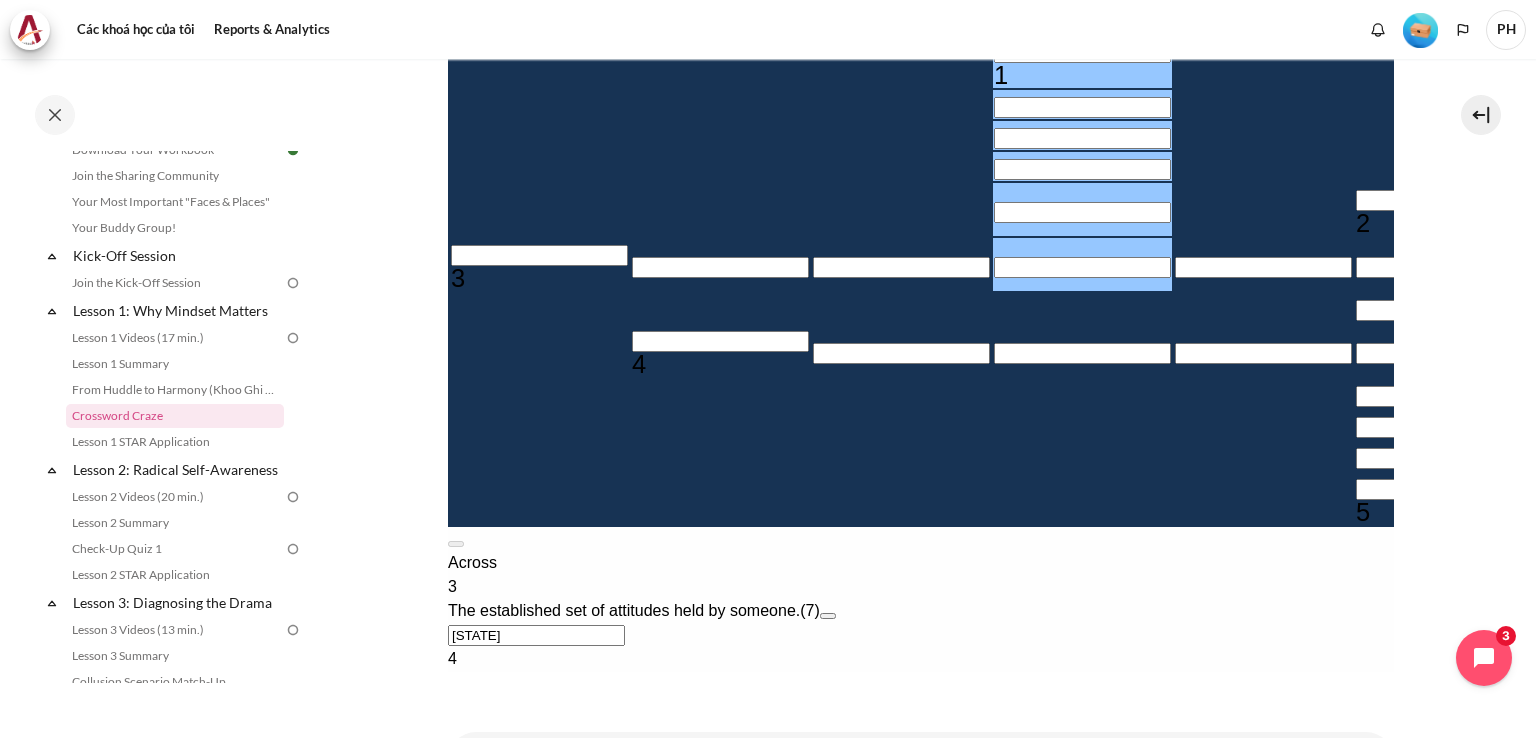 click at bounding box center [1443, 489] 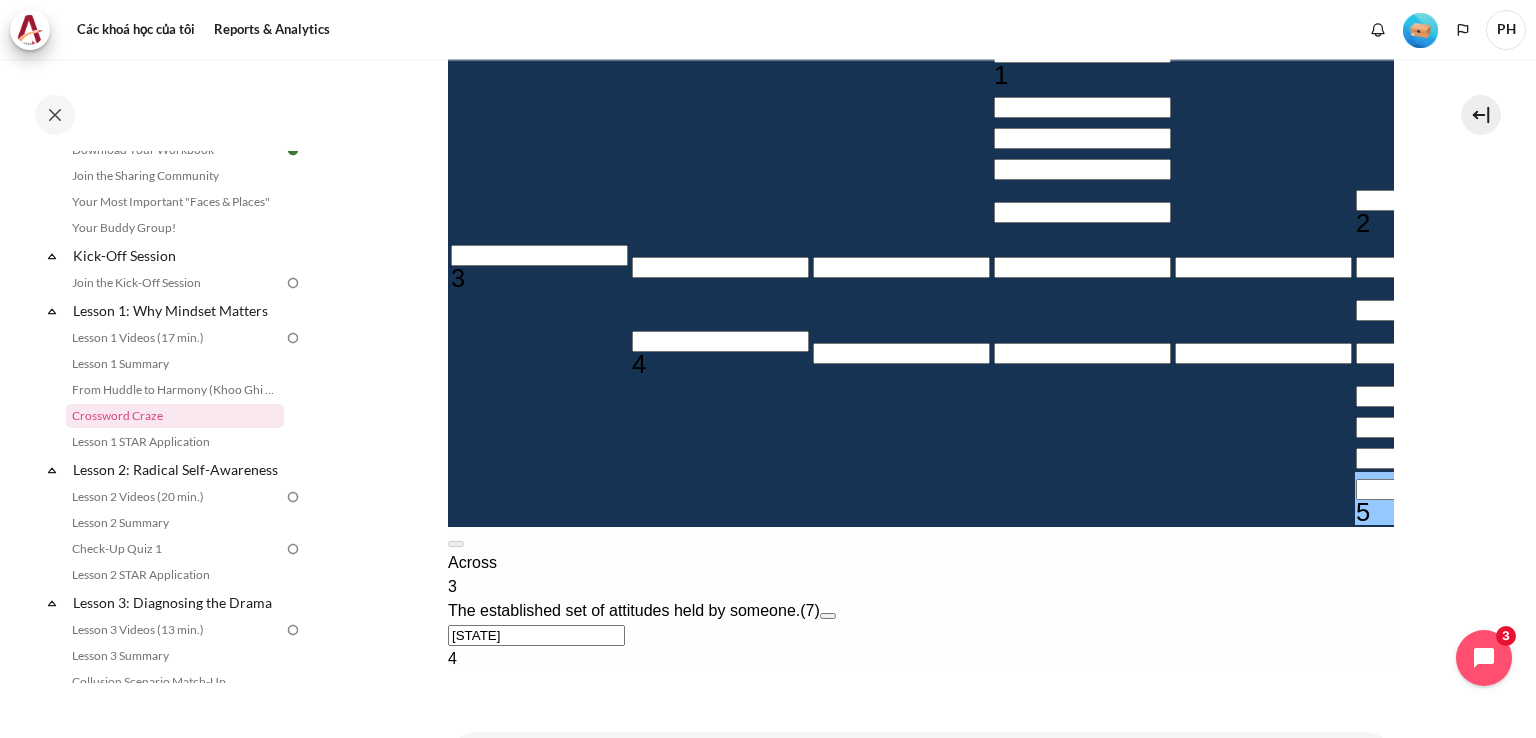 type 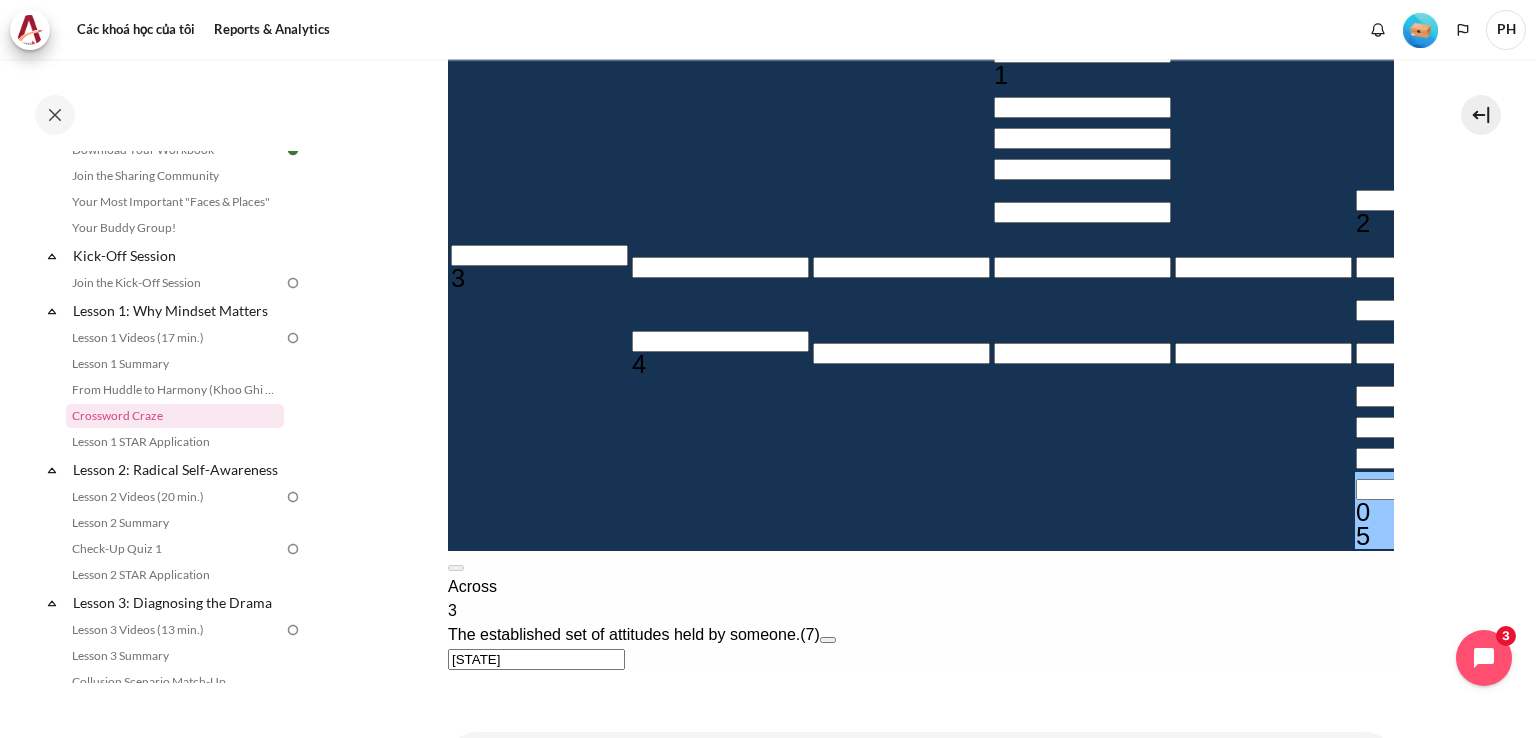 type 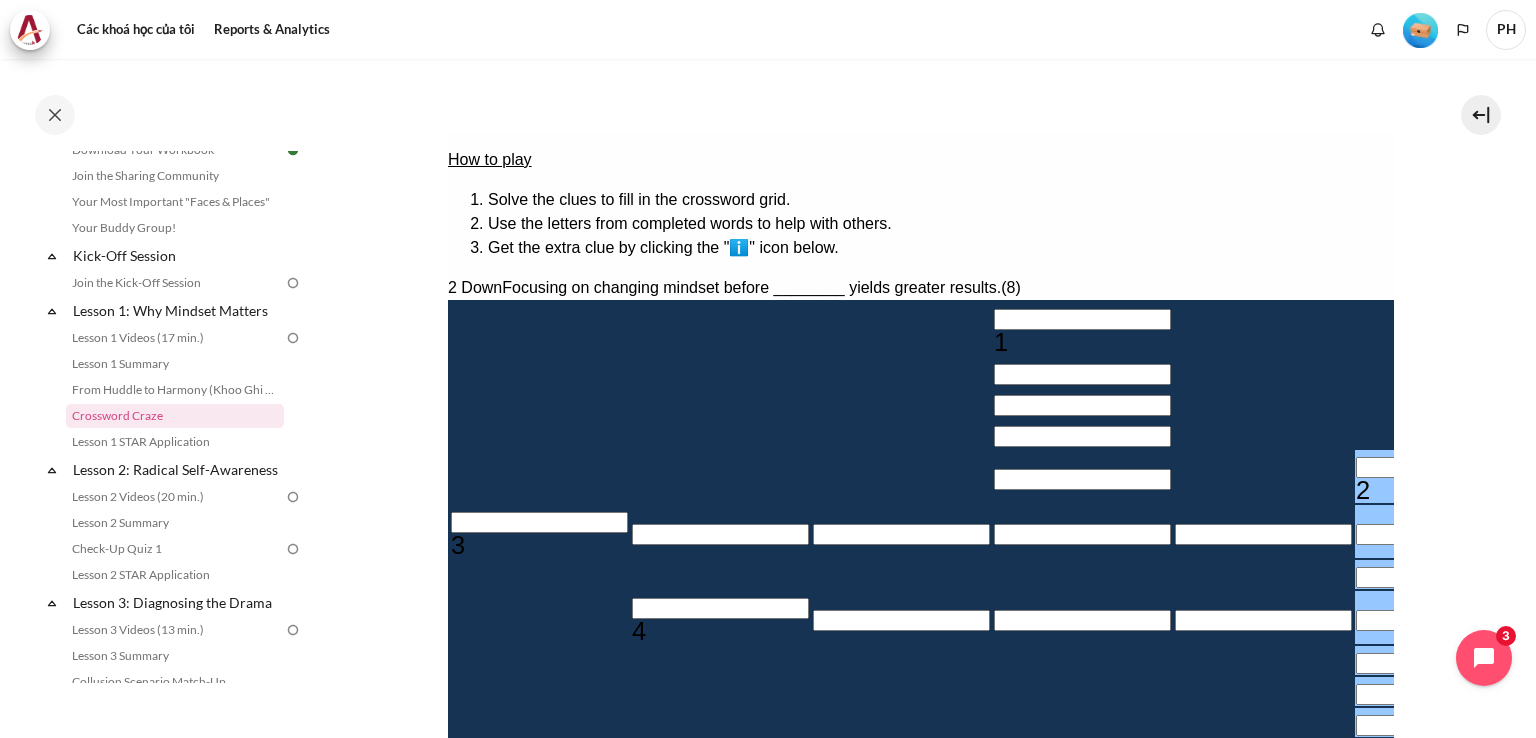 scroll, scrollTop: 191, scrollLeft: 0, axis: vertical 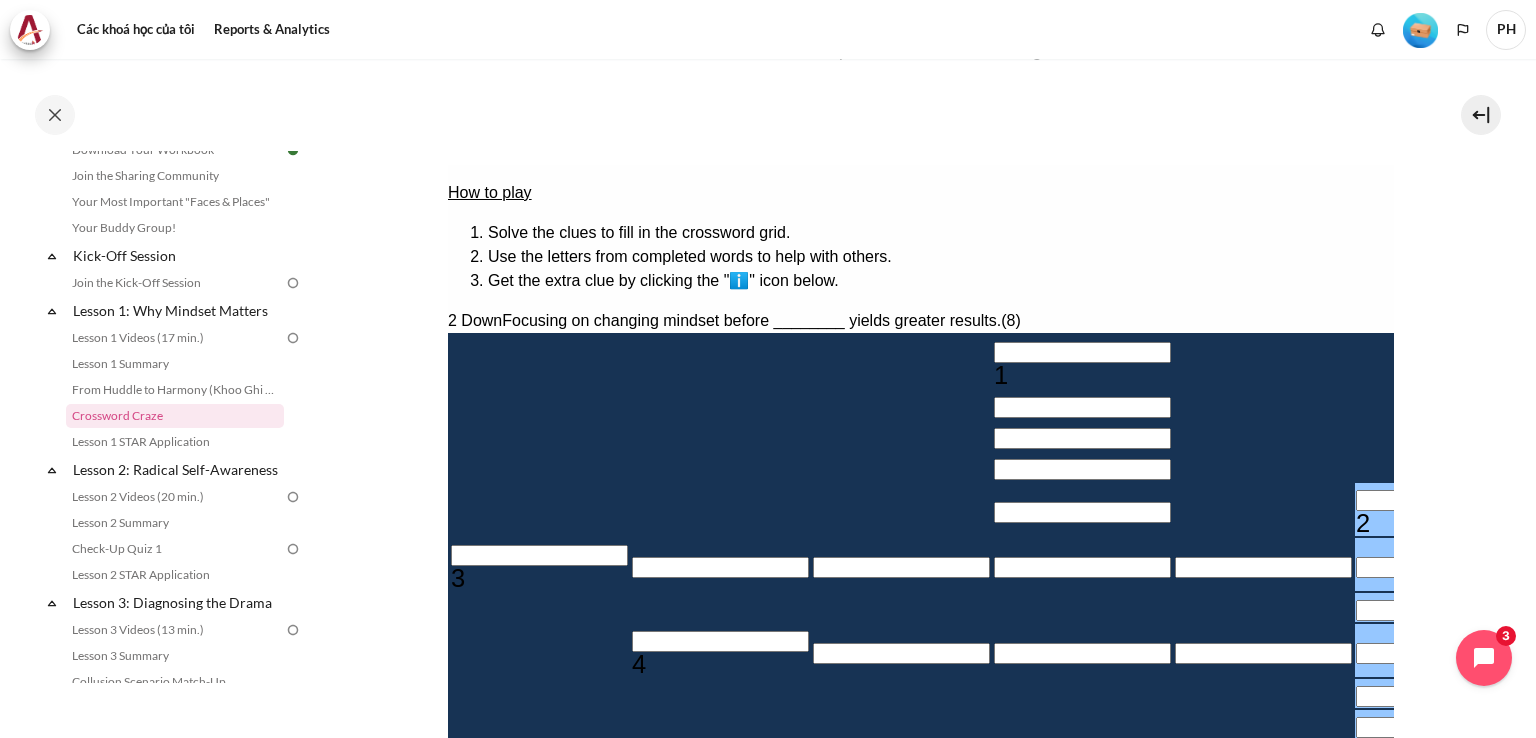 click at bounding box center (1081, 352) 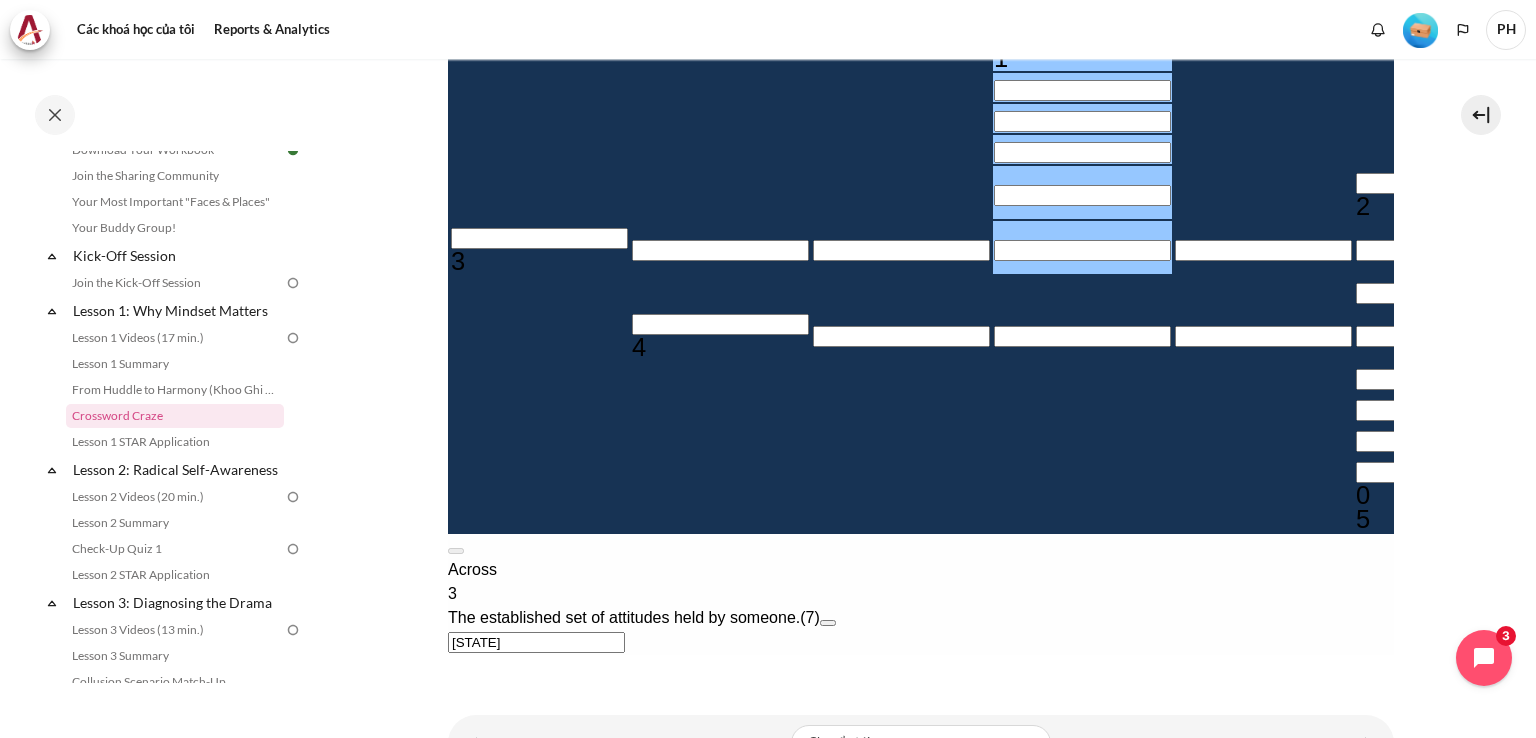scroll, scrollTop: 591, scrollLeft: 0, axis: vertical 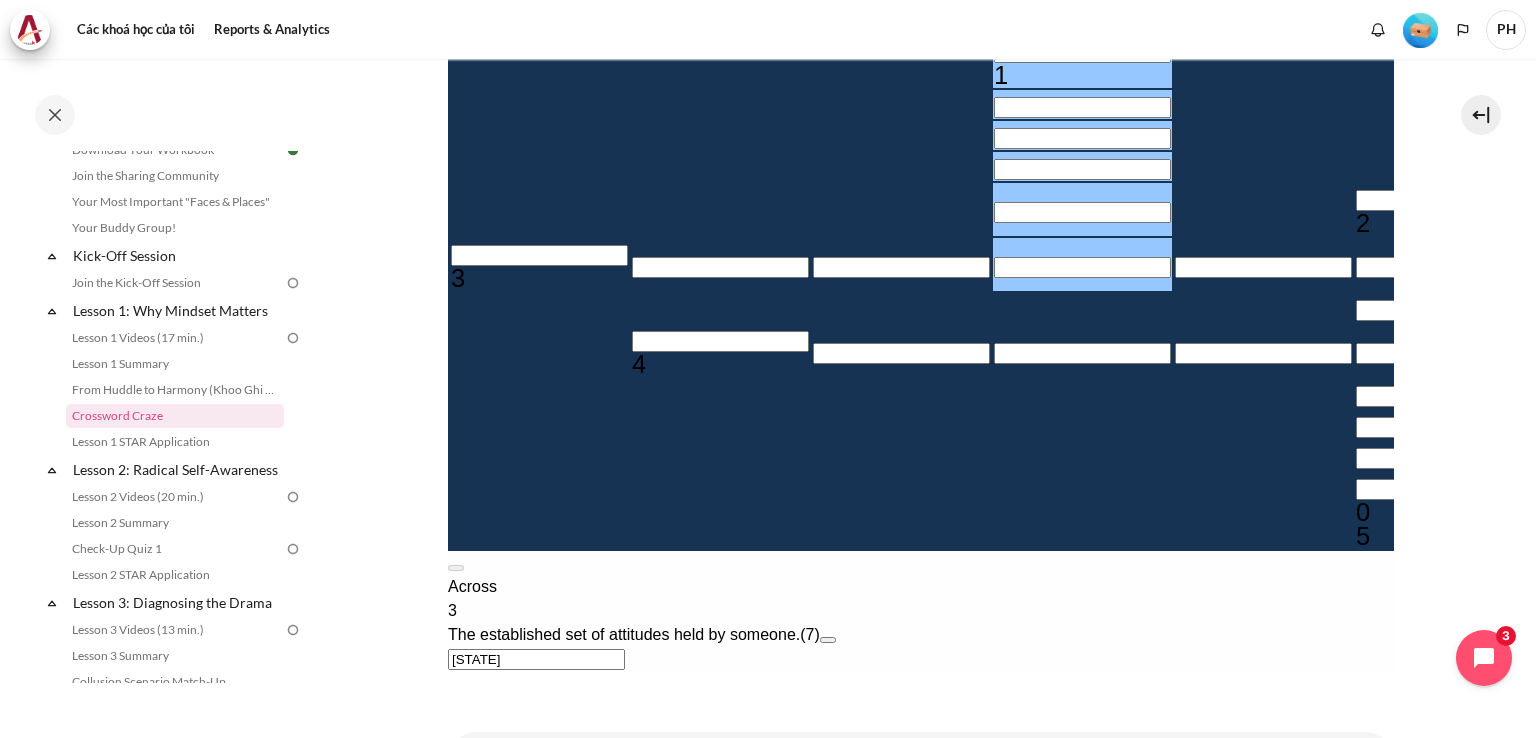 click on "Retry Retry the task. Reset all responses and start the task over again." at bounding box center [525, 995] 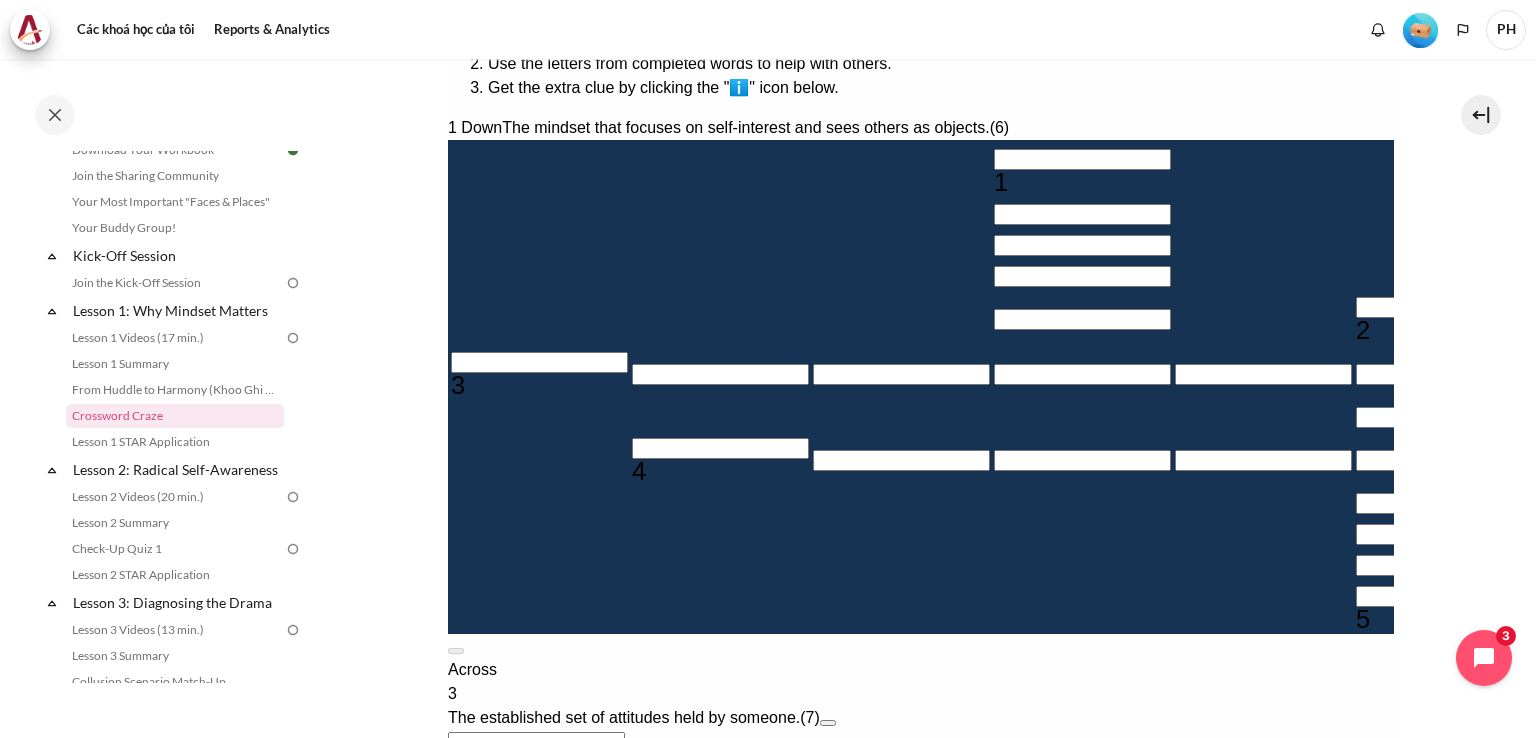 scroll, scrollTop: 291, scrollLeft: 0, axis: vertical 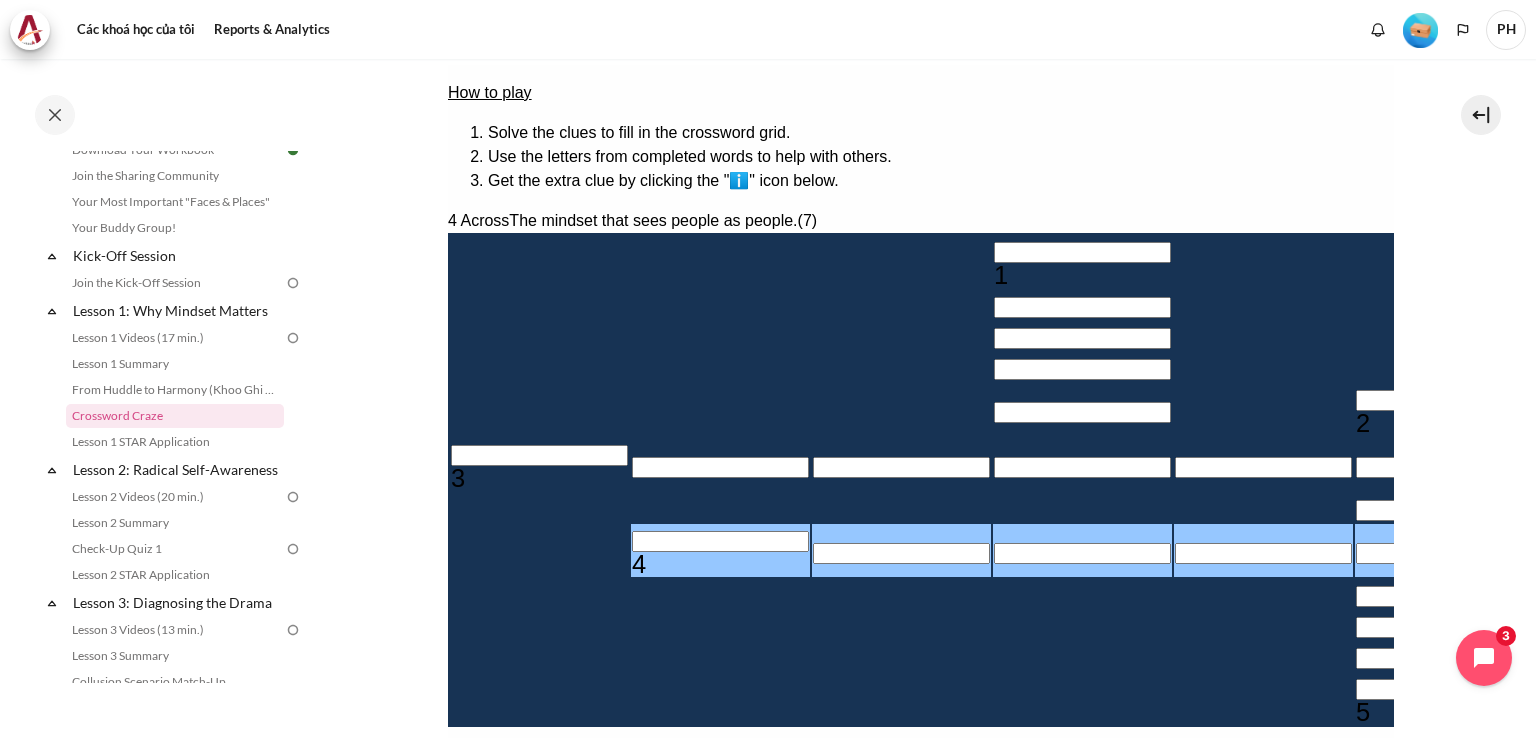 click on "＿＿＿＿＿＿＿" at bounding box center (535, 907) 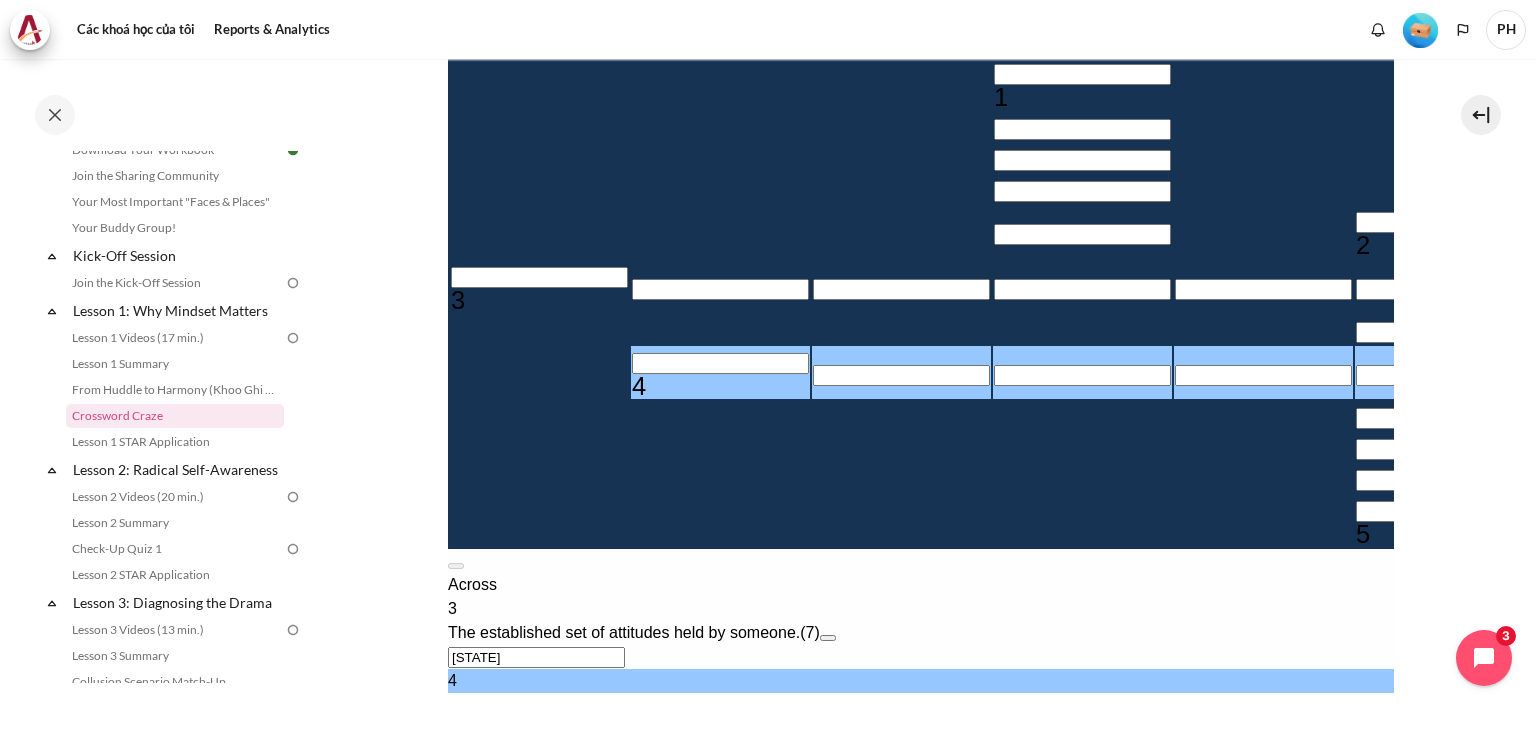 scroll, scrollTop: 491, scrollLeft: 0, axis: vertical 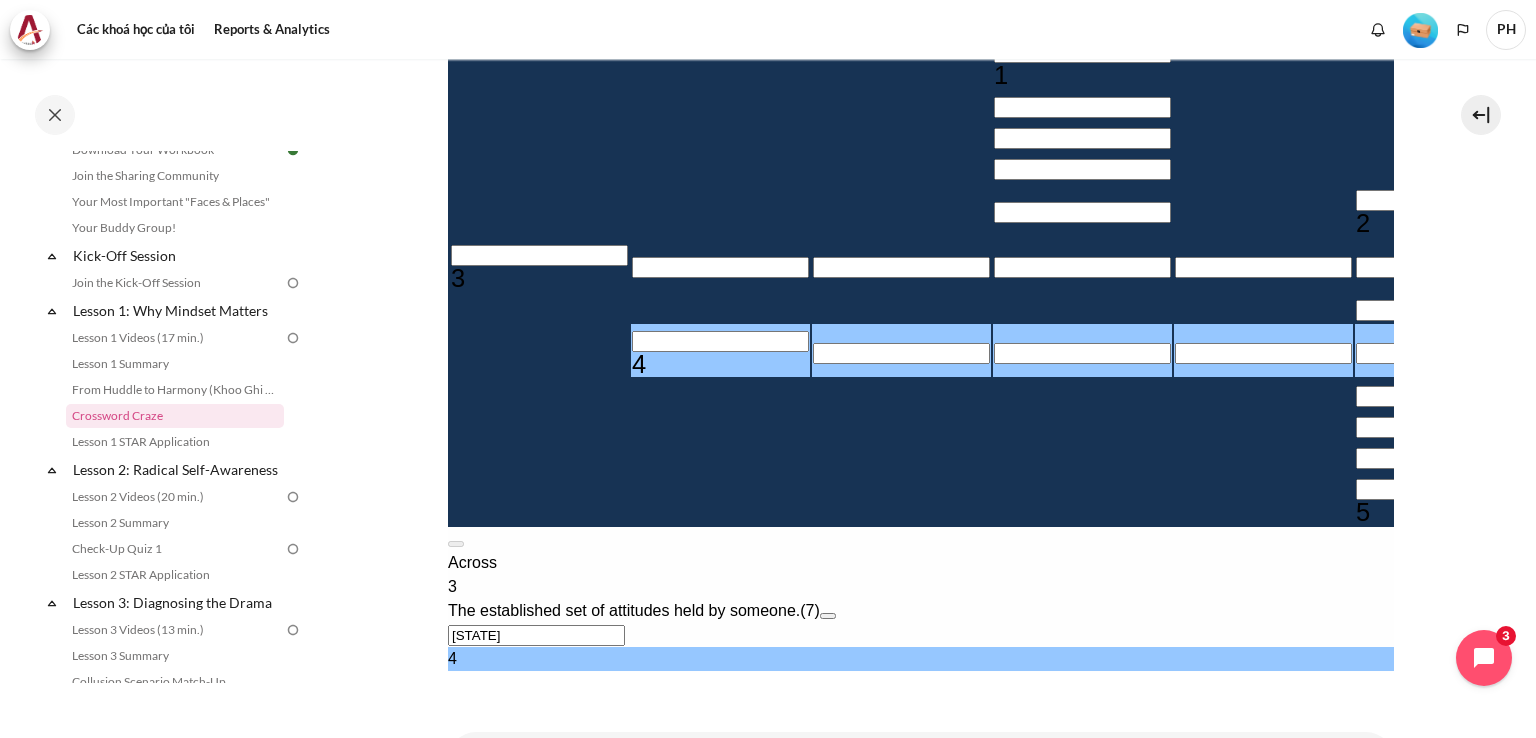 click at bounding box center (719, 341) 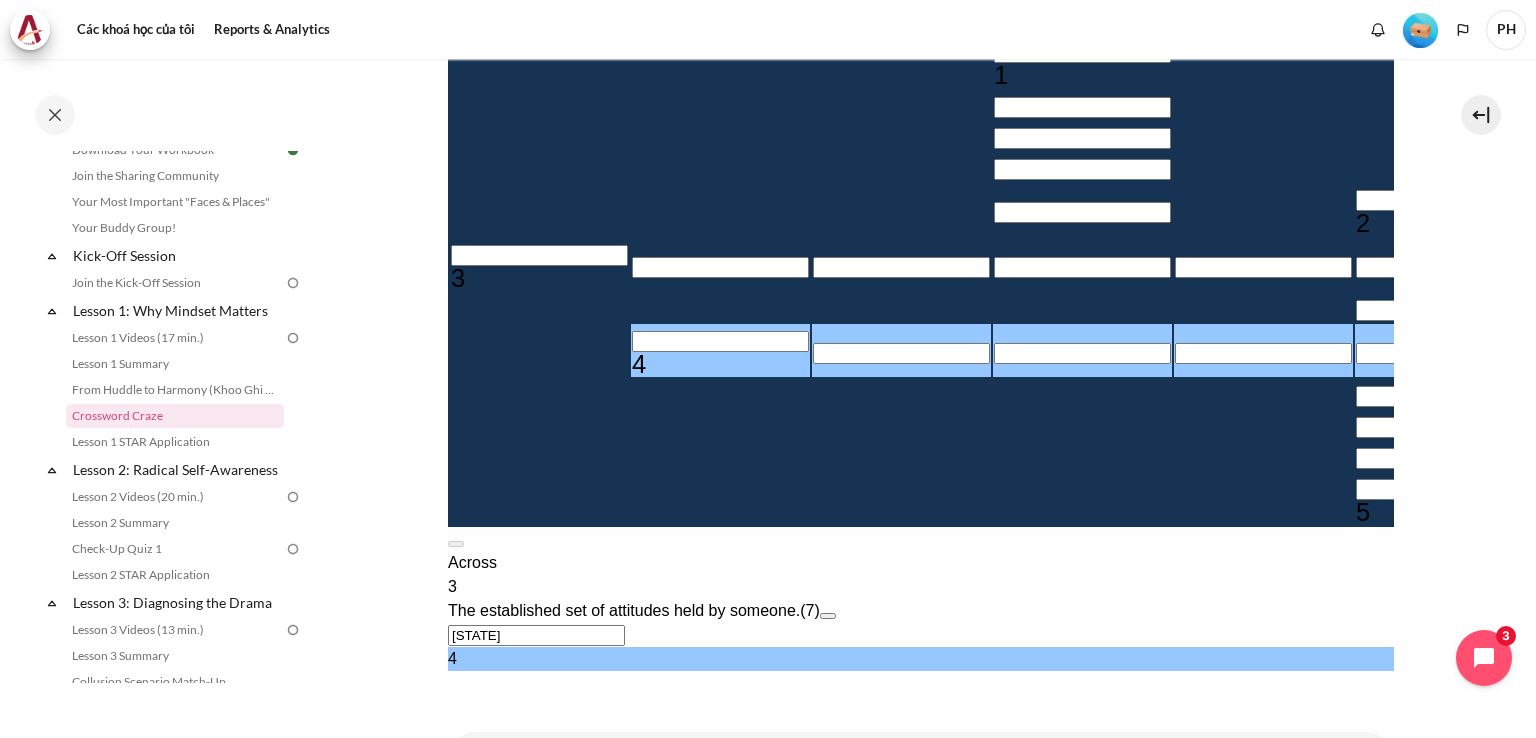 type 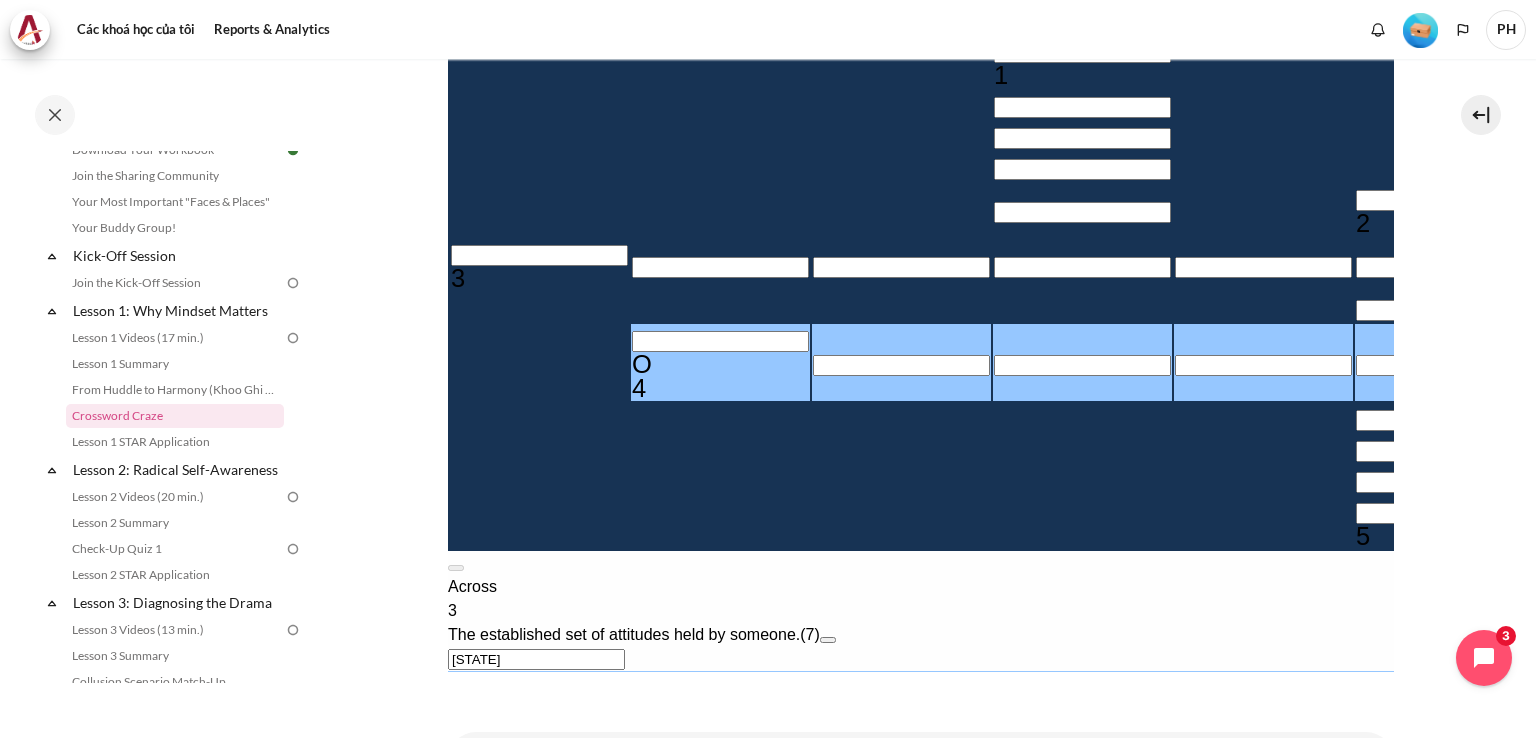 type 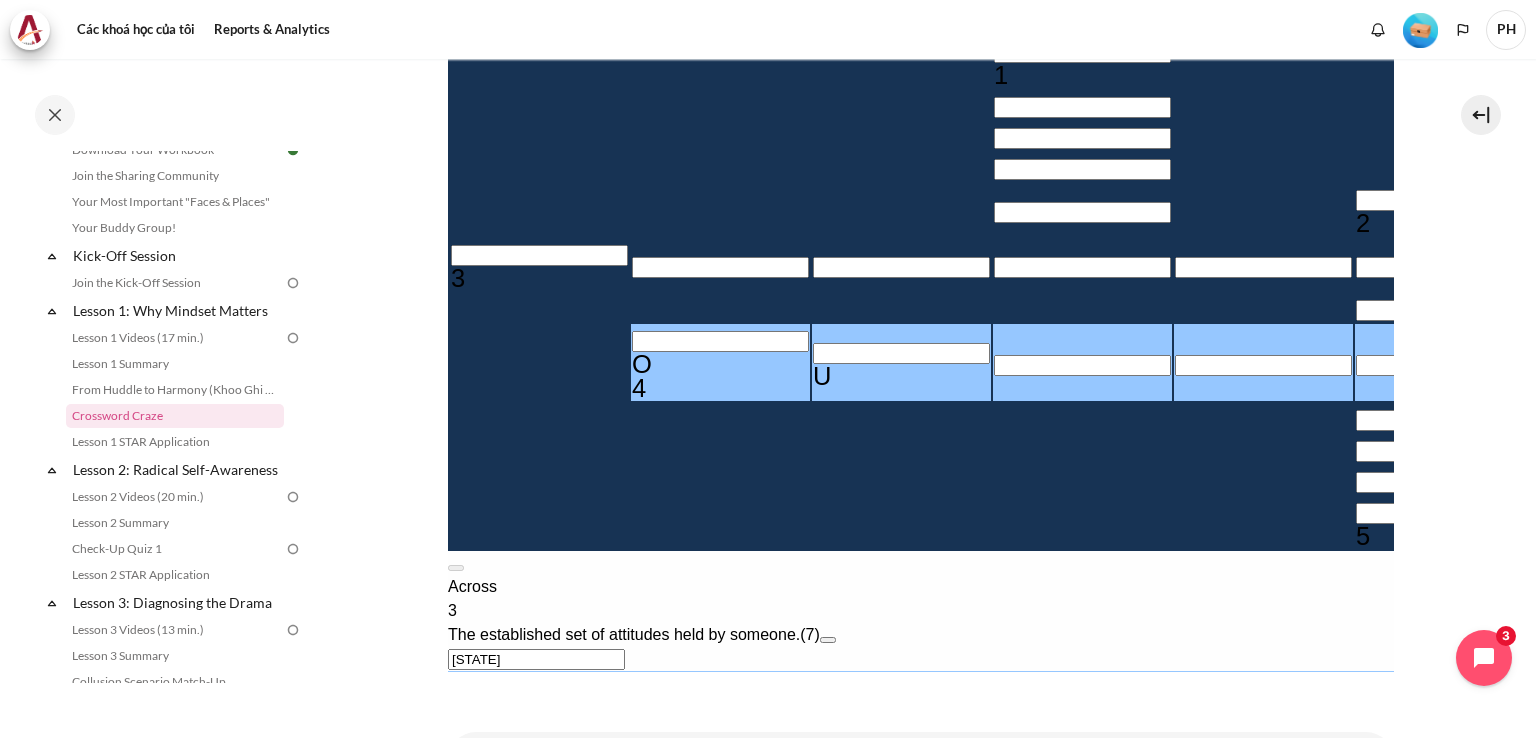 type 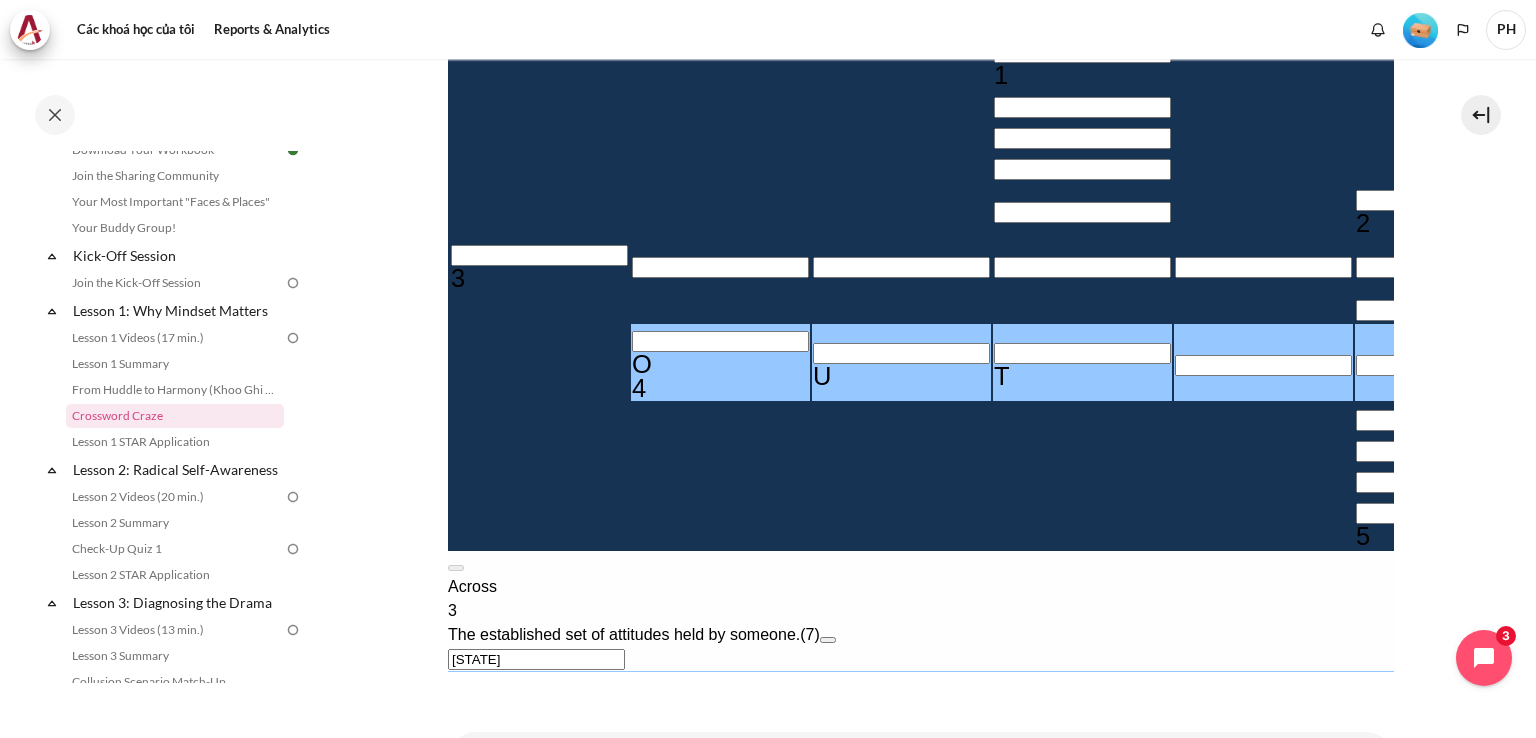 type 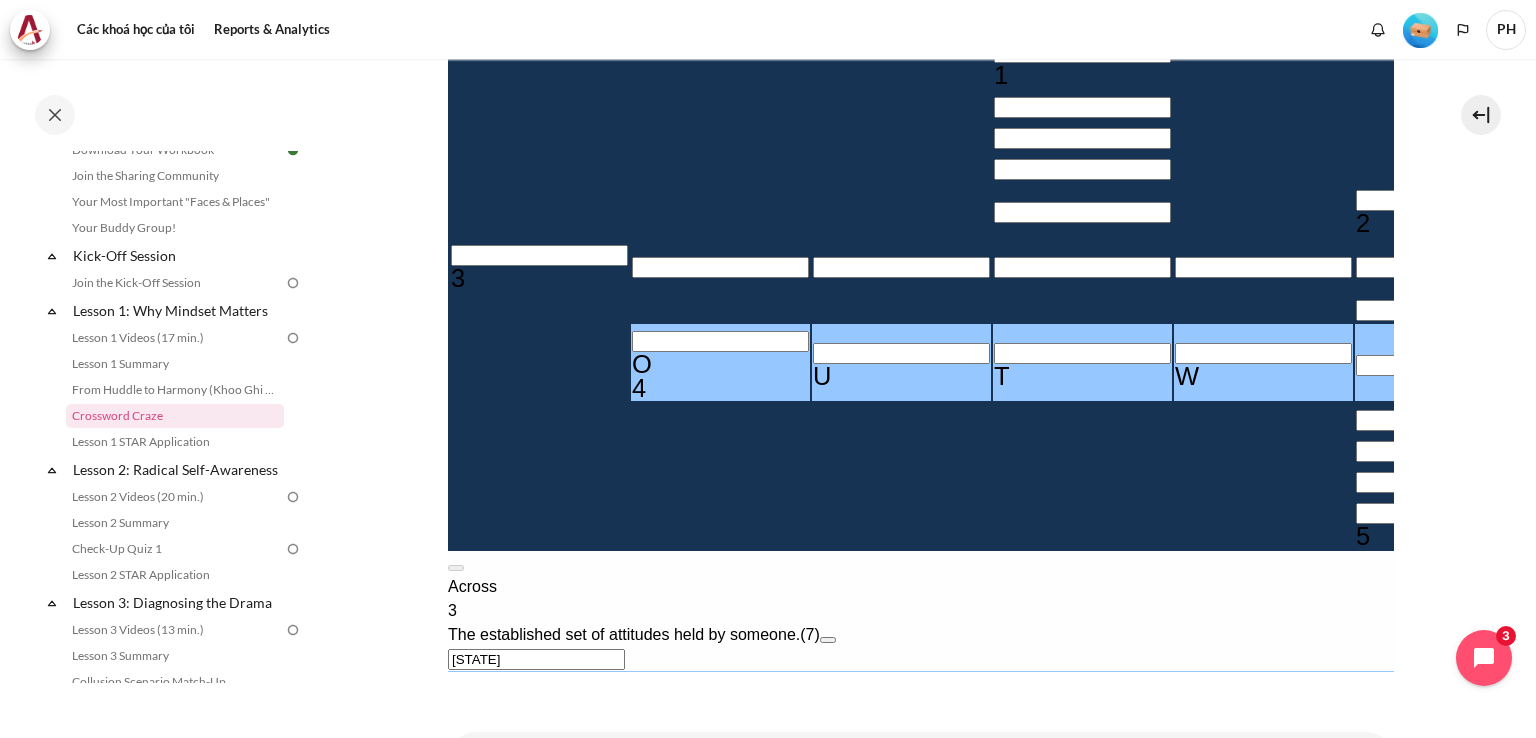 type 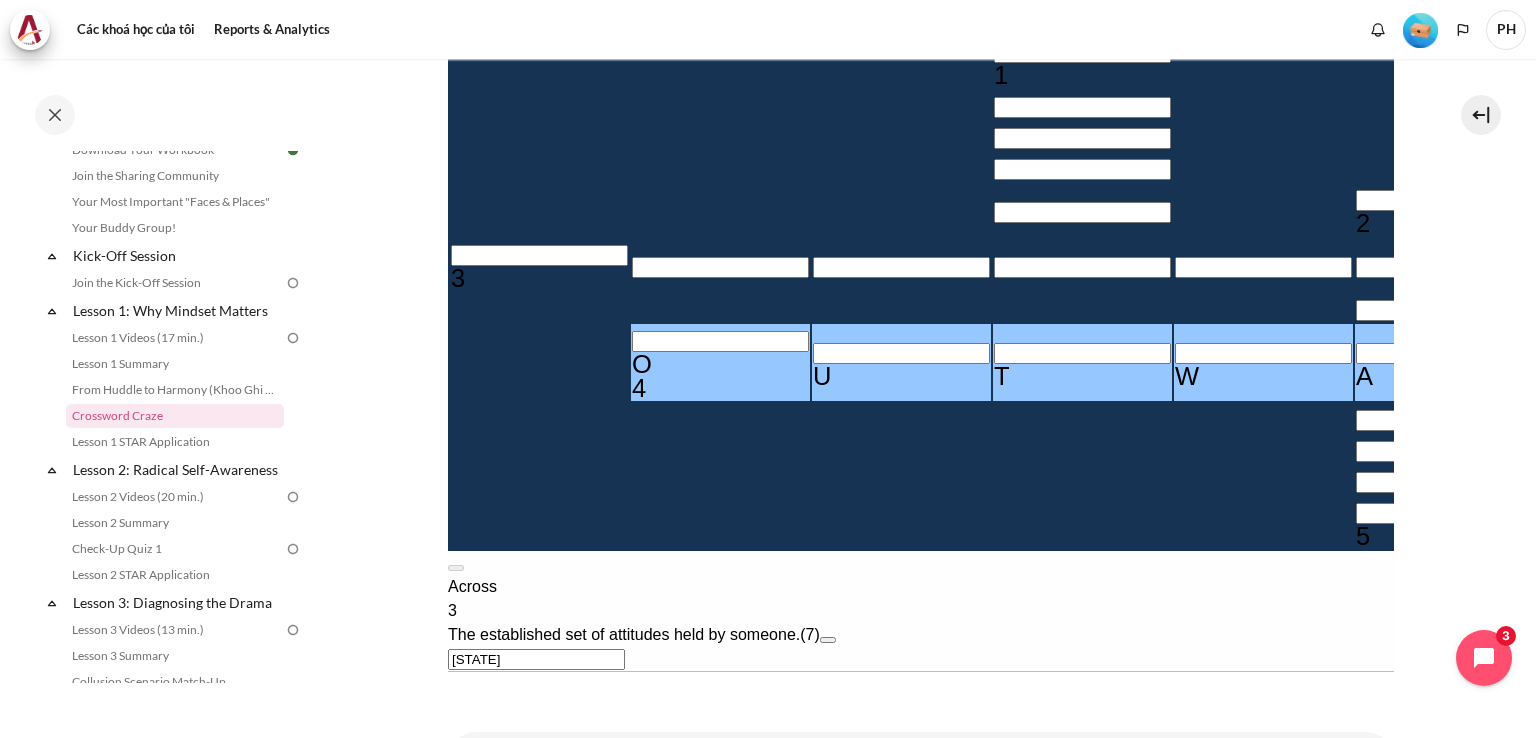 type 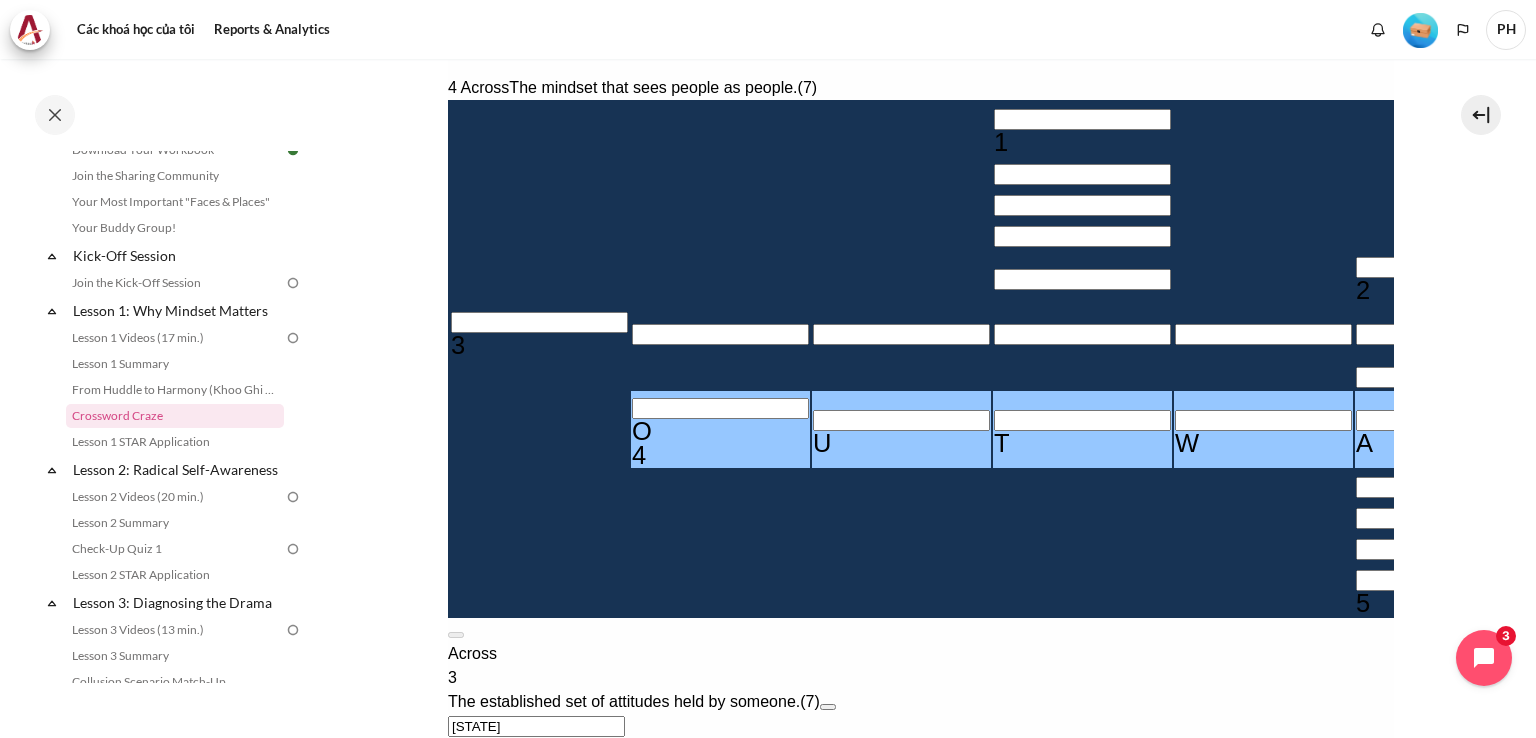 scroll, scrollTop: 391, scrollLeft: 0, axis: vertical 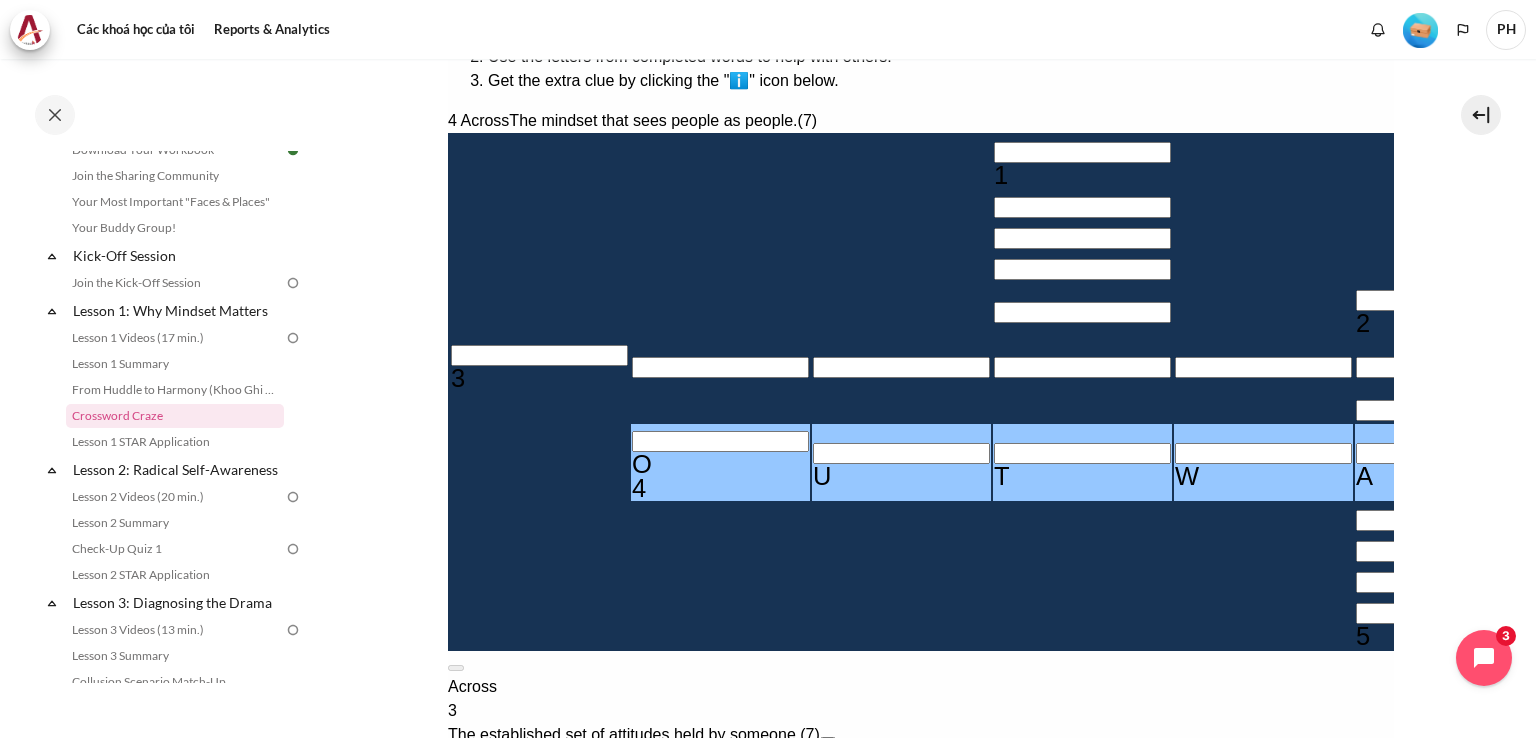 click at bounding box center [1081, 152] 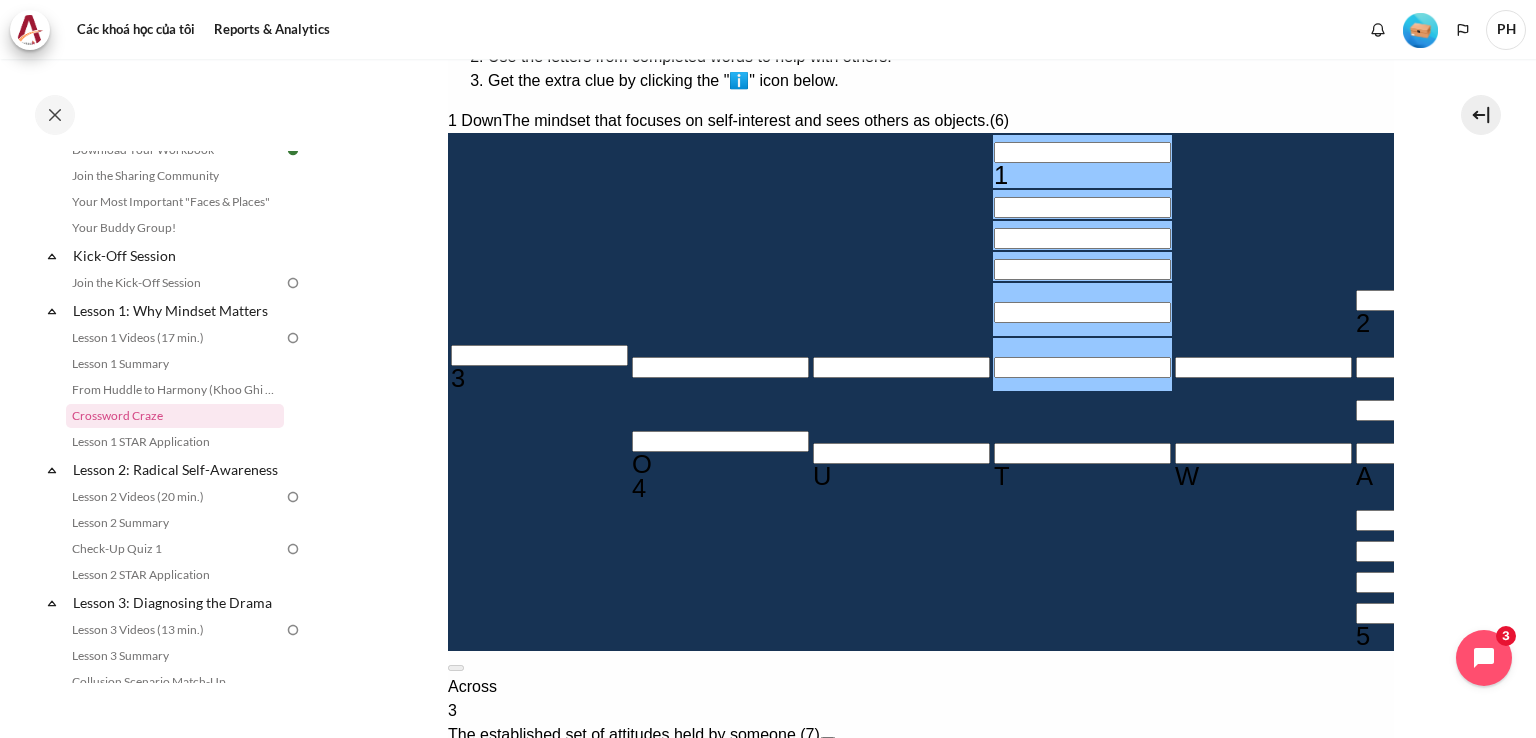 type 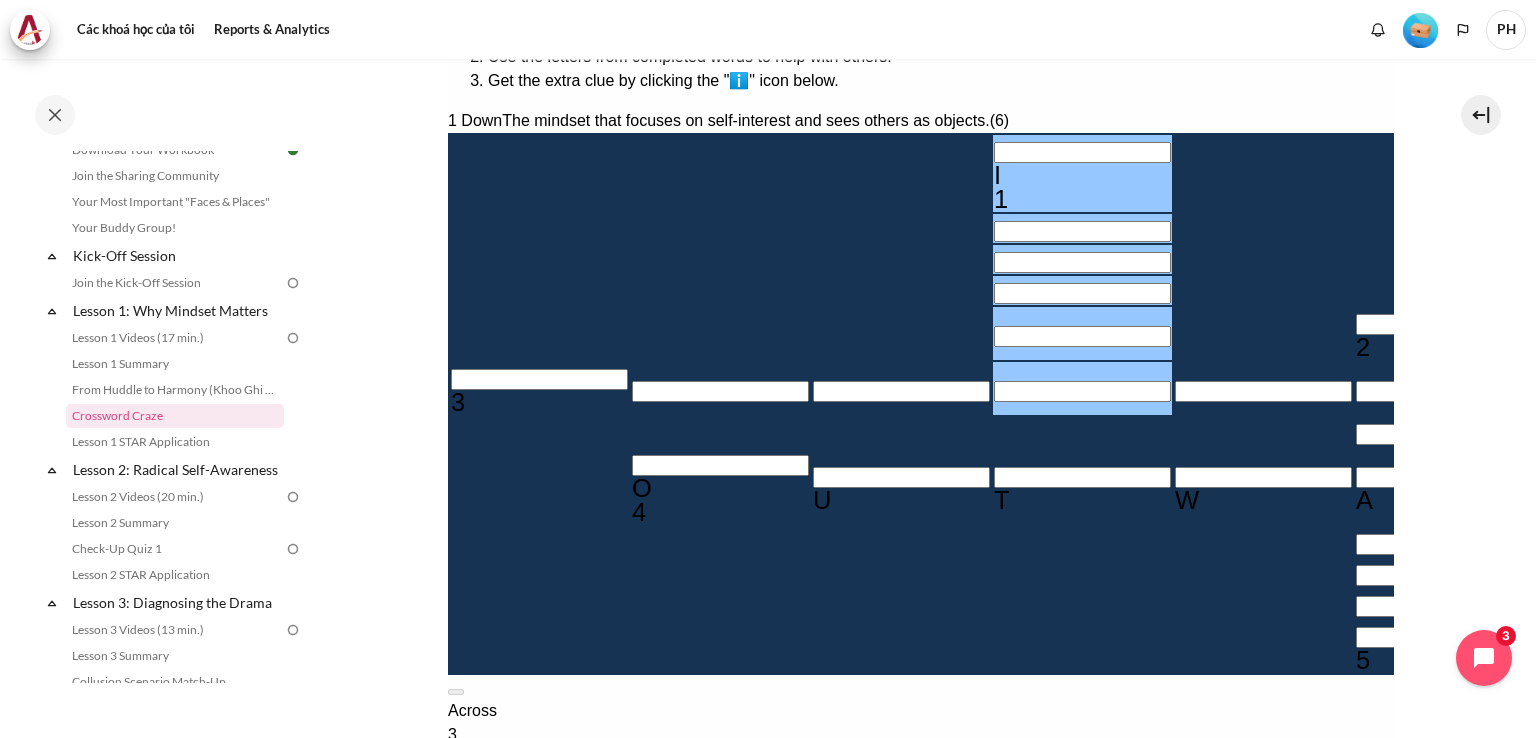 type 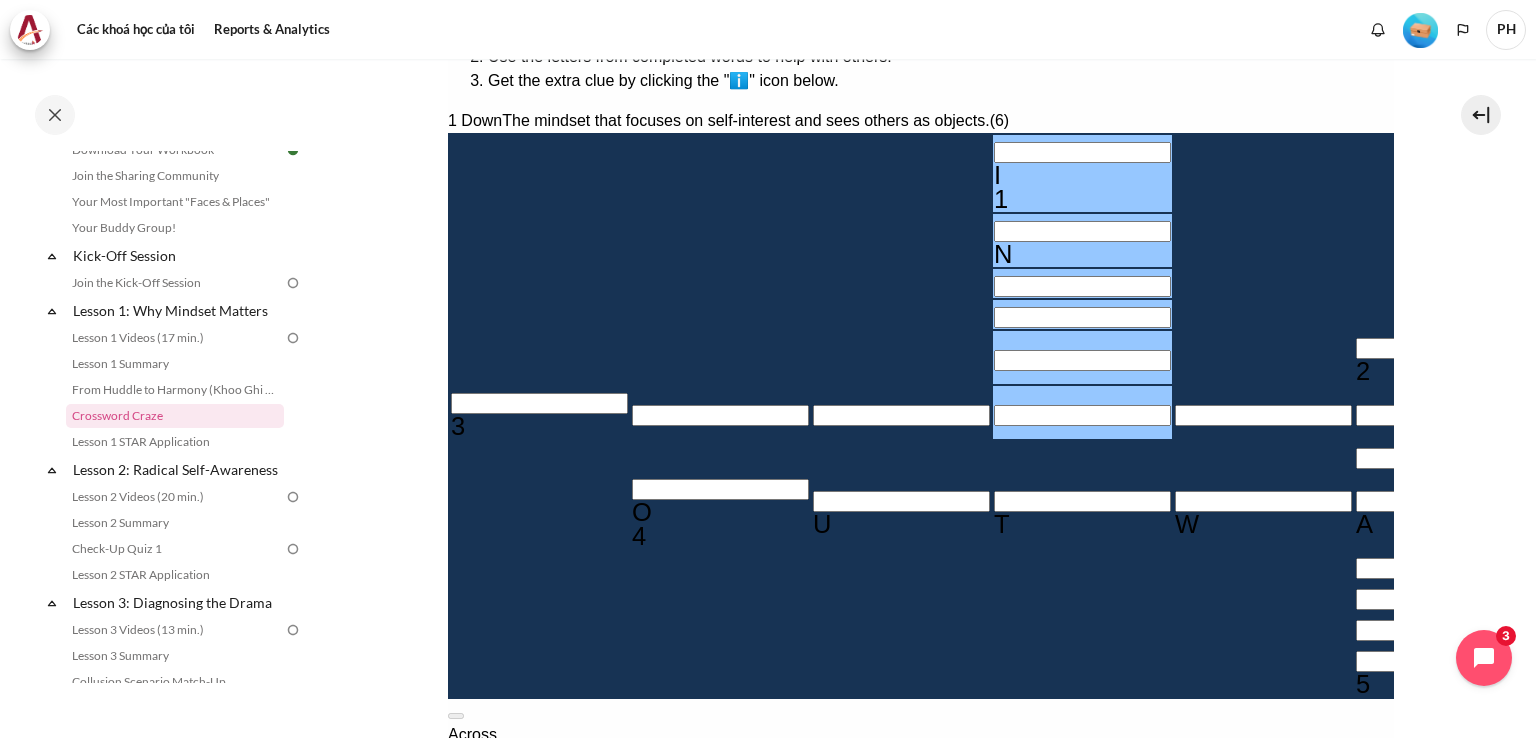 type 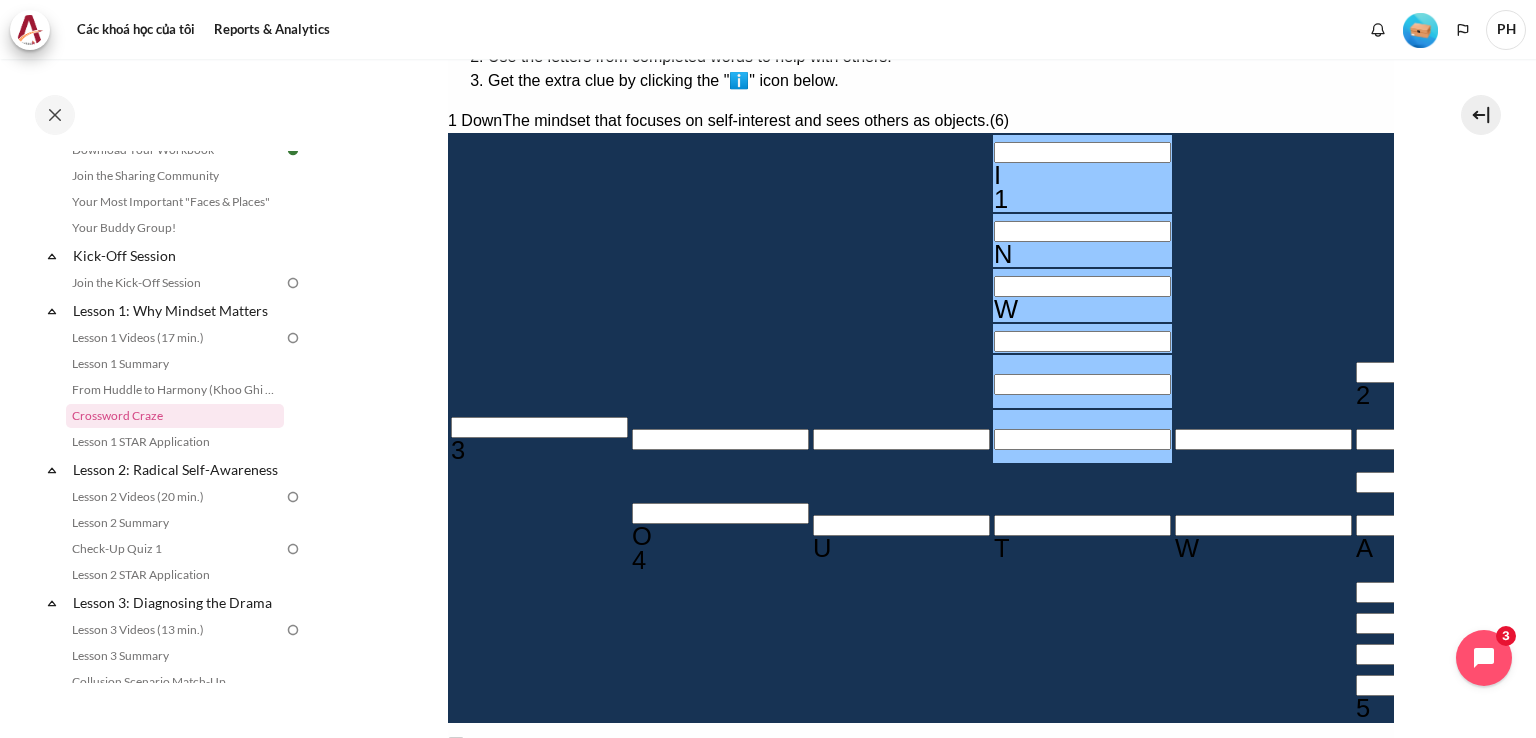 type 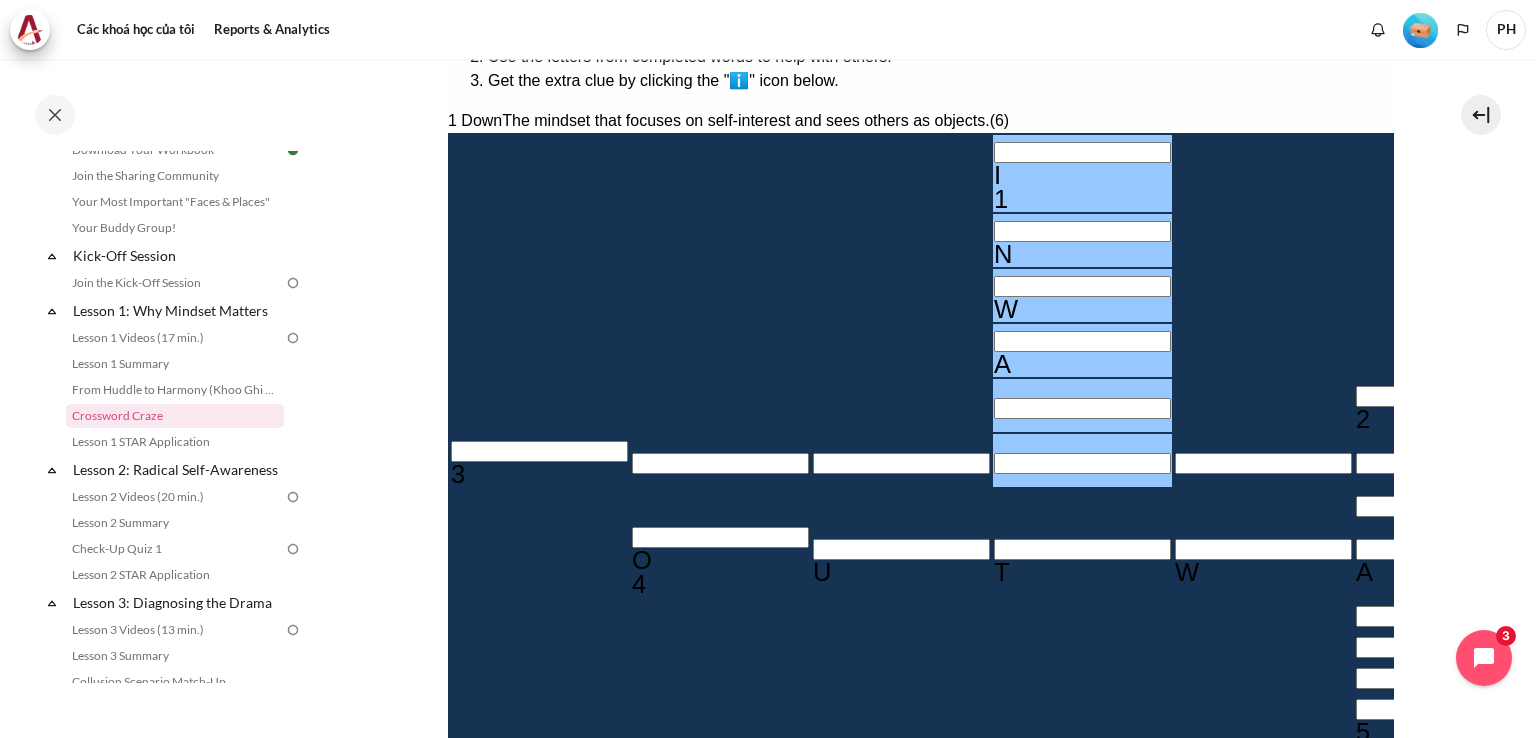 type 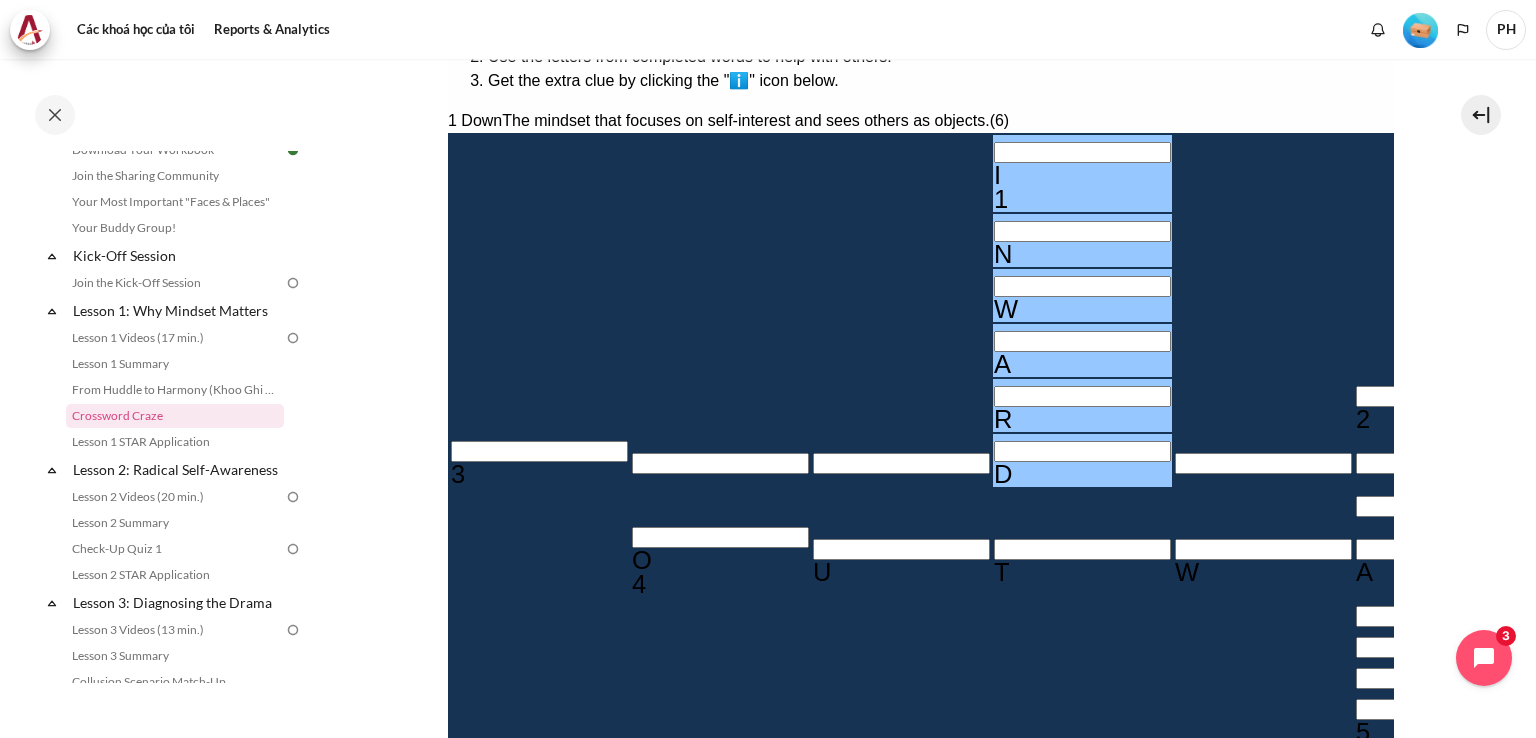 type 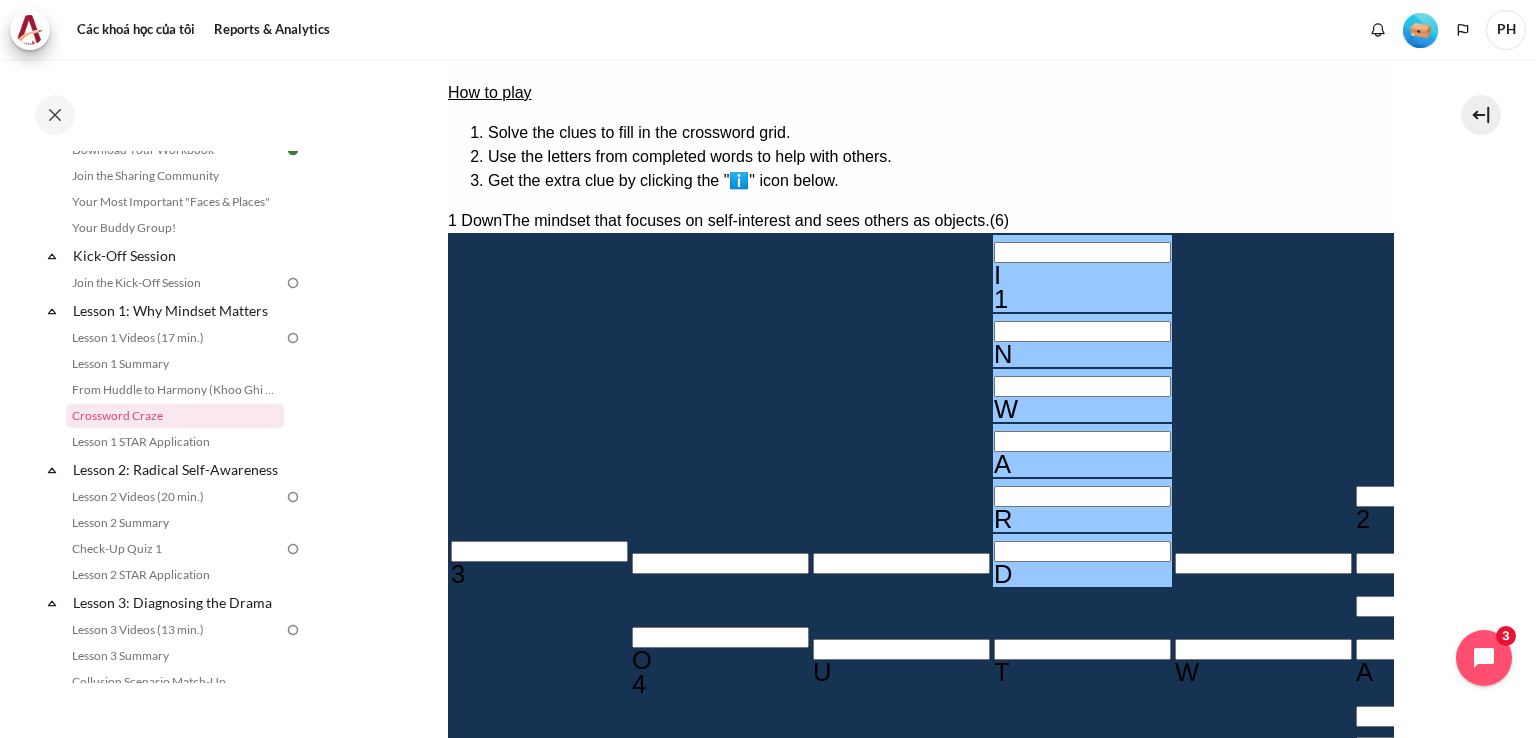 scroll, scrollTop: 391, scrollLeft: 0, axis: vertical 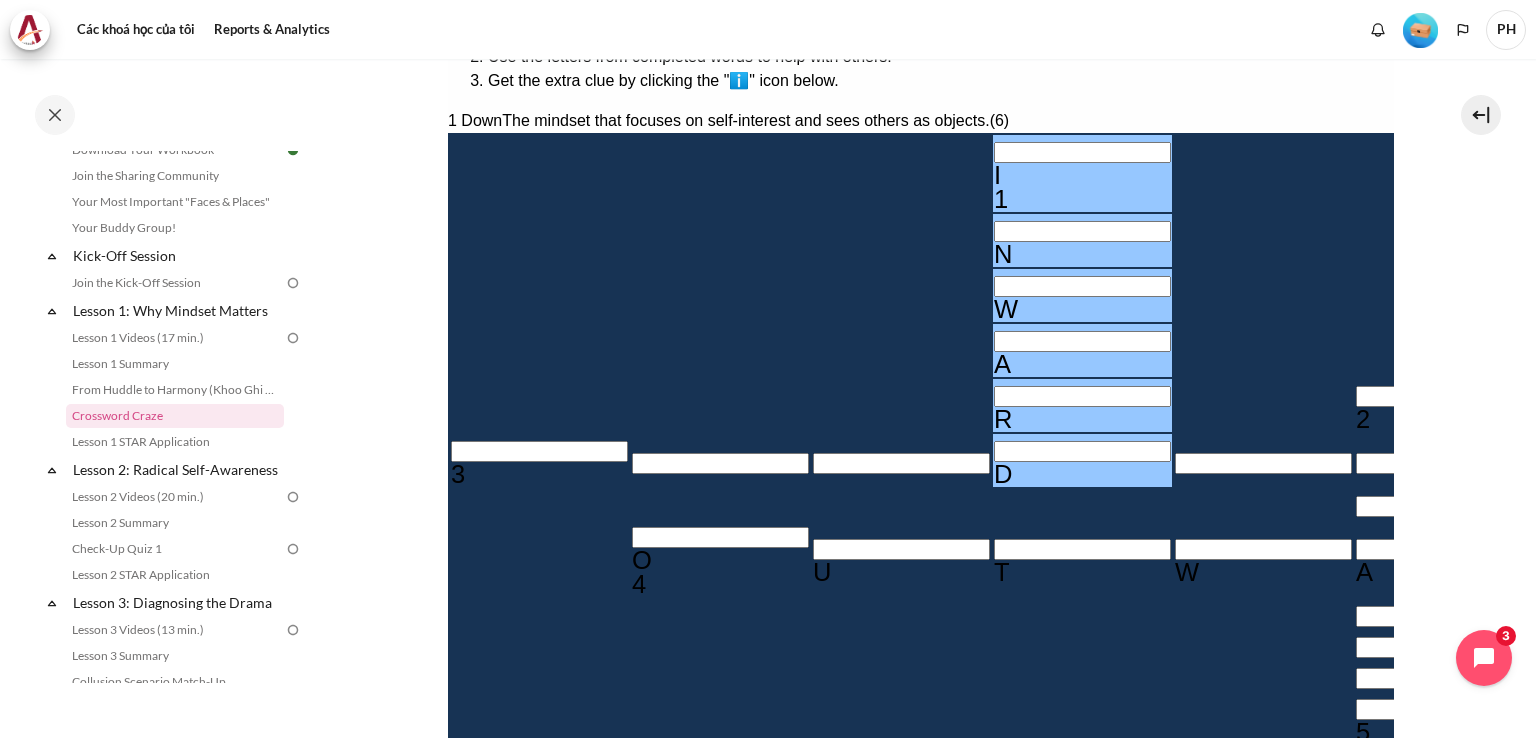 click at bounding box center (1443, 396) 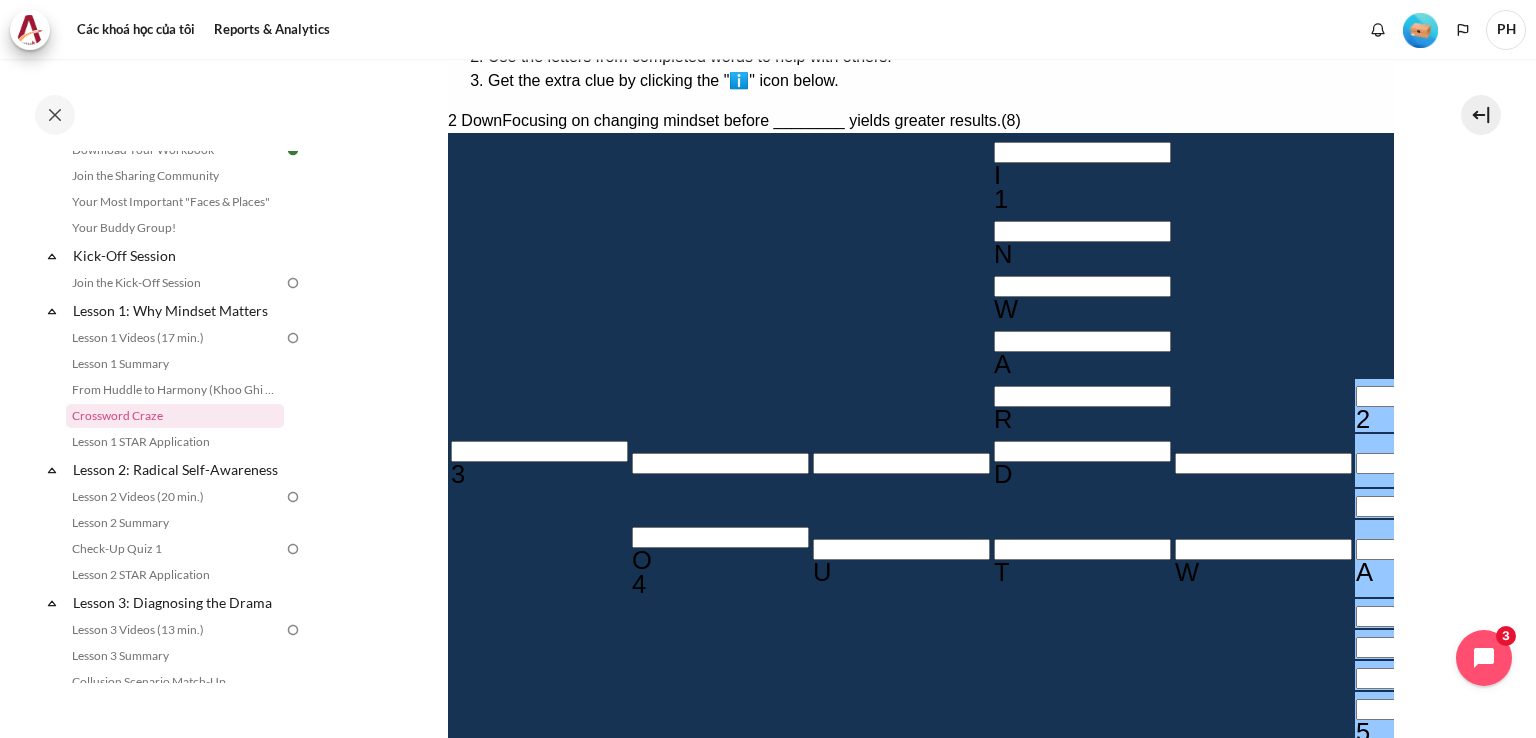 type 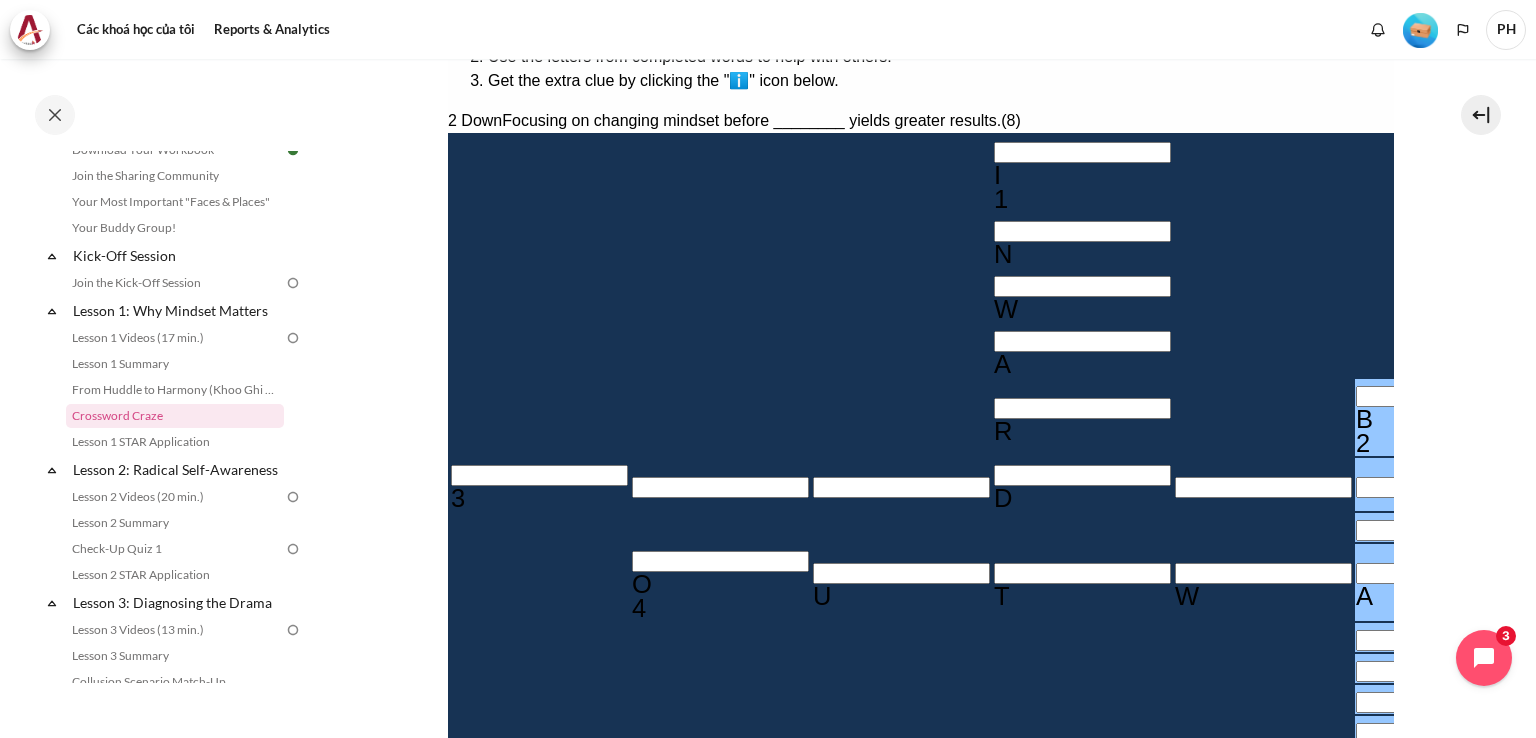 type 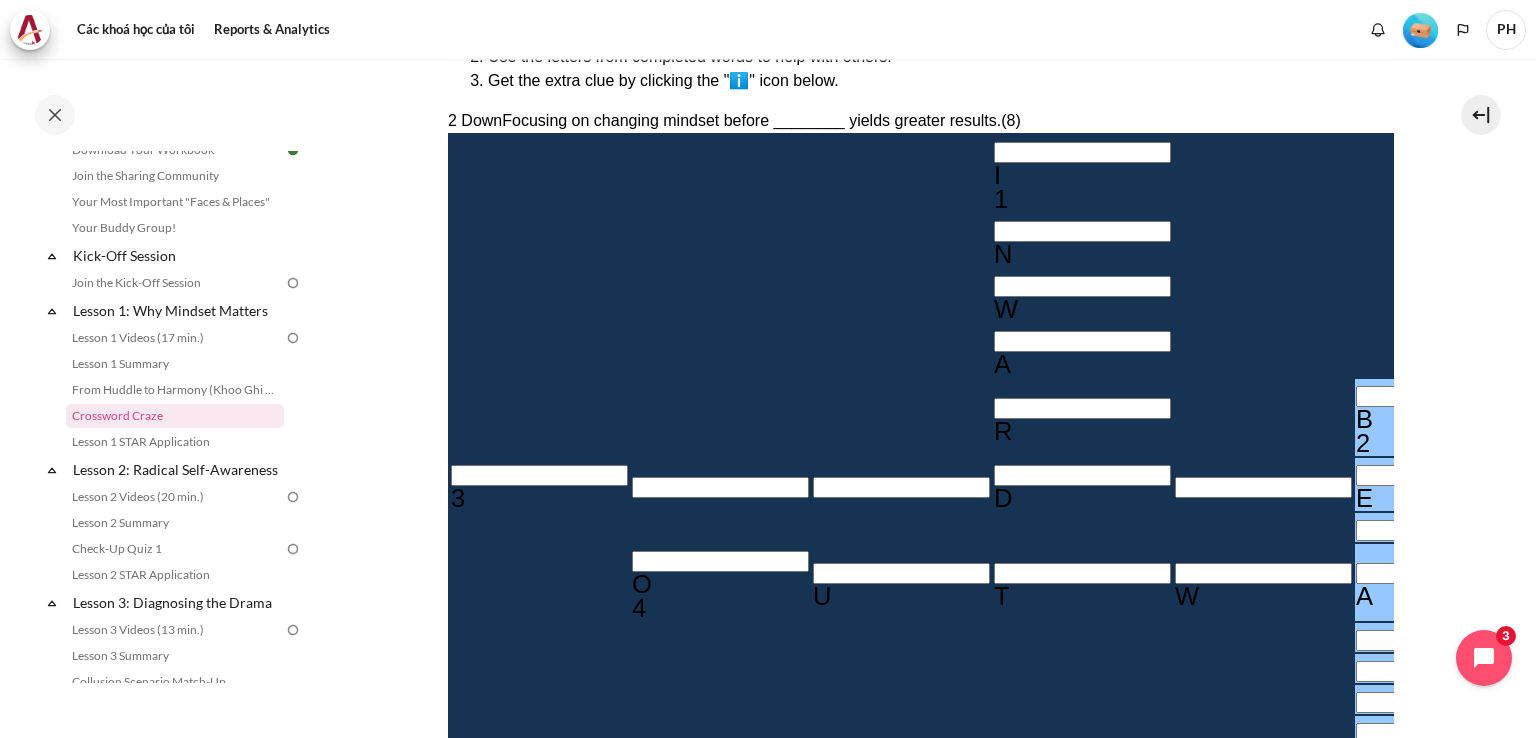 type 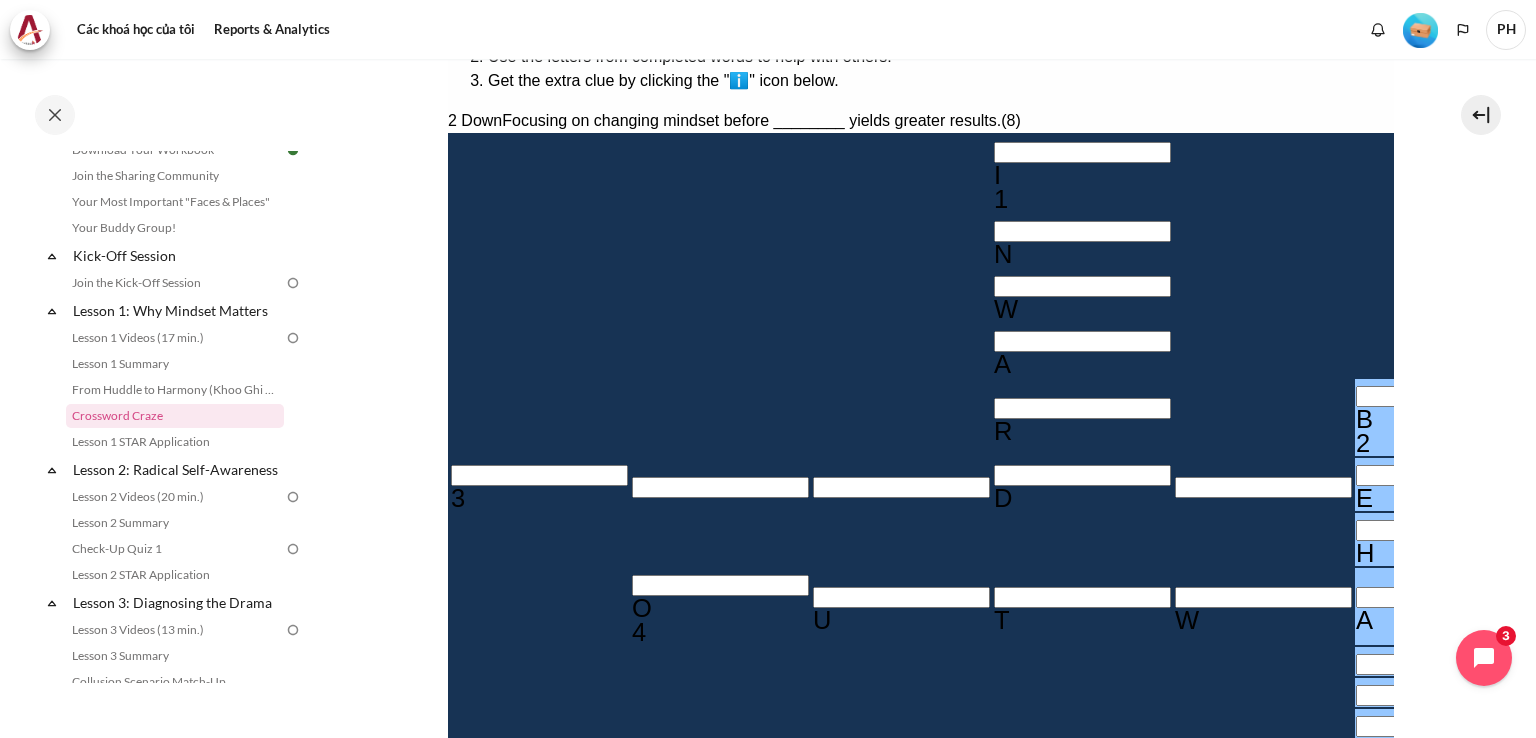 type 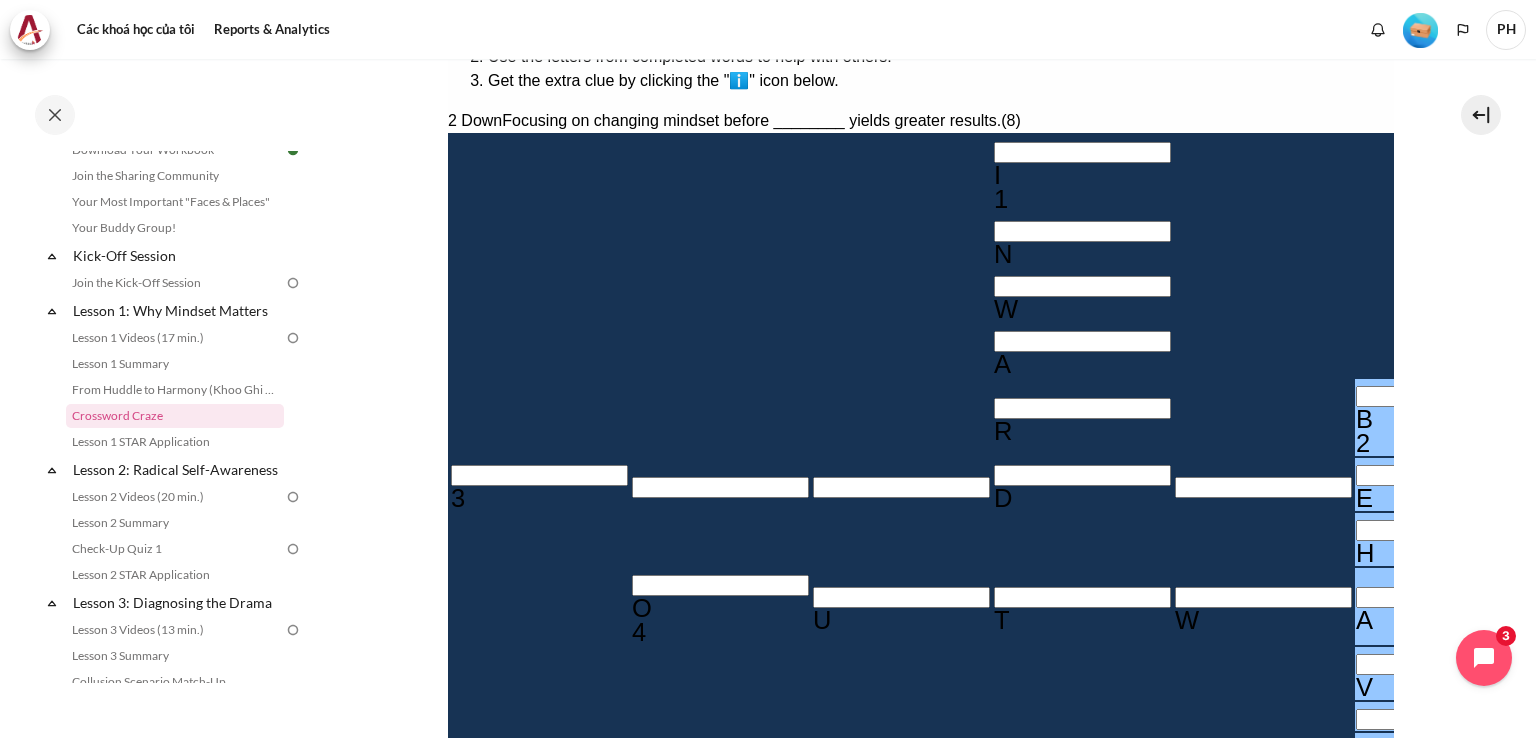 type 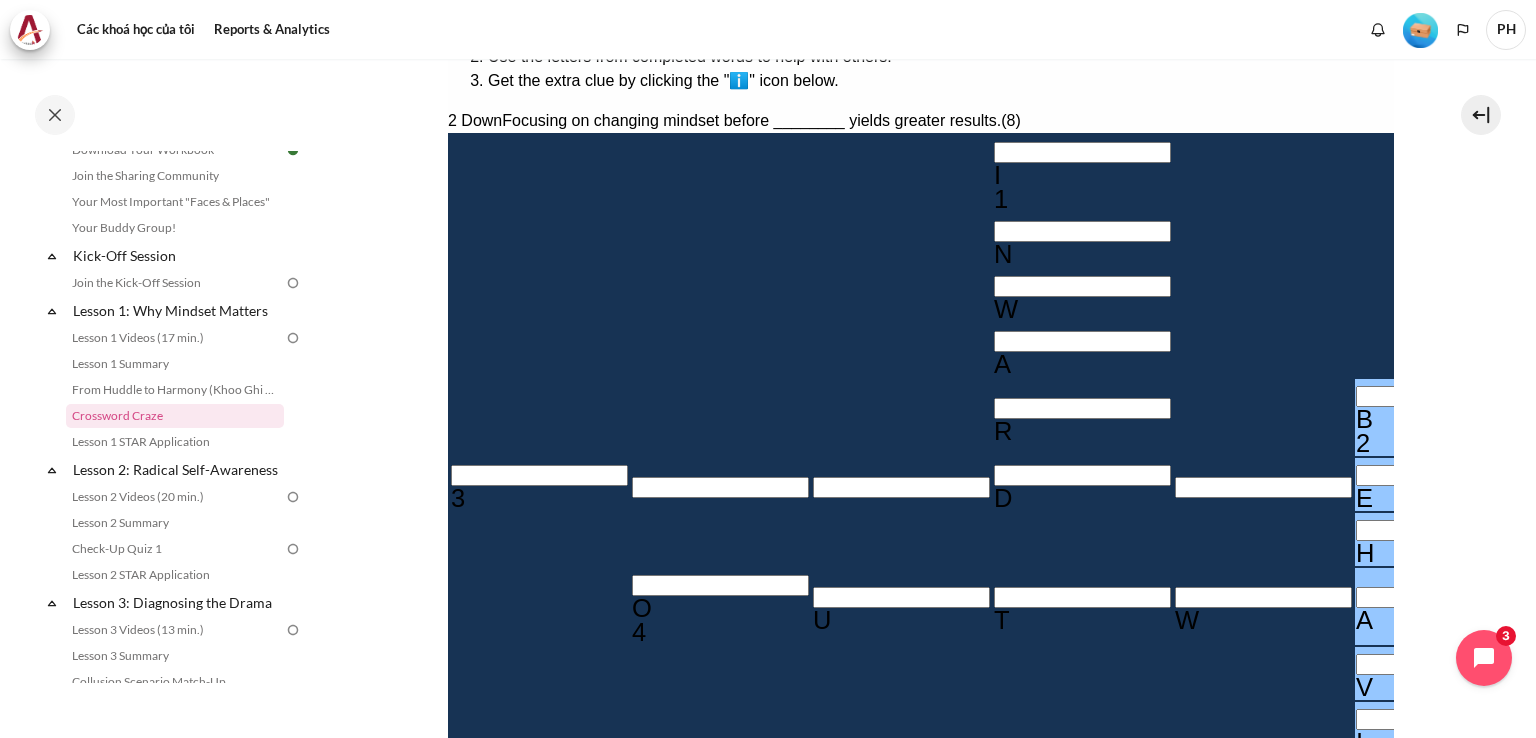 type 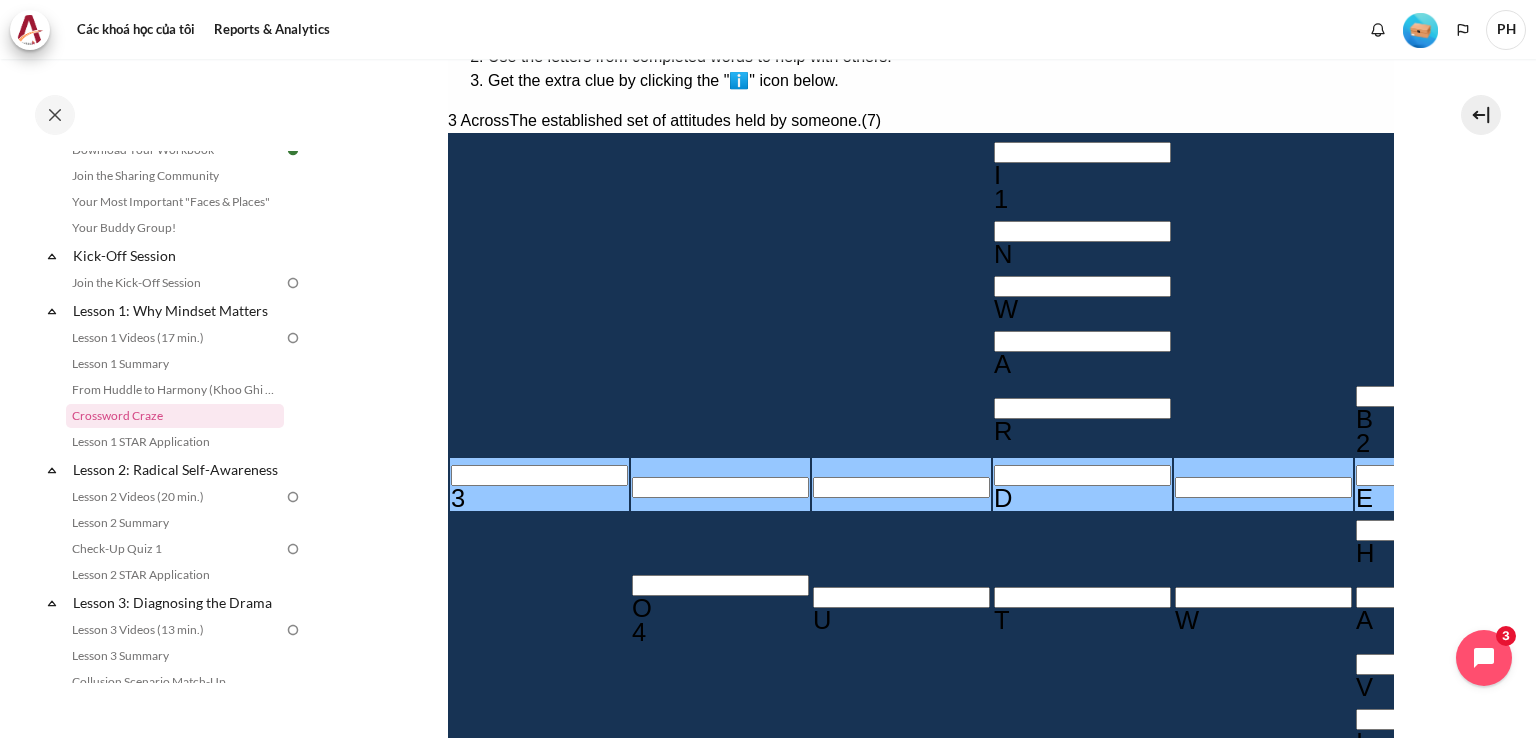 click at bounding box center [538, 475] 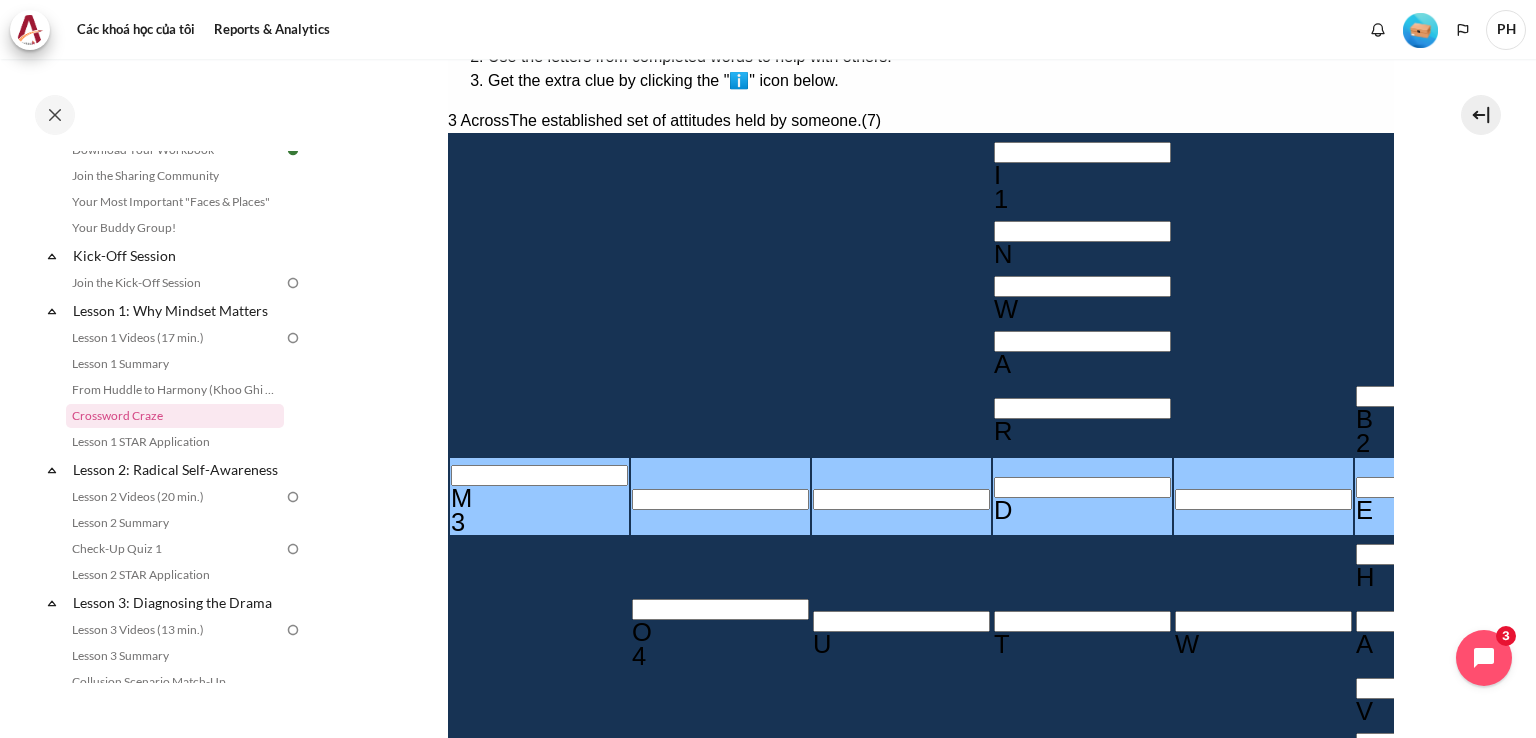 type 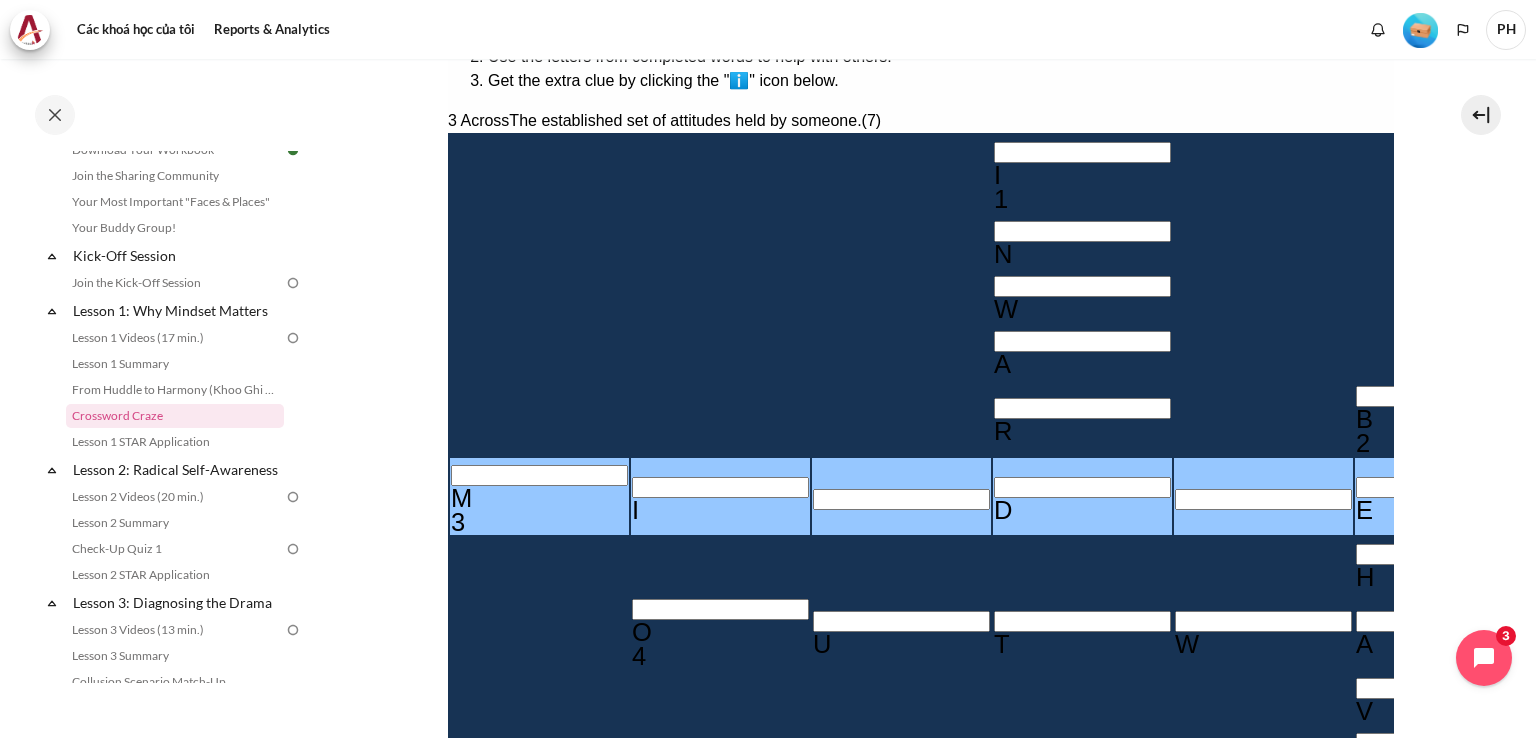type 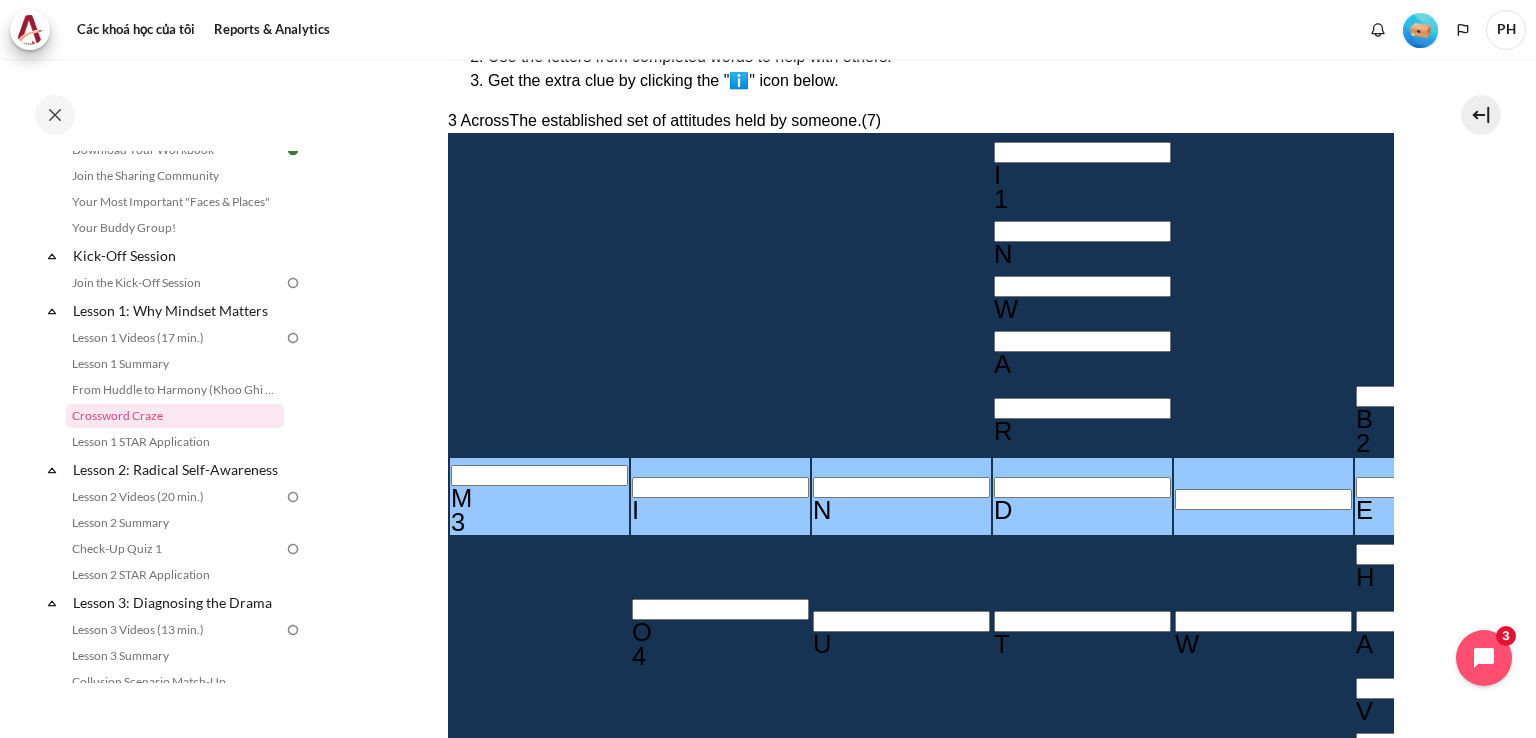 type 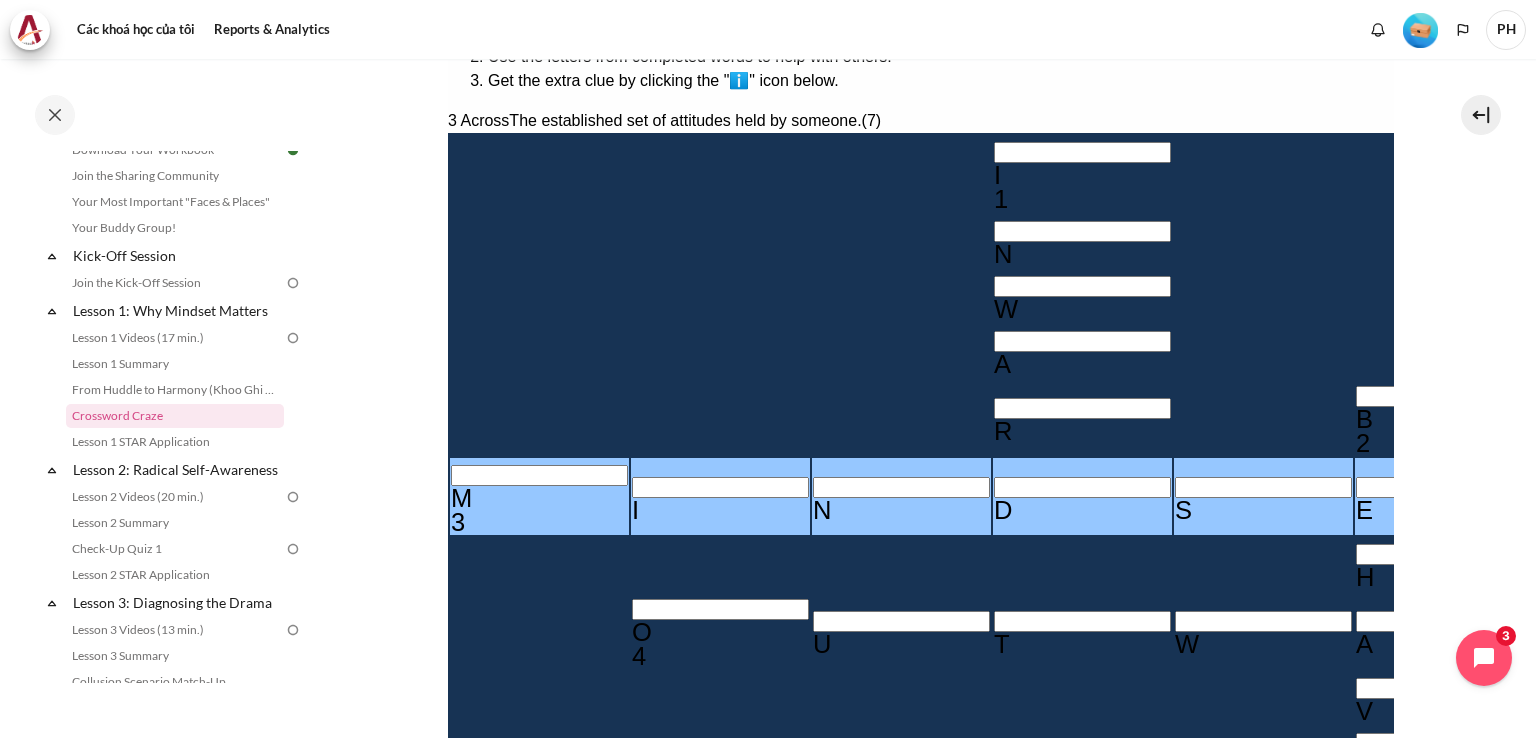 type 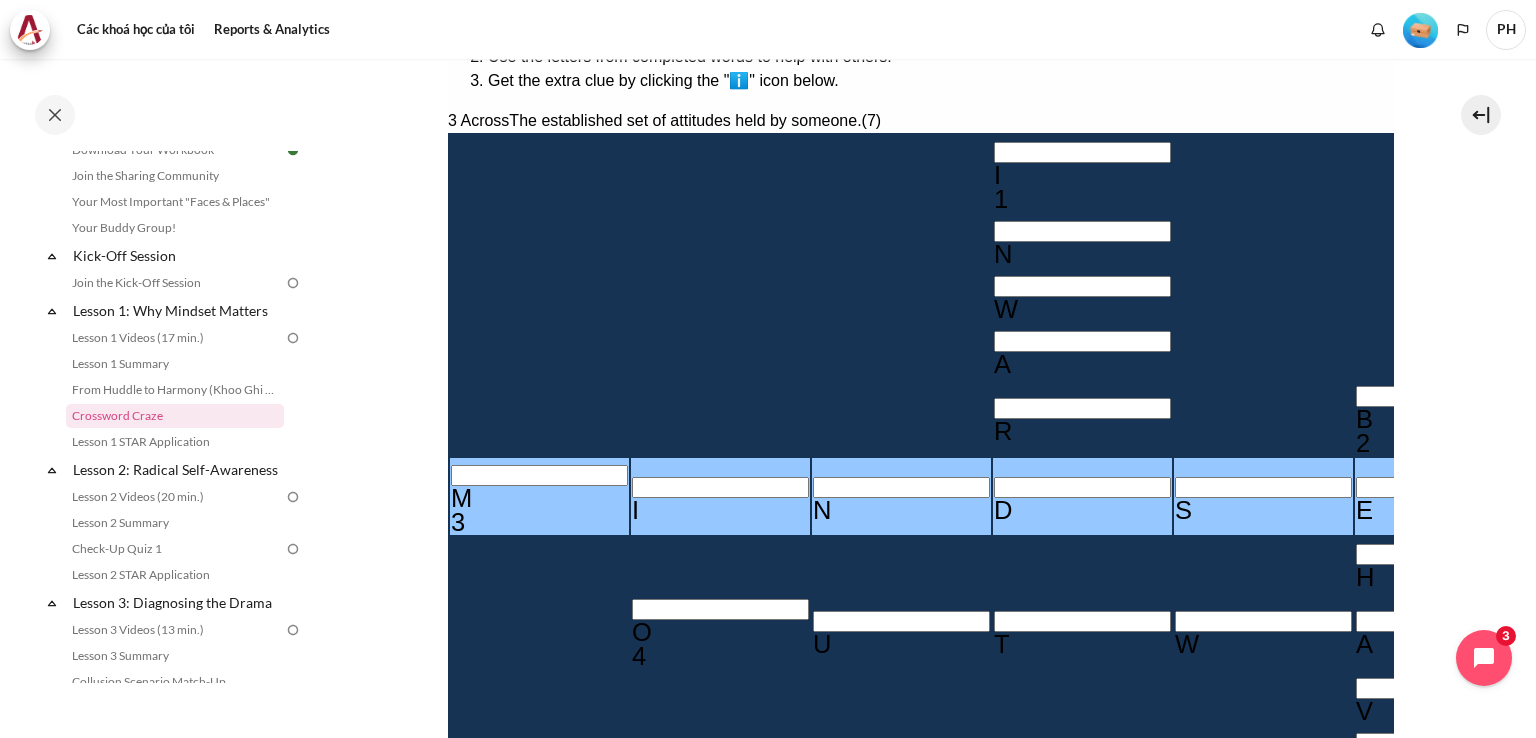 click at bounding box center (1986, 564) 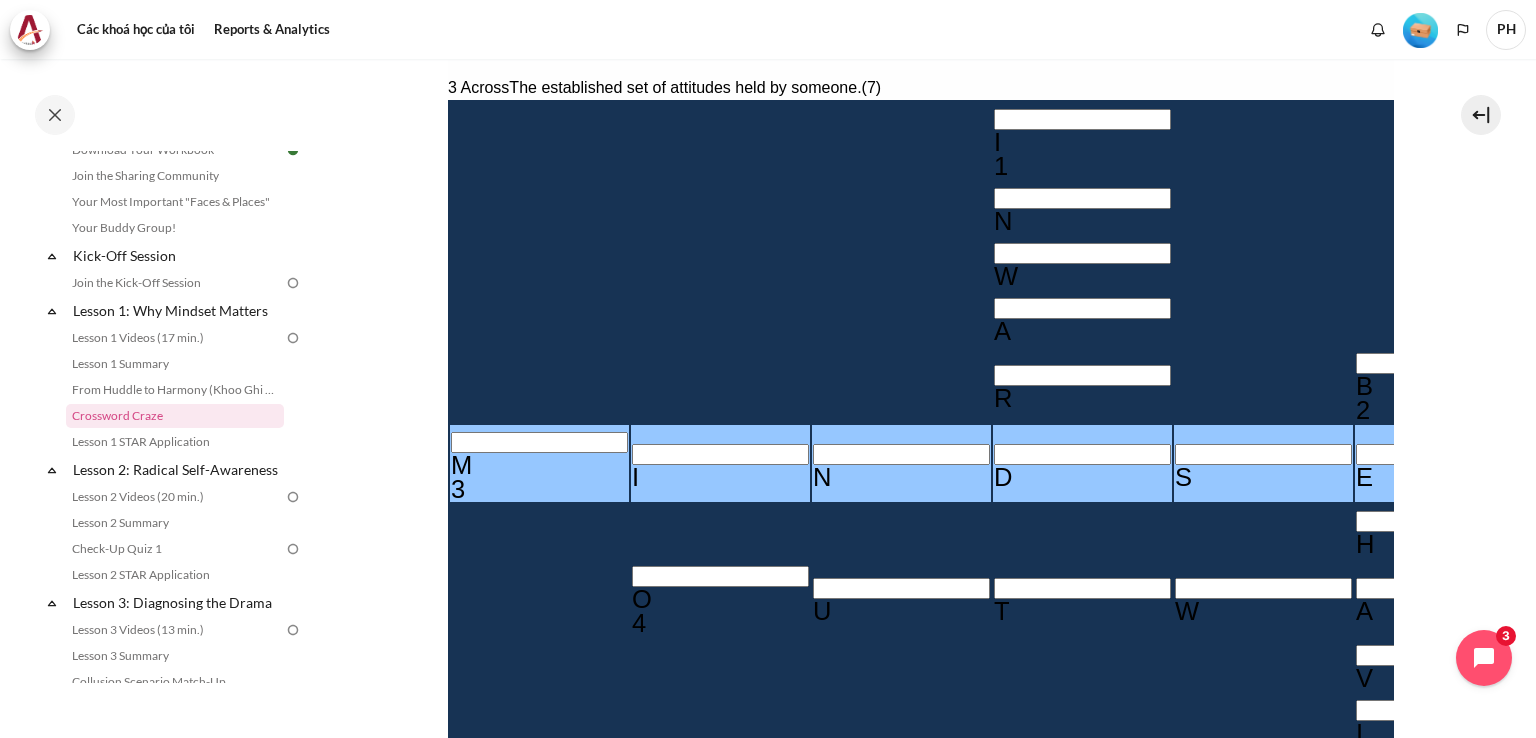 scroll, scrollTop: 391, scrollLeft: 0, axis: vertical 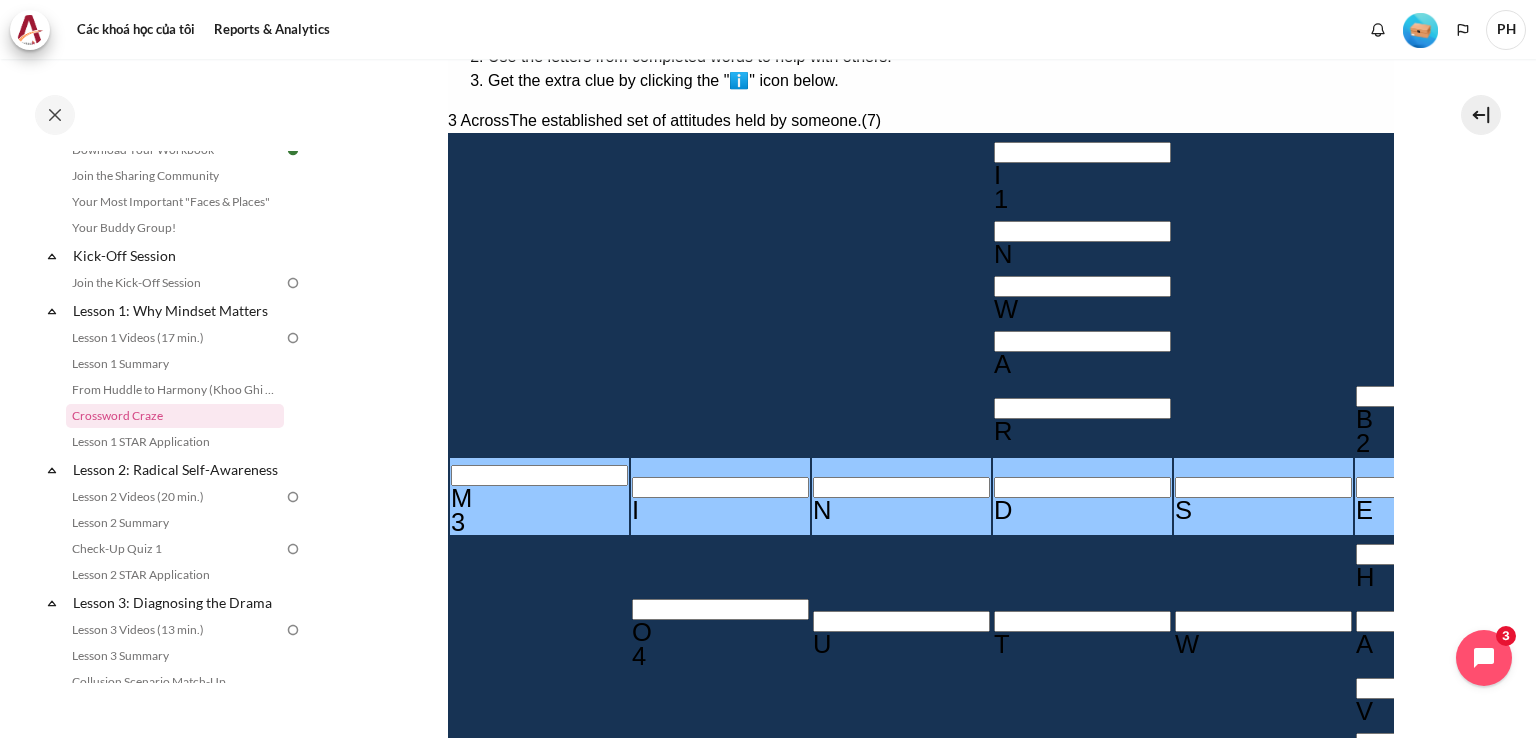 click on "R" at bounding box center (1443, 876) 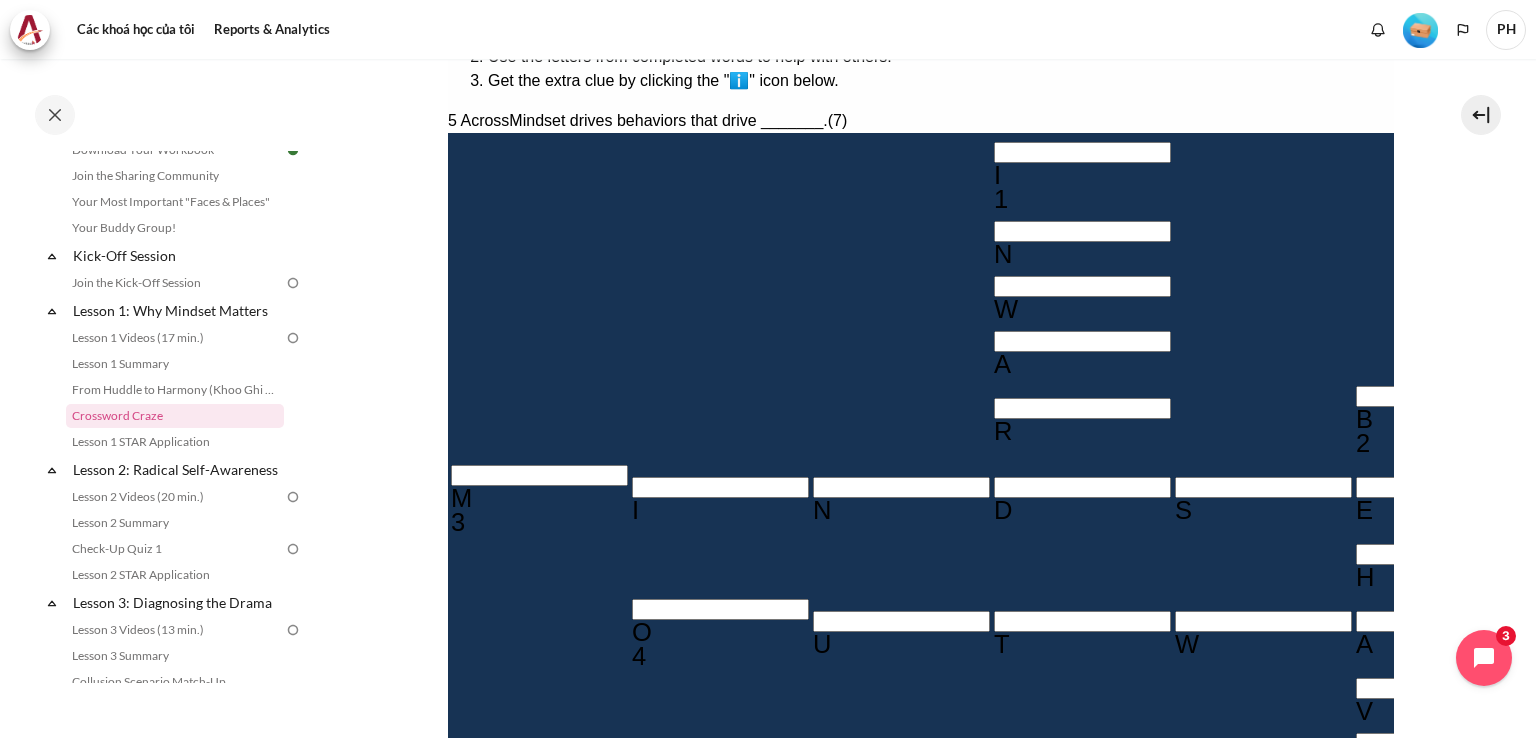 type 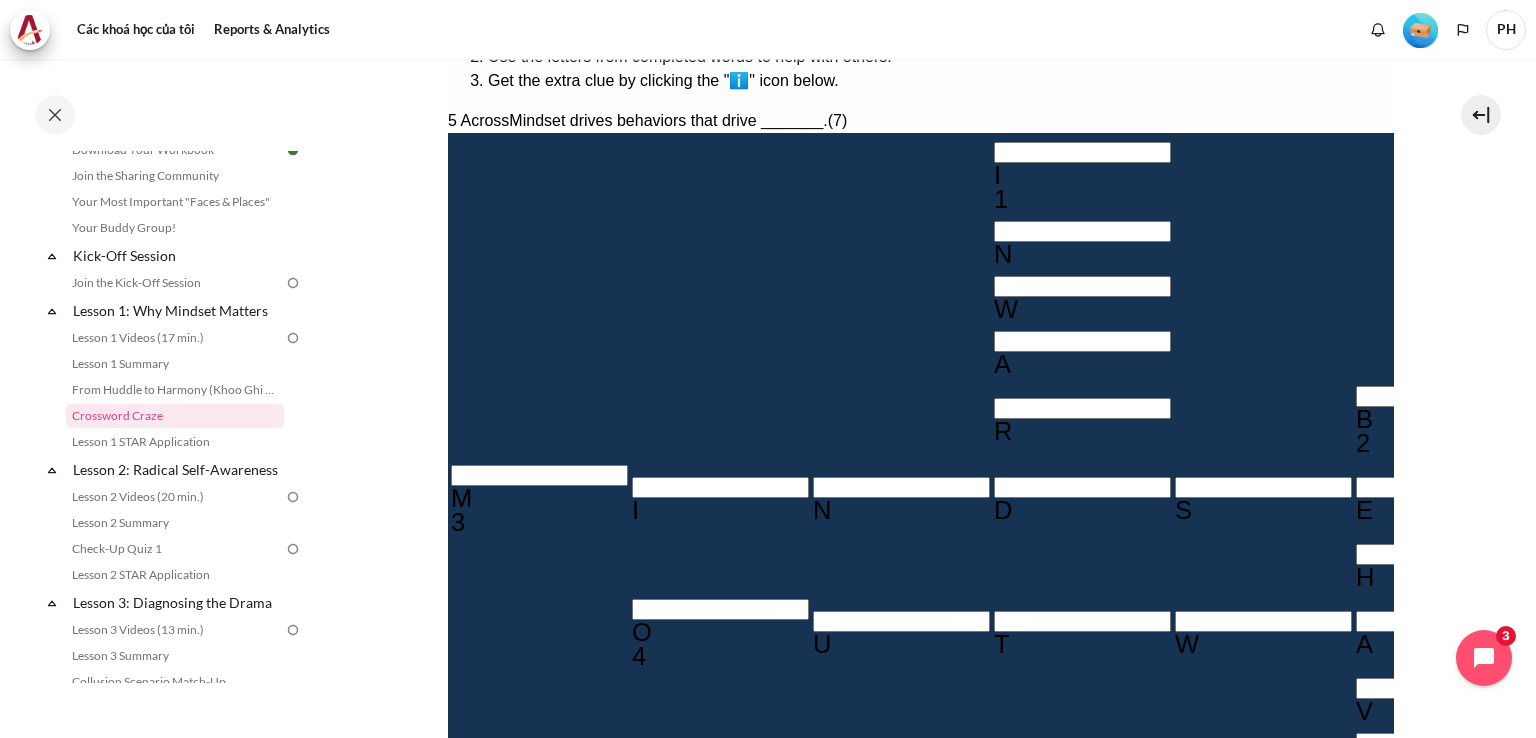 type 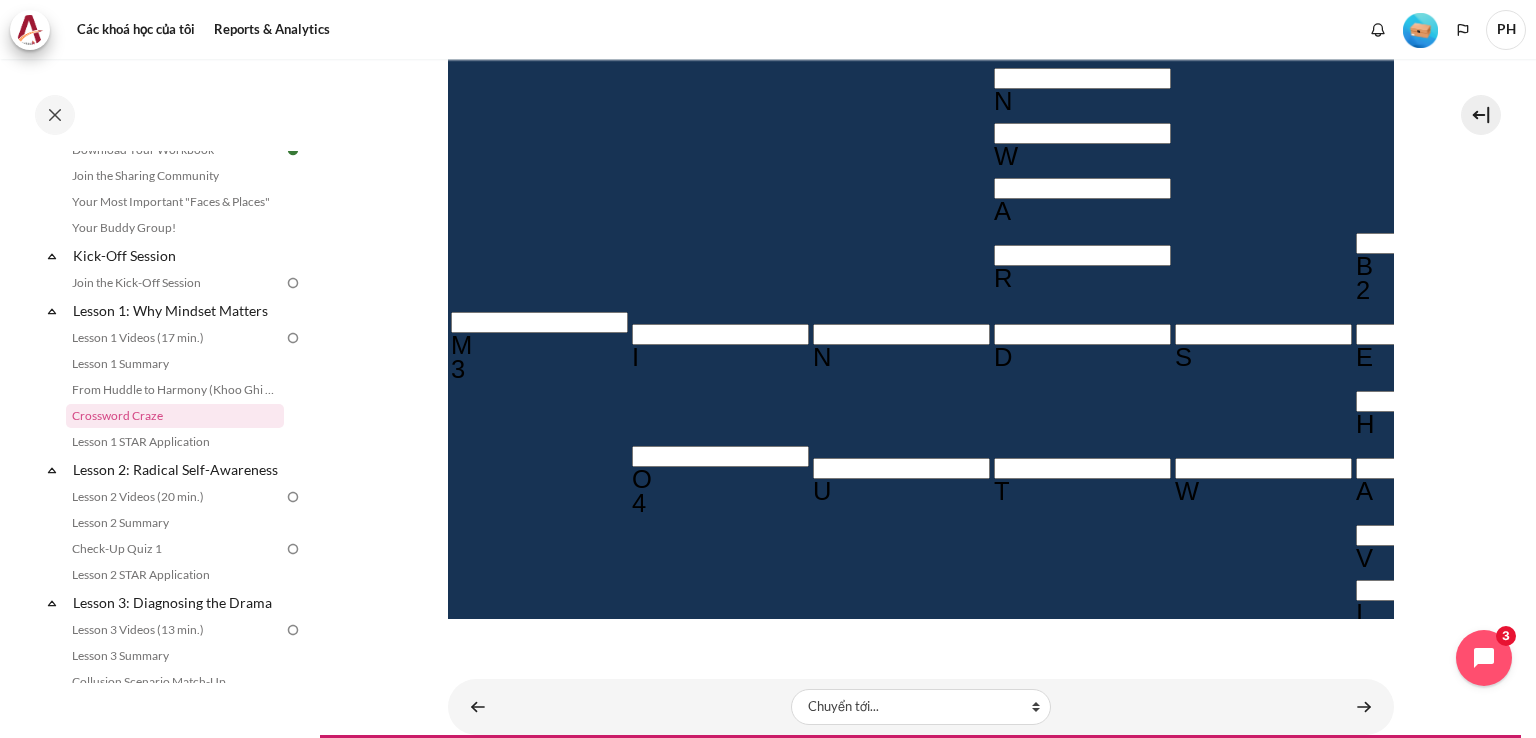 scroll, scrollTop: 591, scrollLeft: 0, axis: vertical 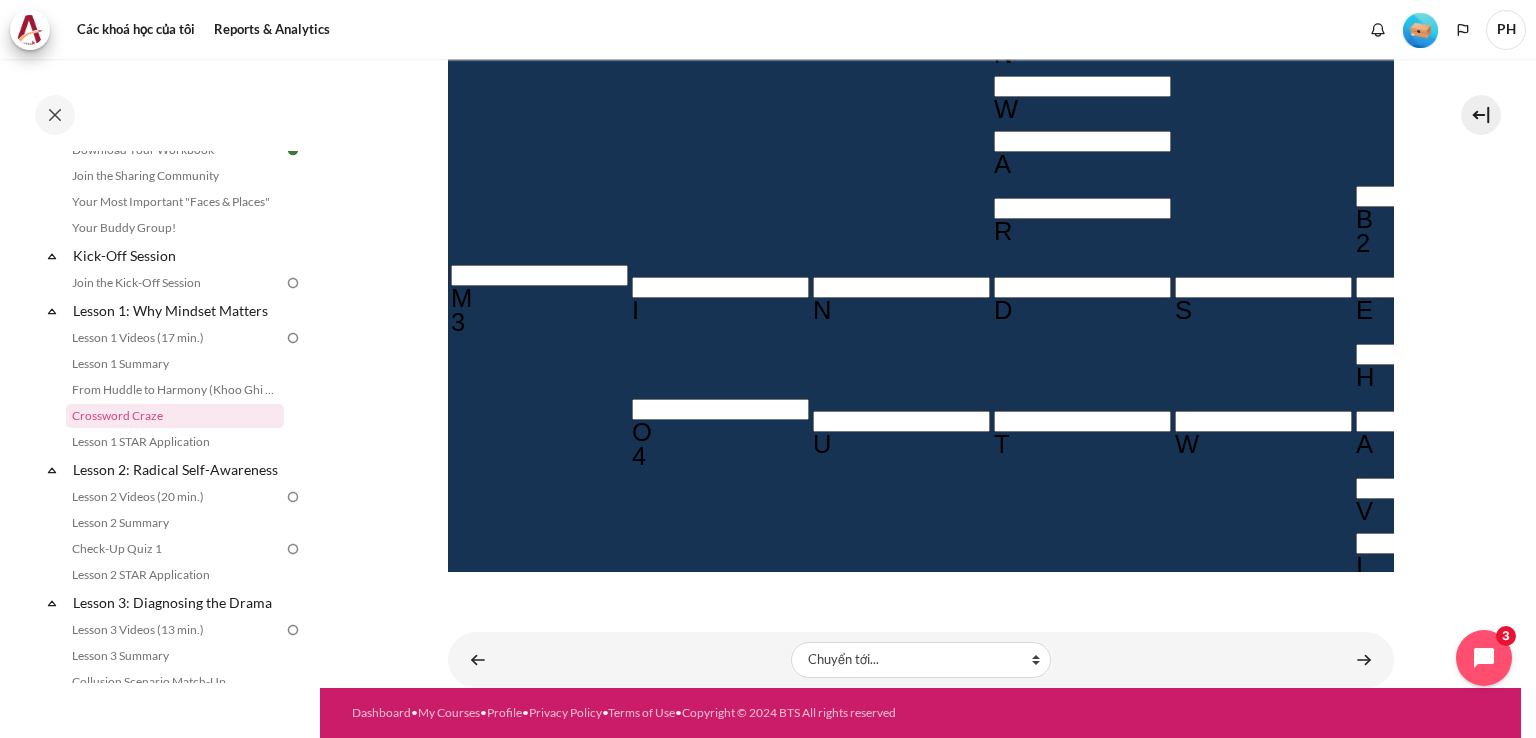 click on "Check Check the characters. The responses will be marked as correct, incorrect, or unanswered." at bounding box center (474, 1159) 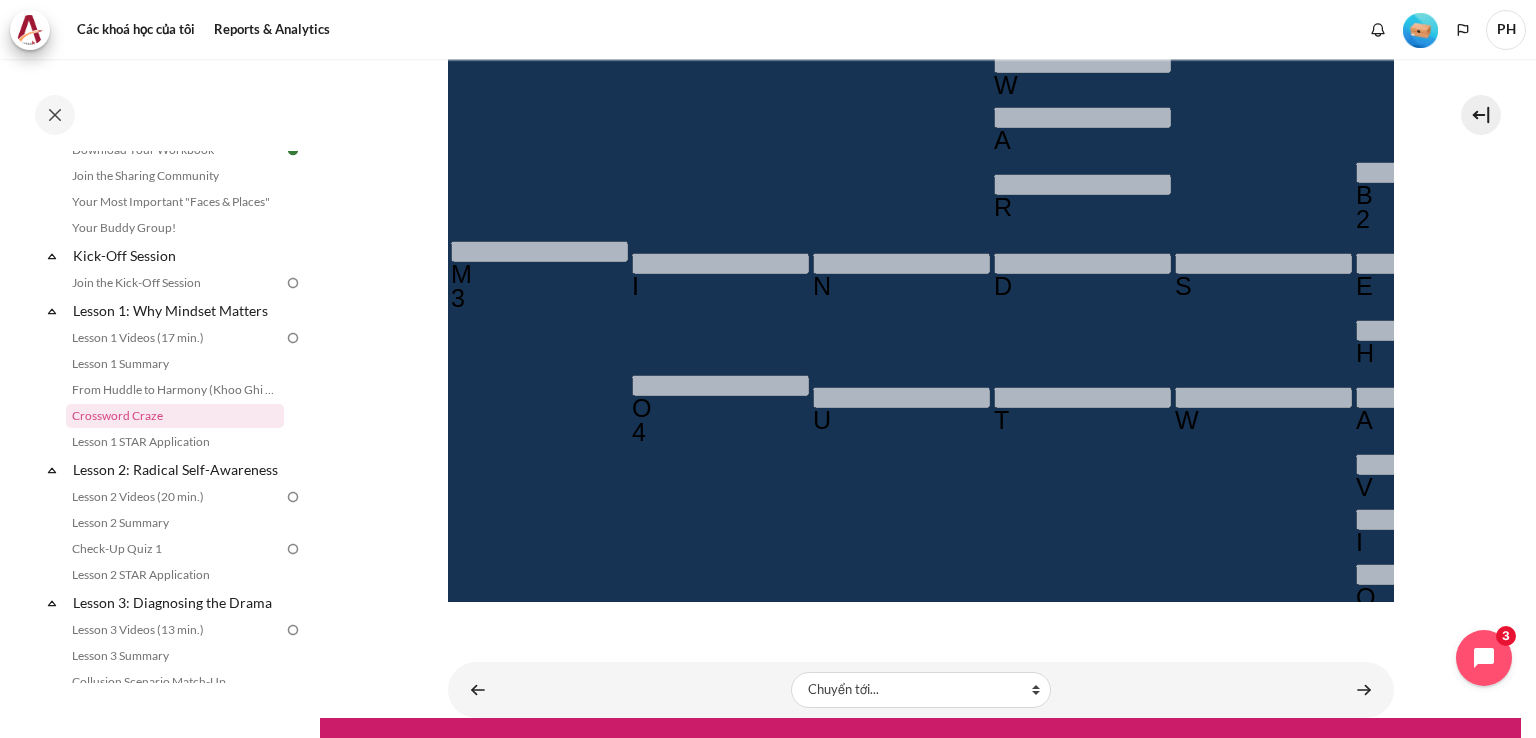 click on "É" at bounding box center [1805, 664] 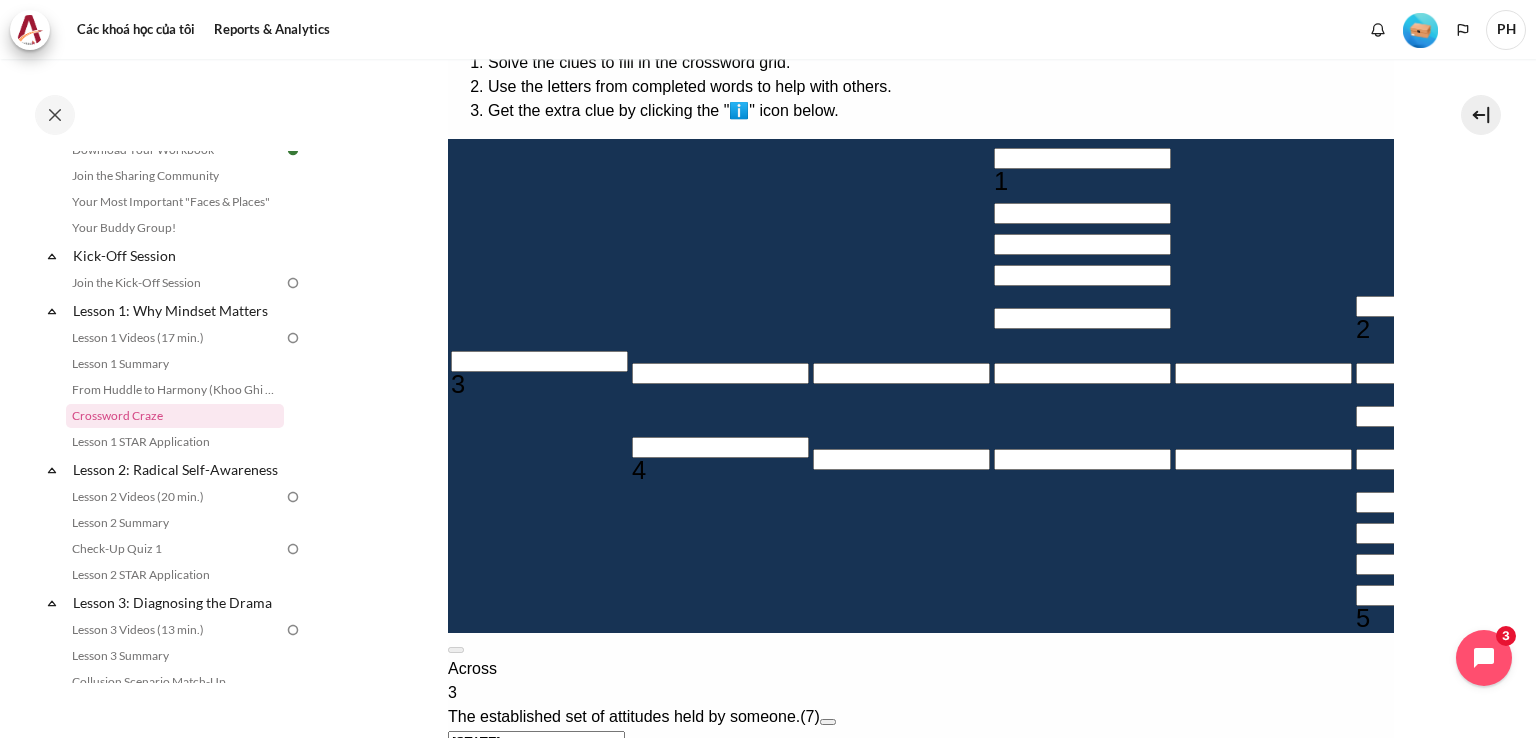 scroll, scrollTop: 391, scrollLeft: 0, axis: vertical 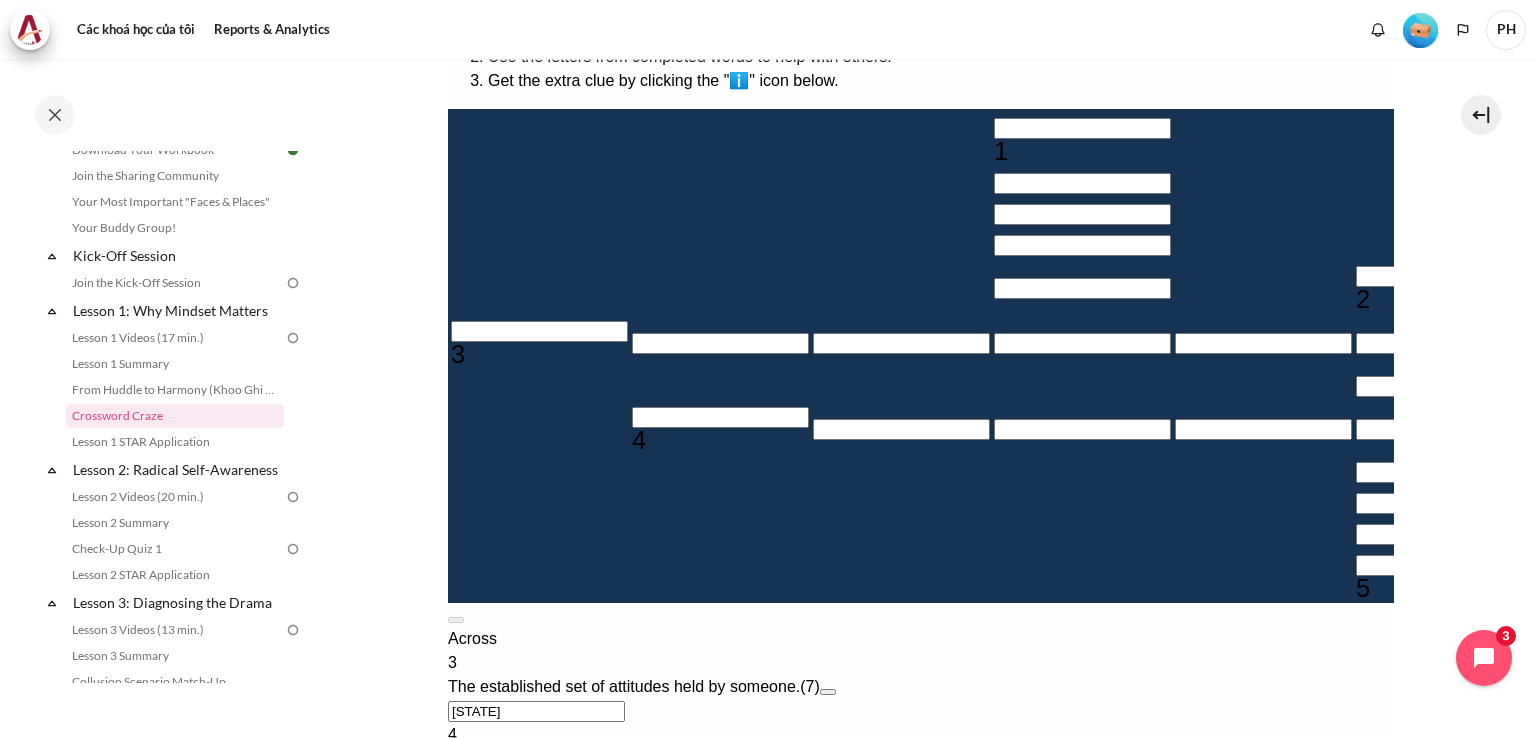 click at bounding box center (1443, 565) 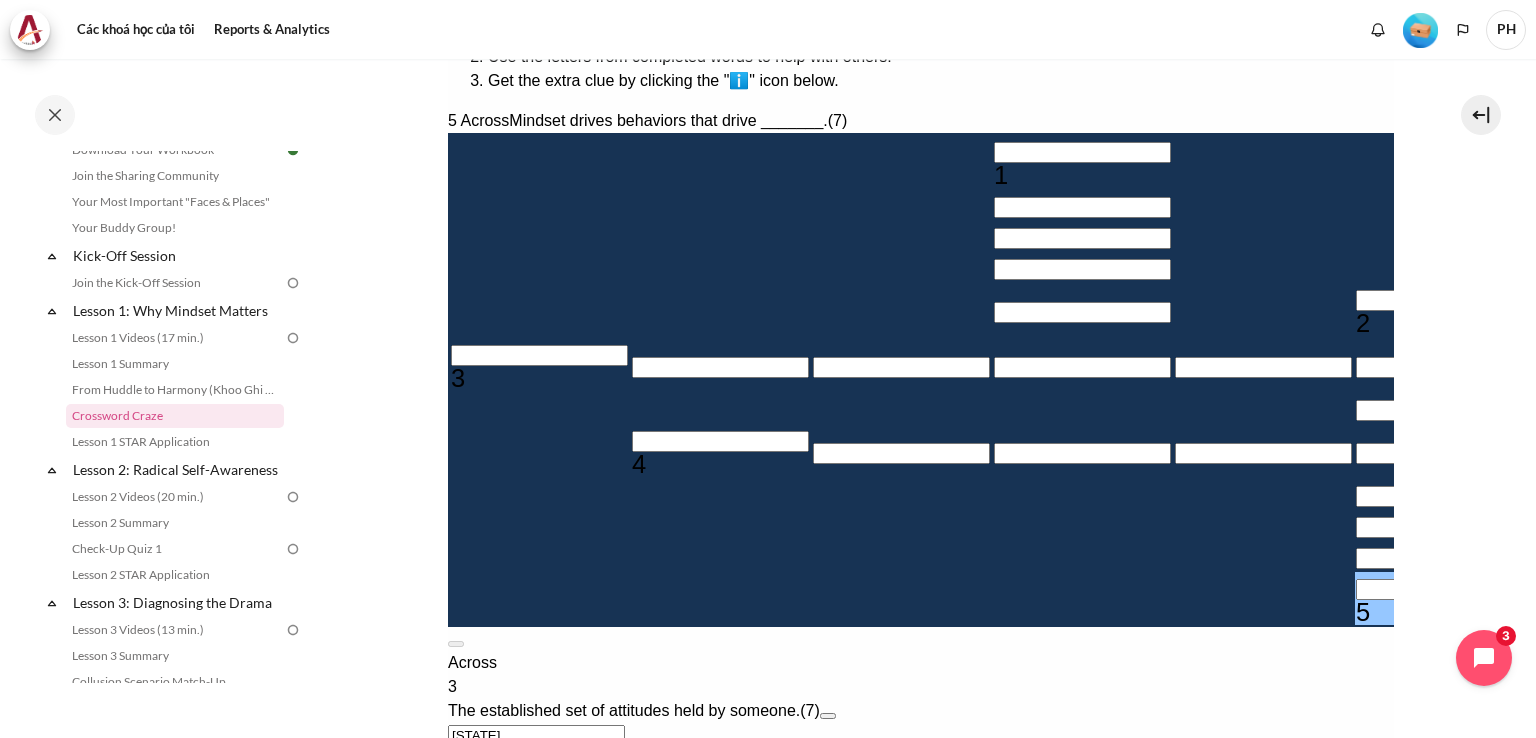 type 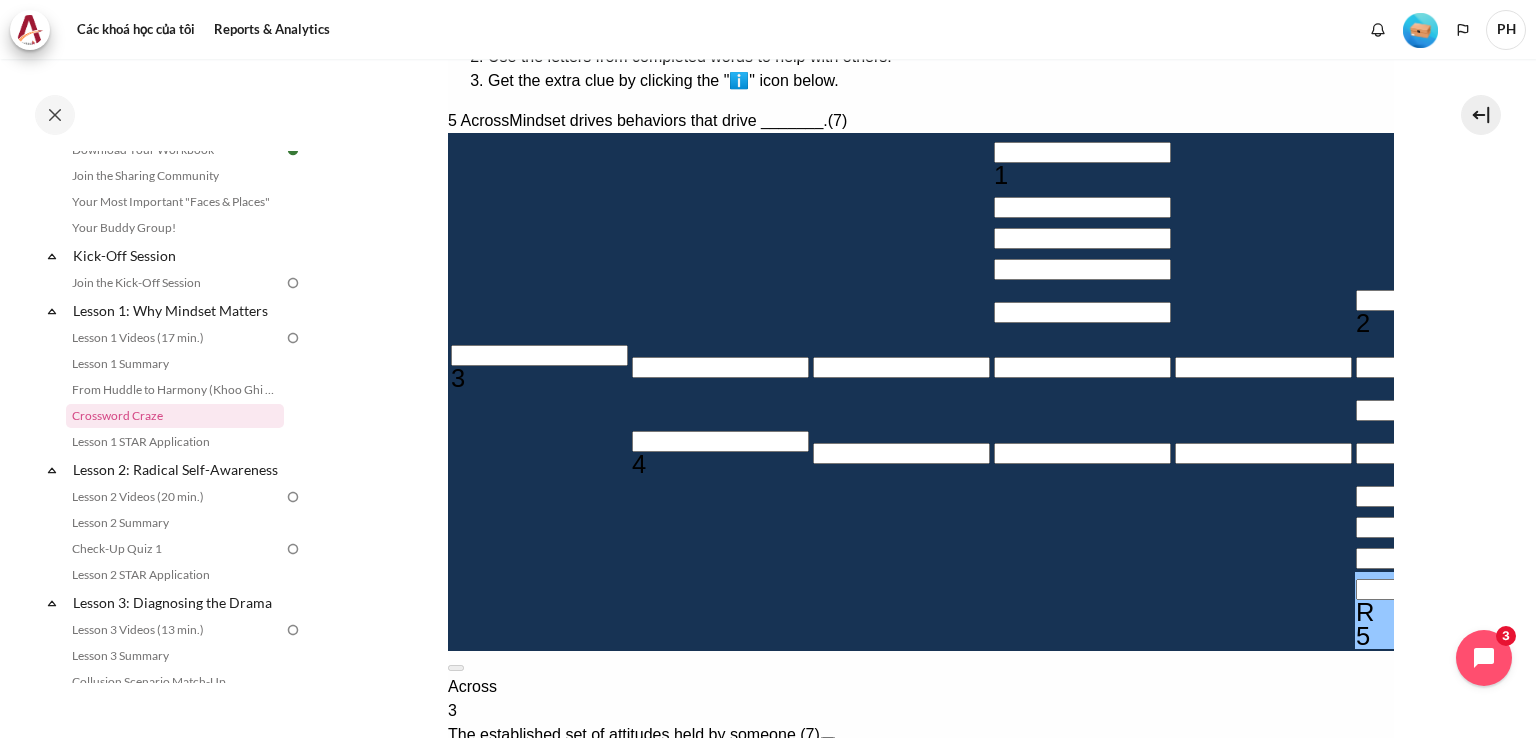 type 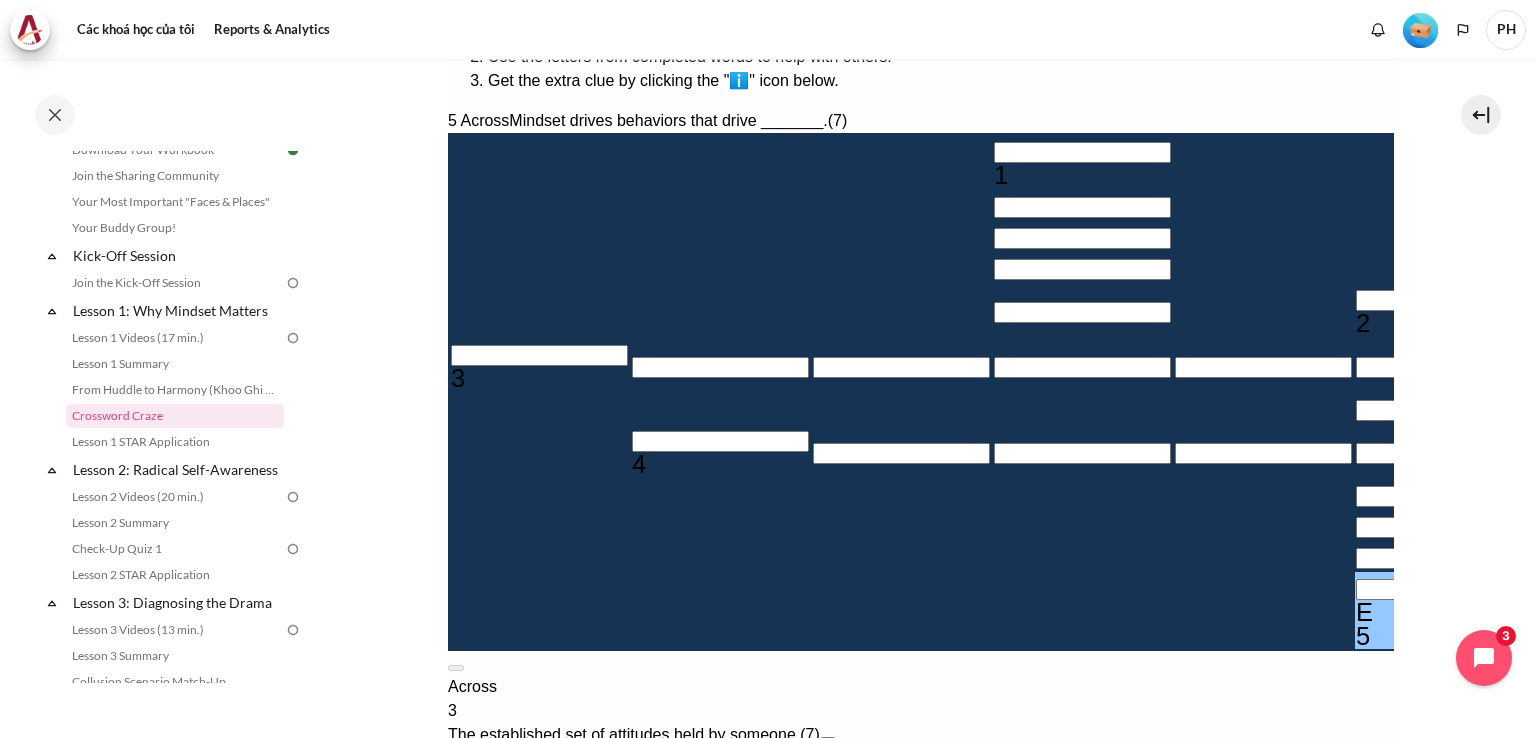 type 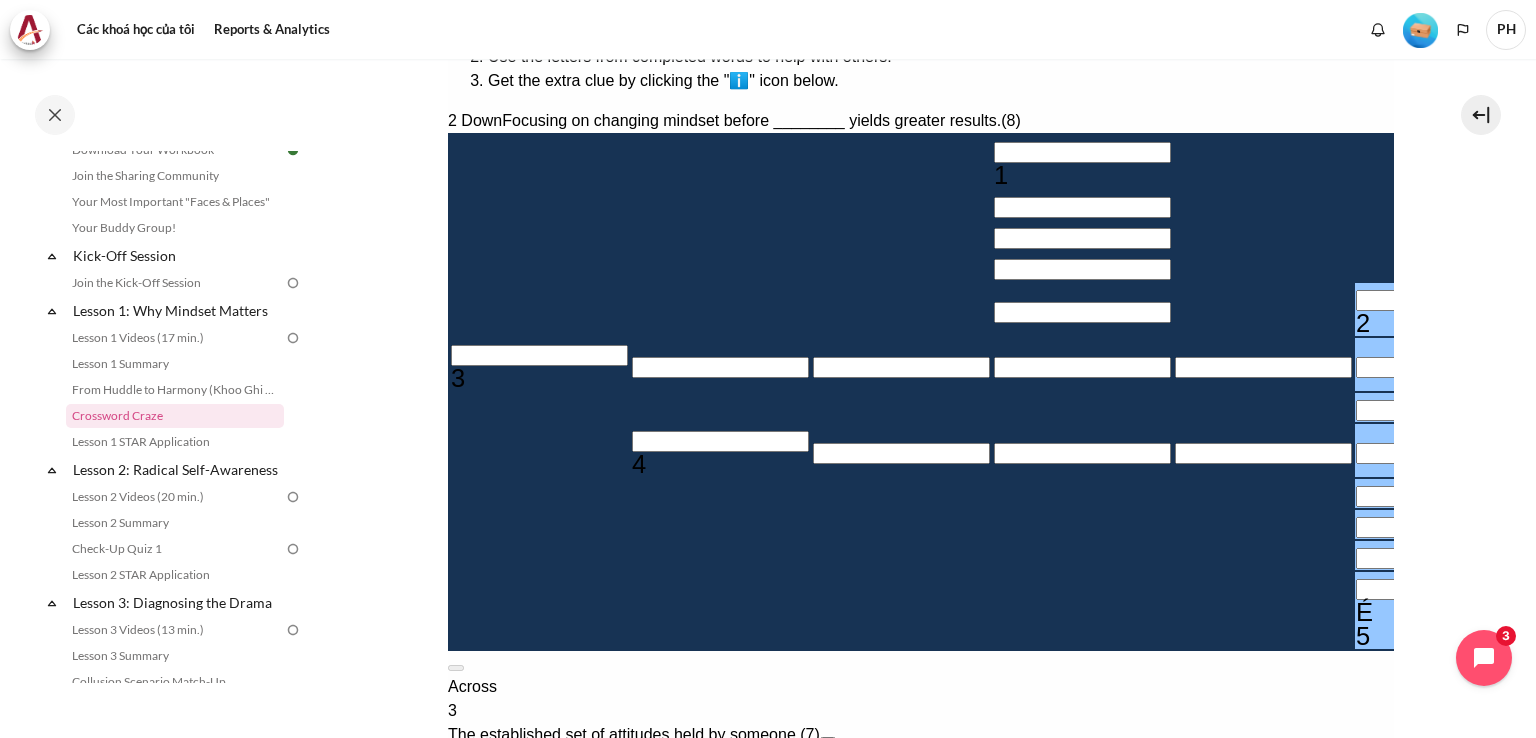 type on "＿＿＿＿＿＿＿" 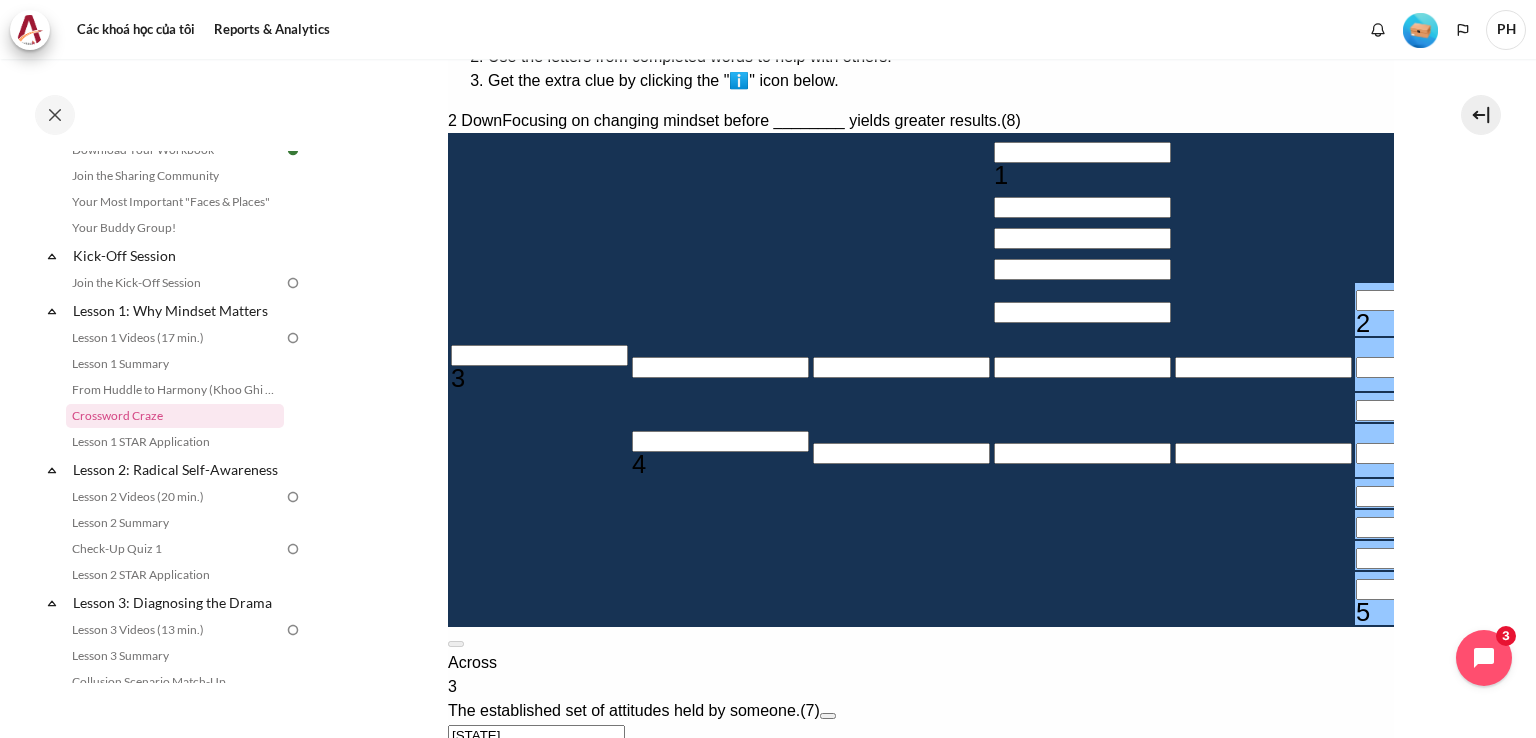 type 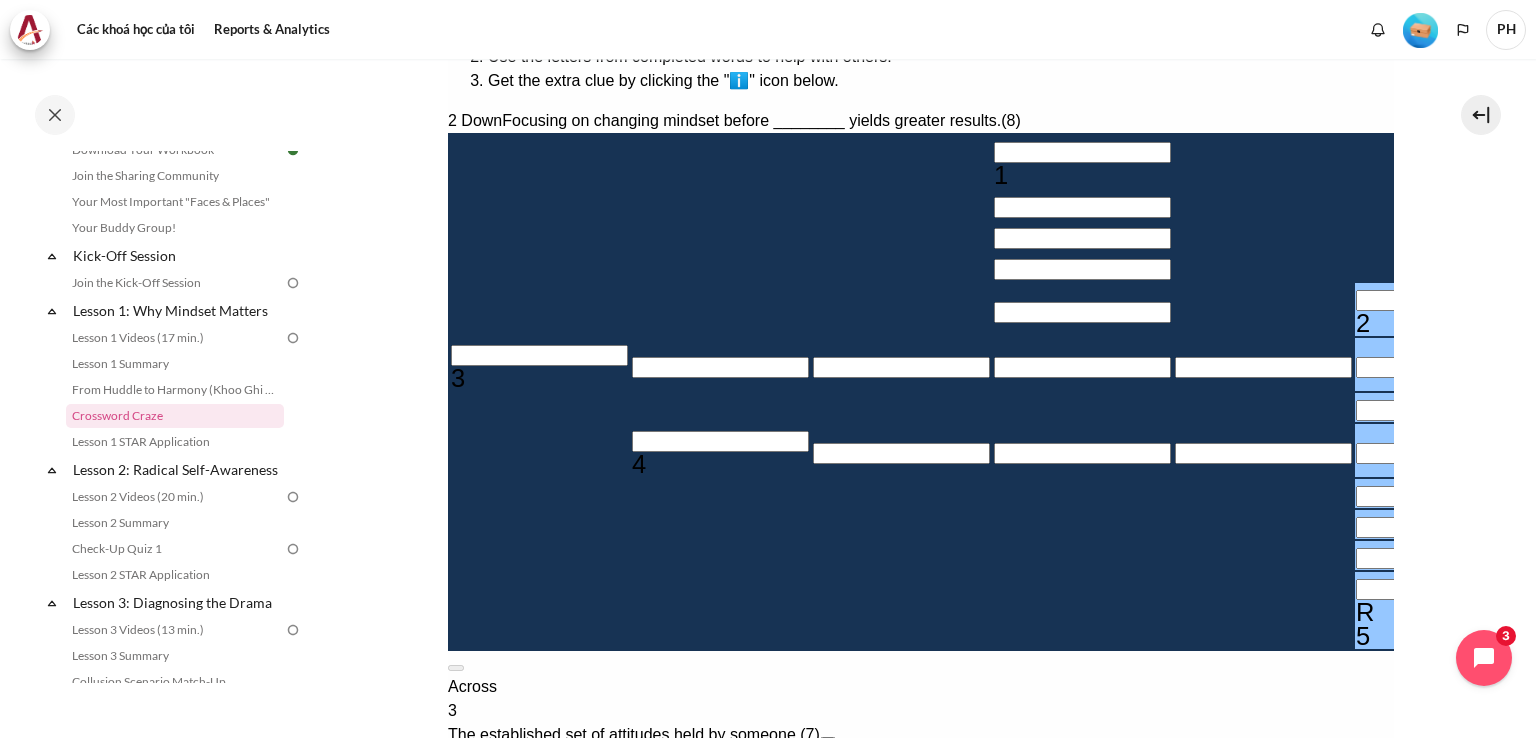 type 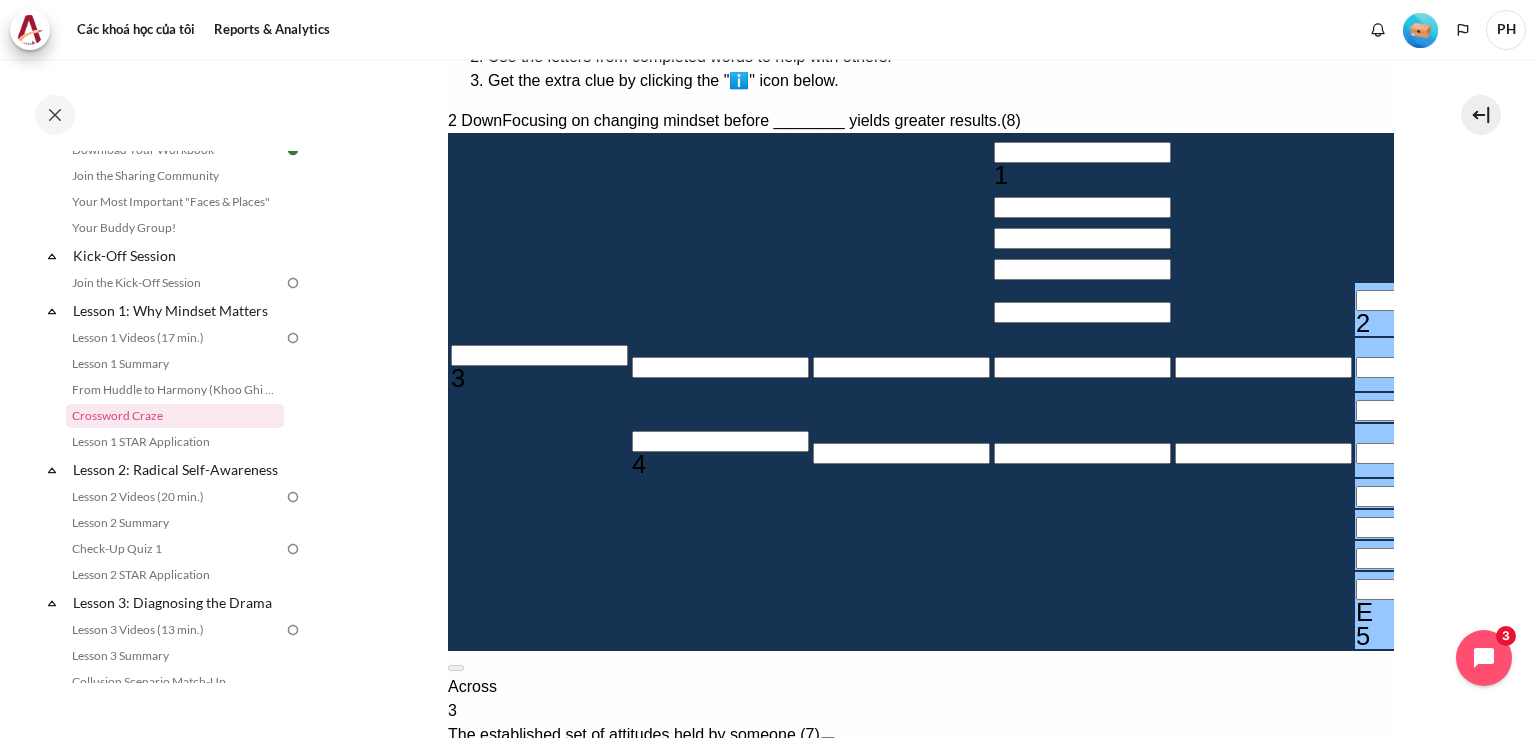 type on "＿＿＿＿＿＿＿" 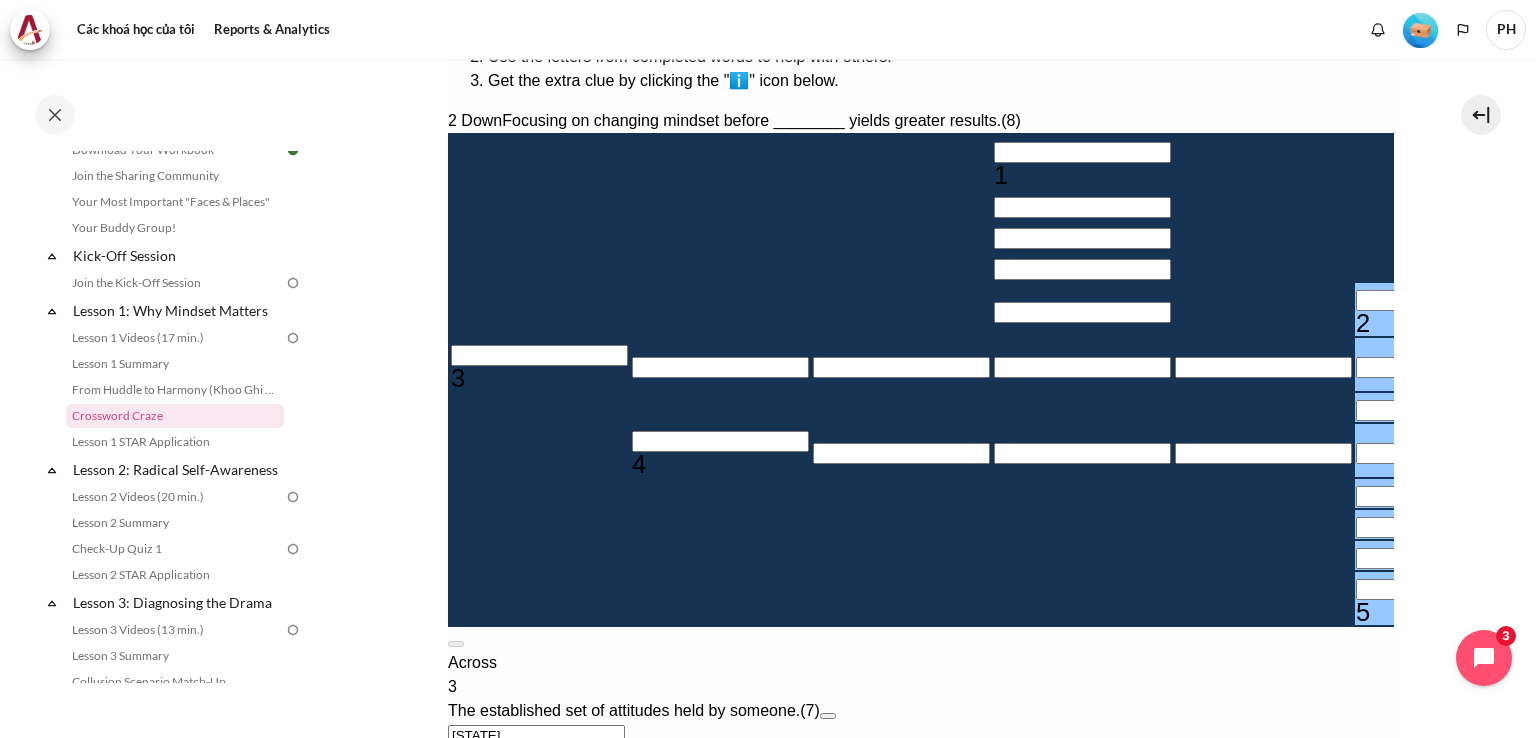 type 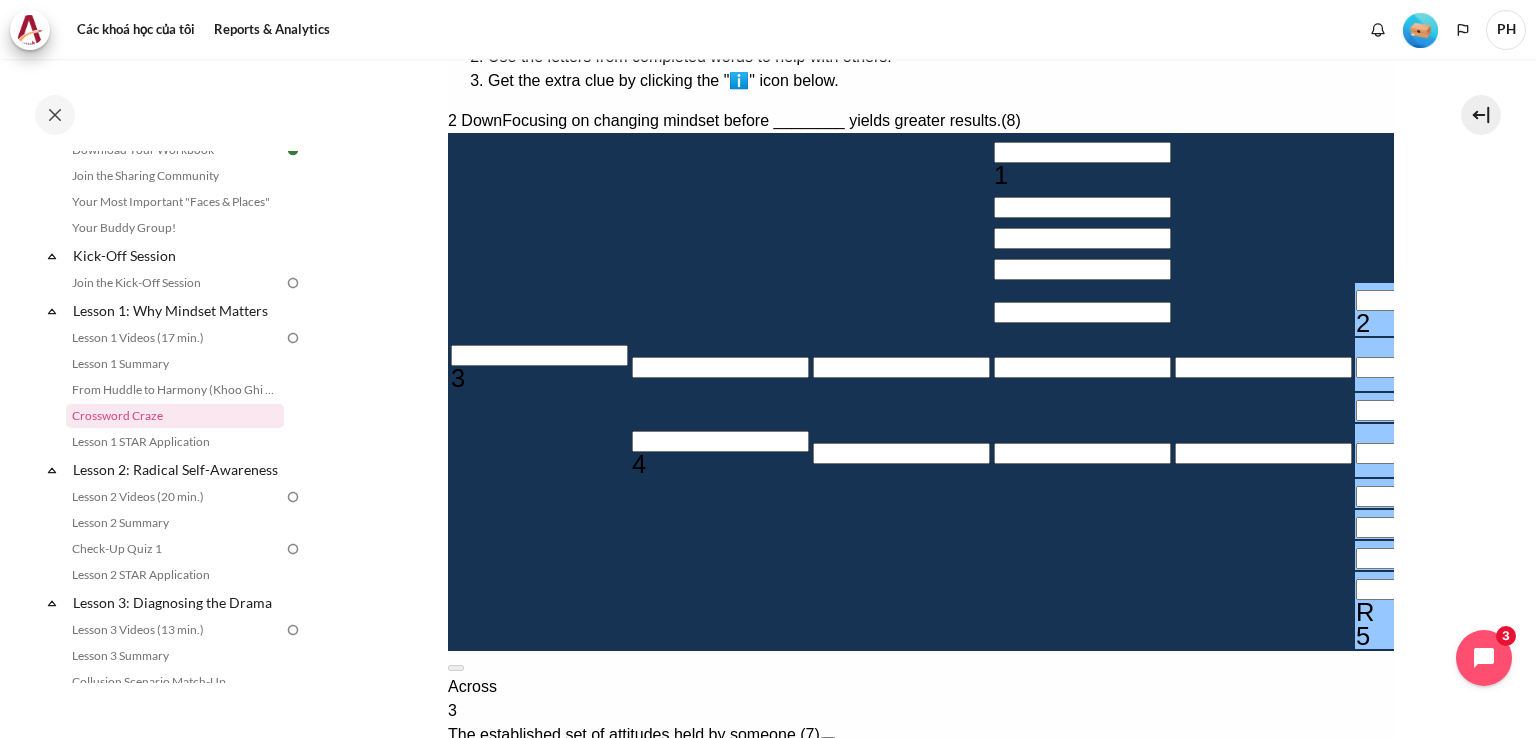 click at bounding box center [1624, 613] 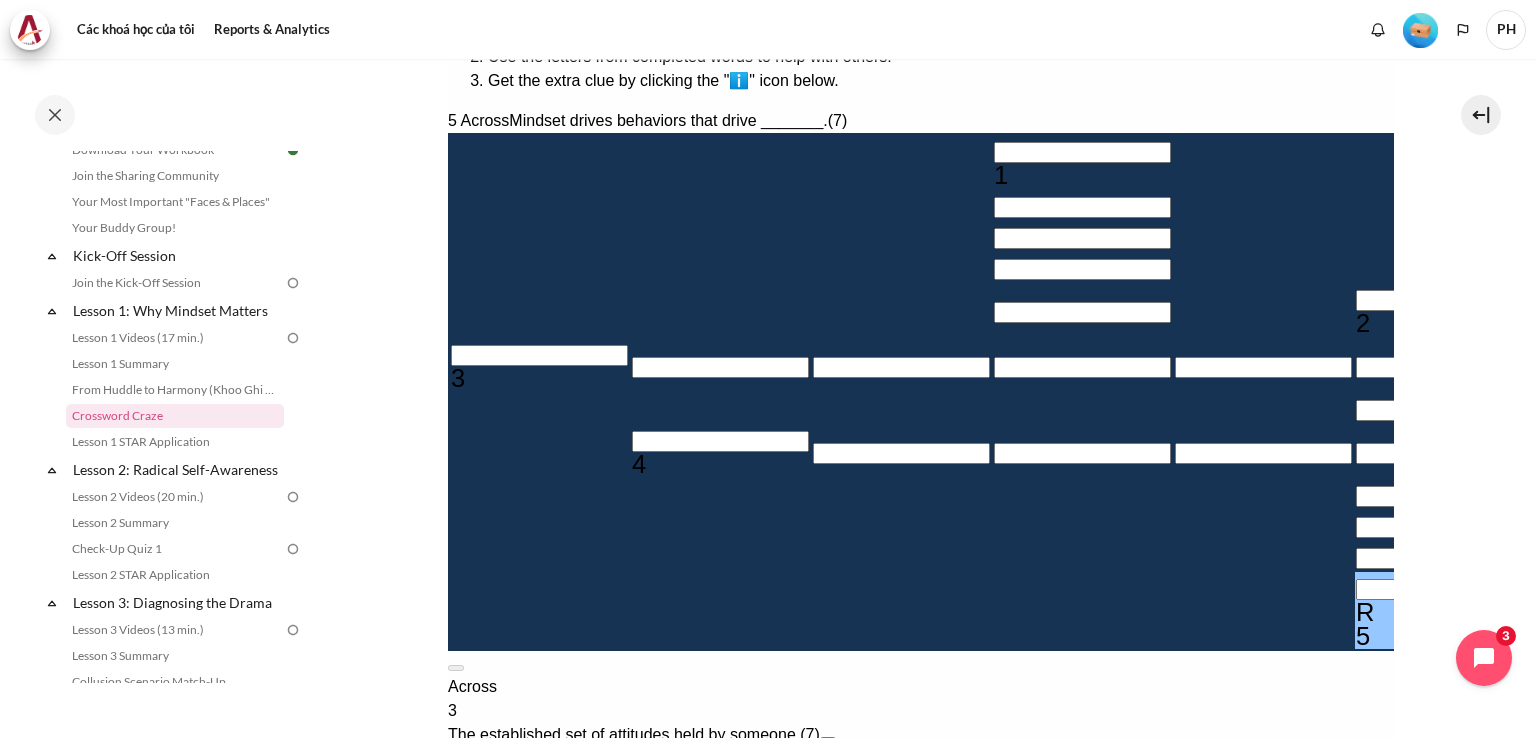 type 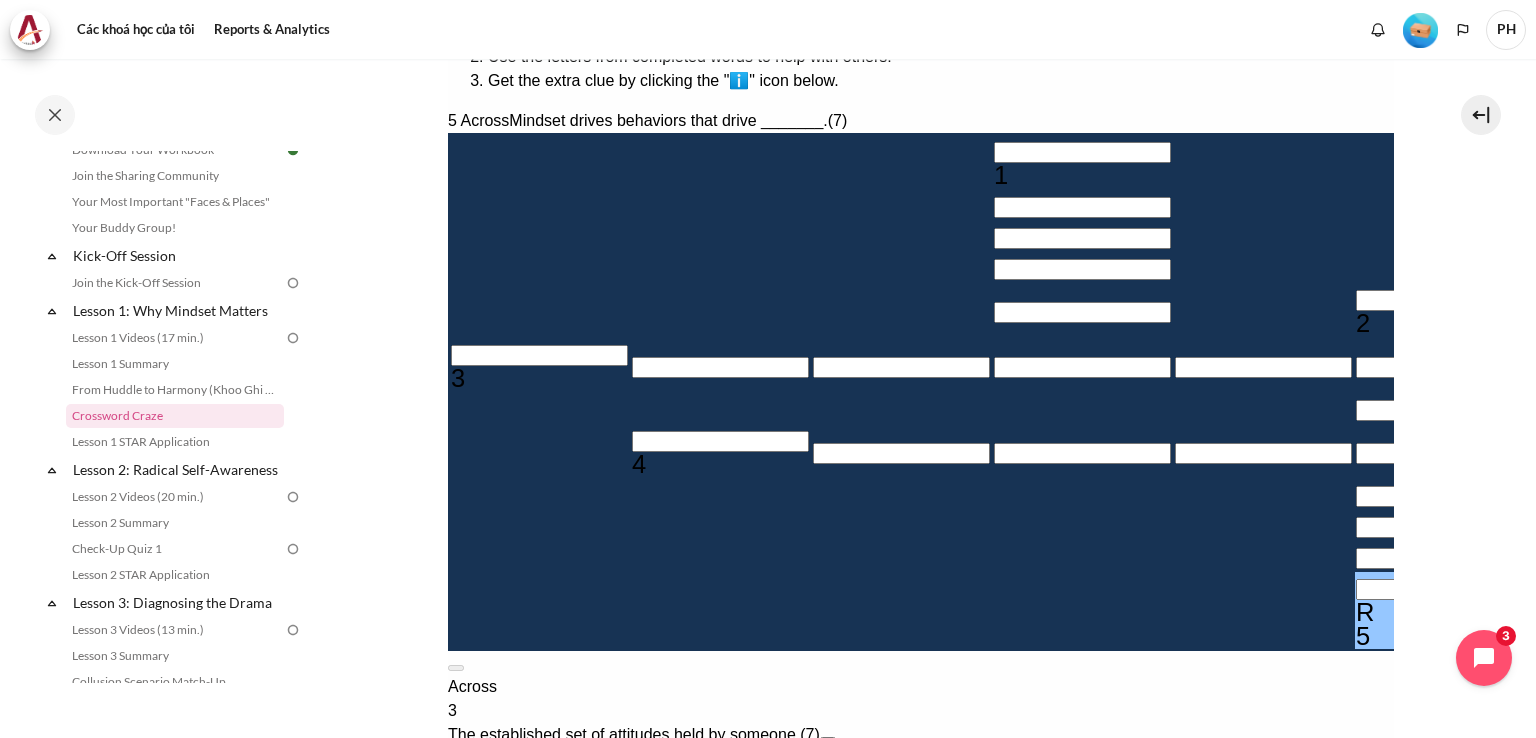 type 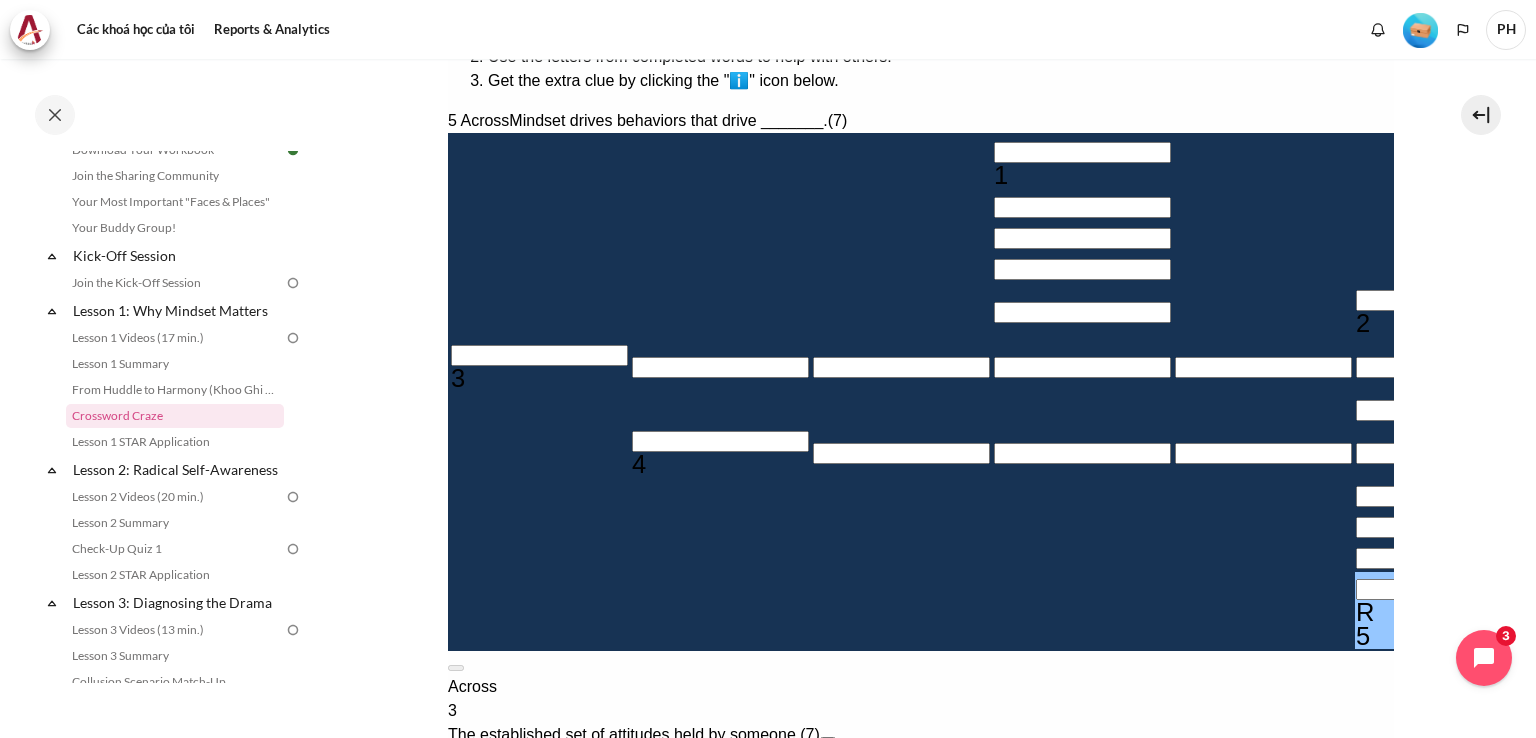 type 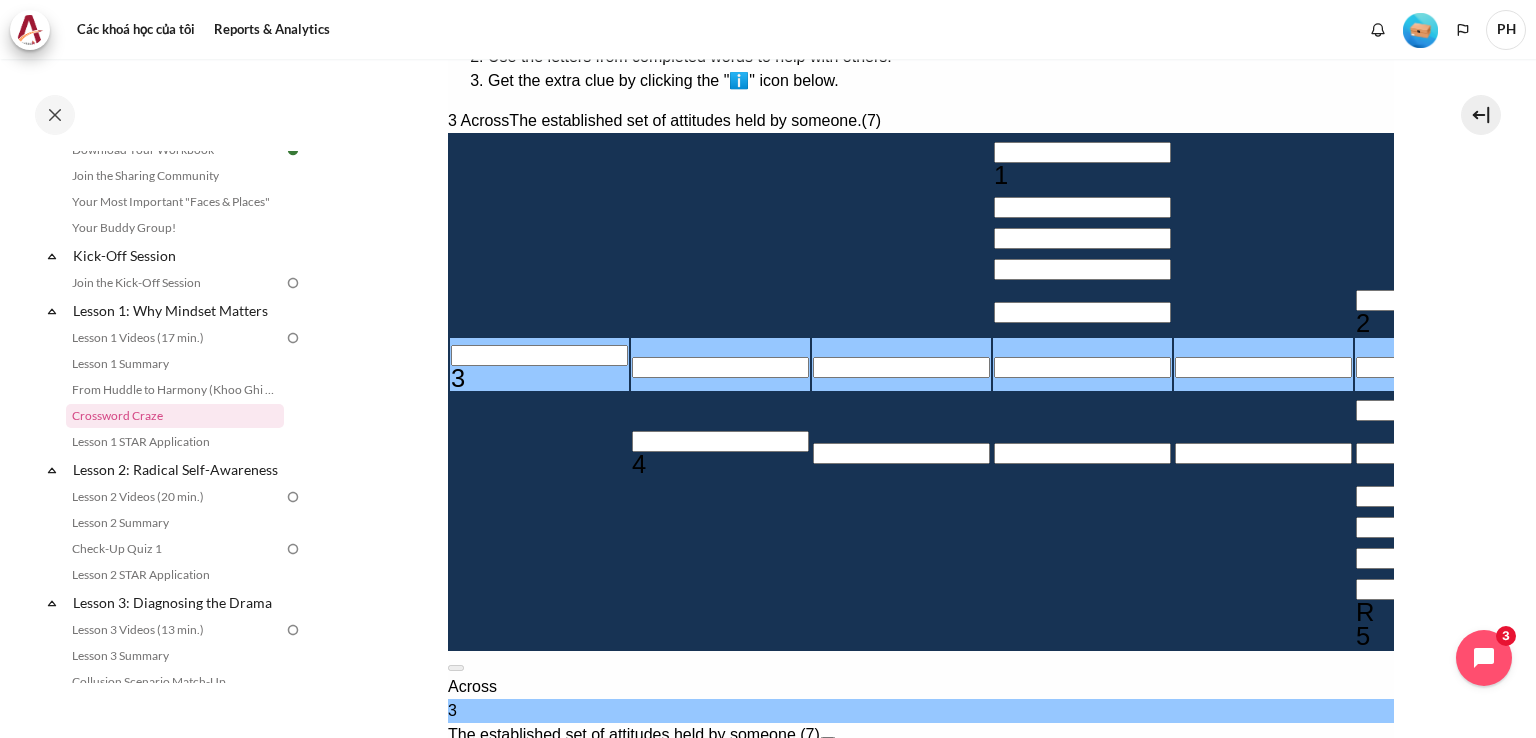 type 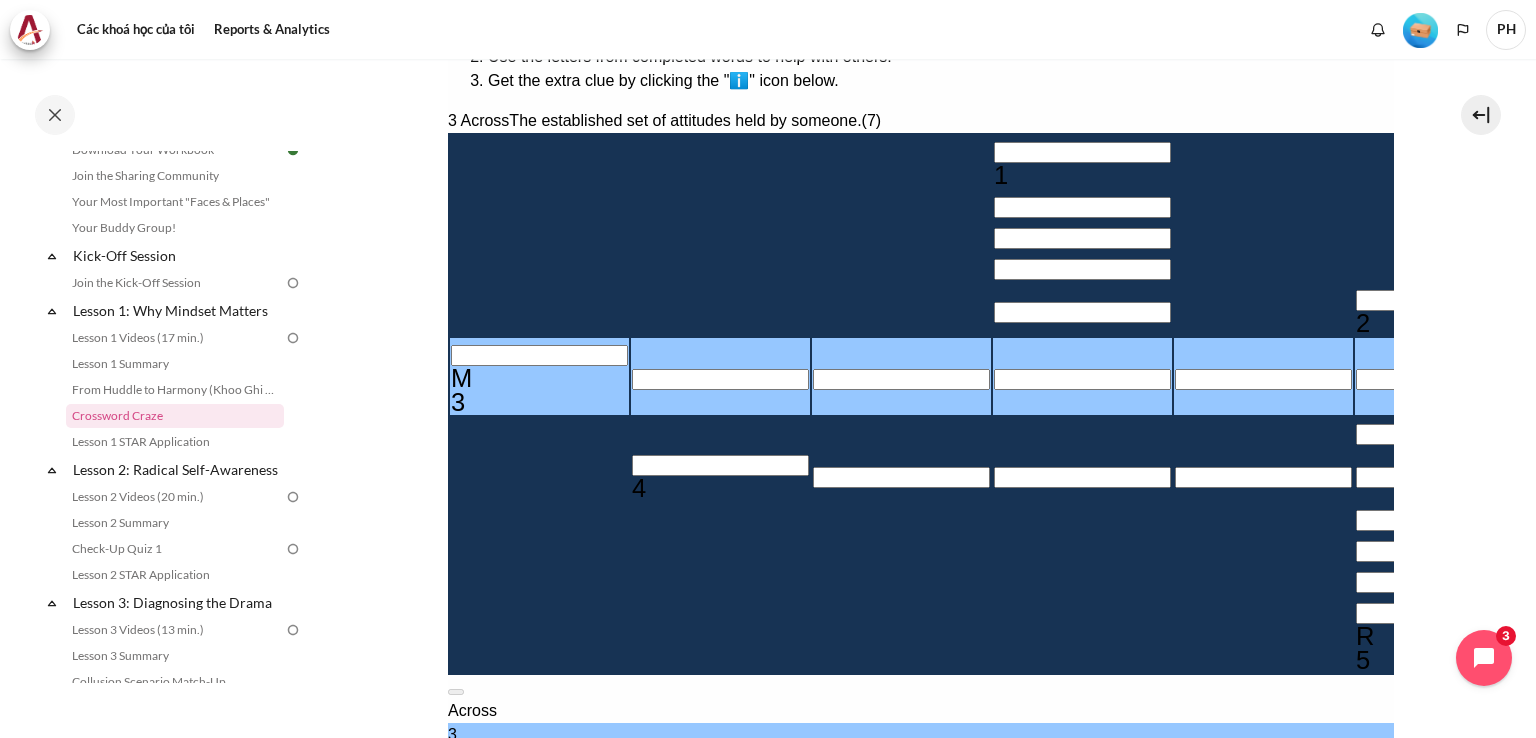 type 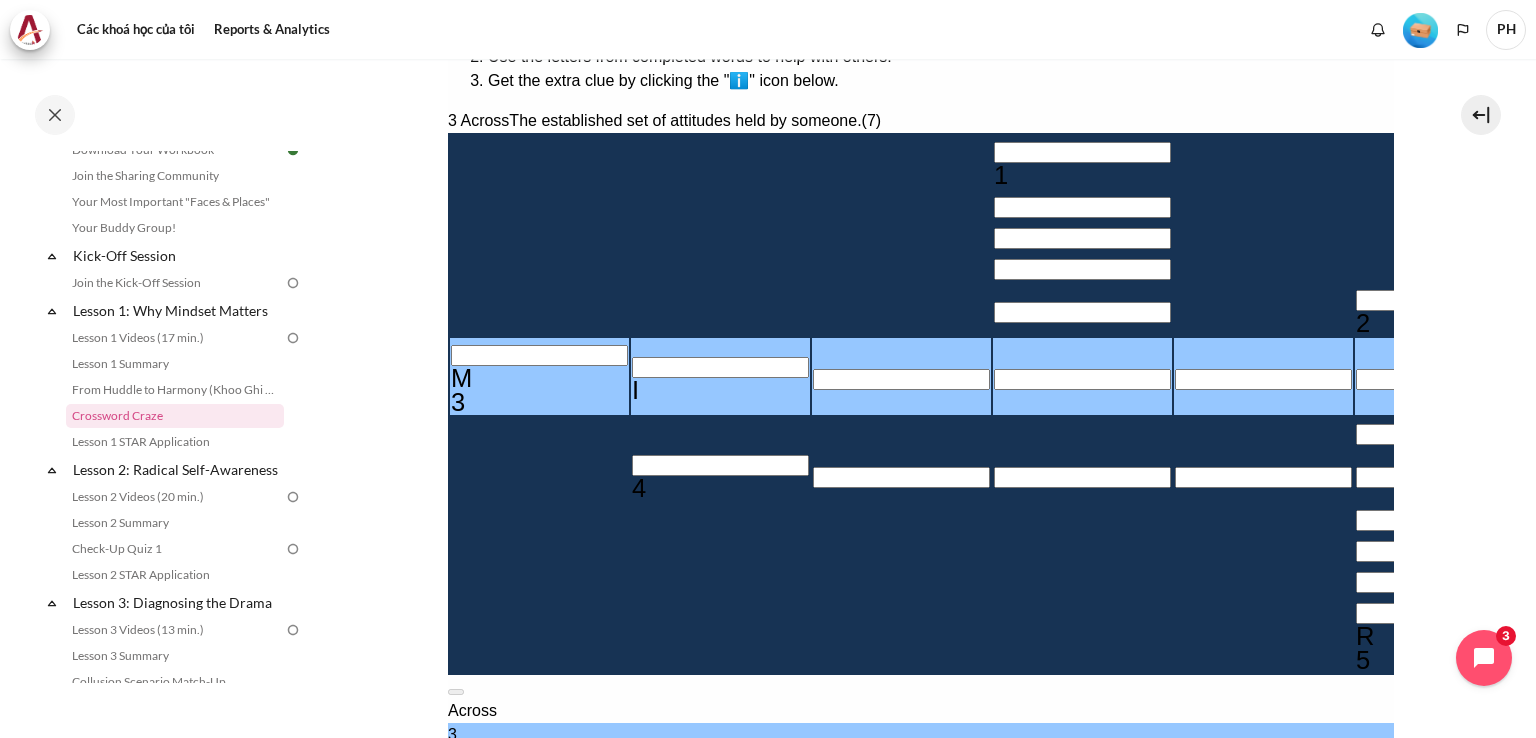 type 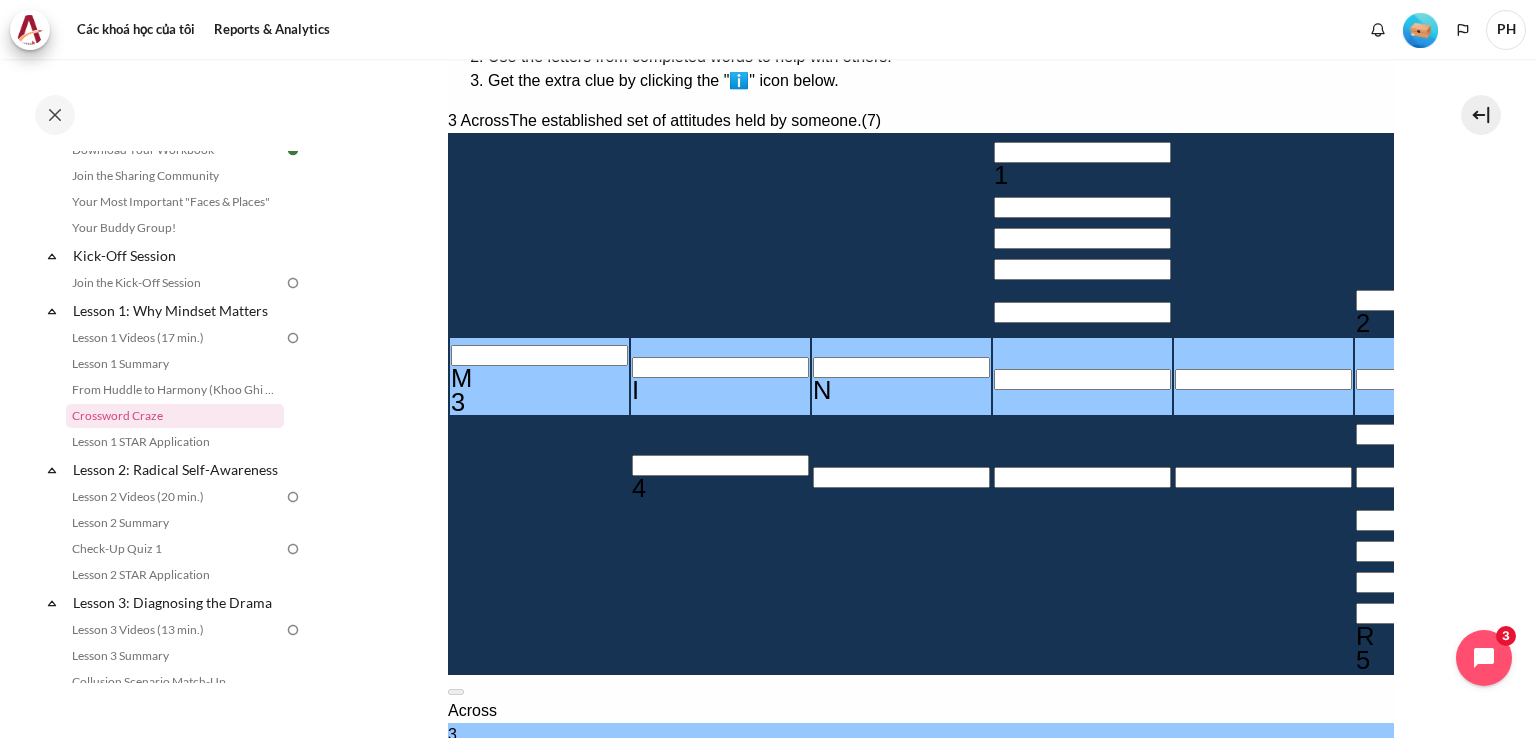type 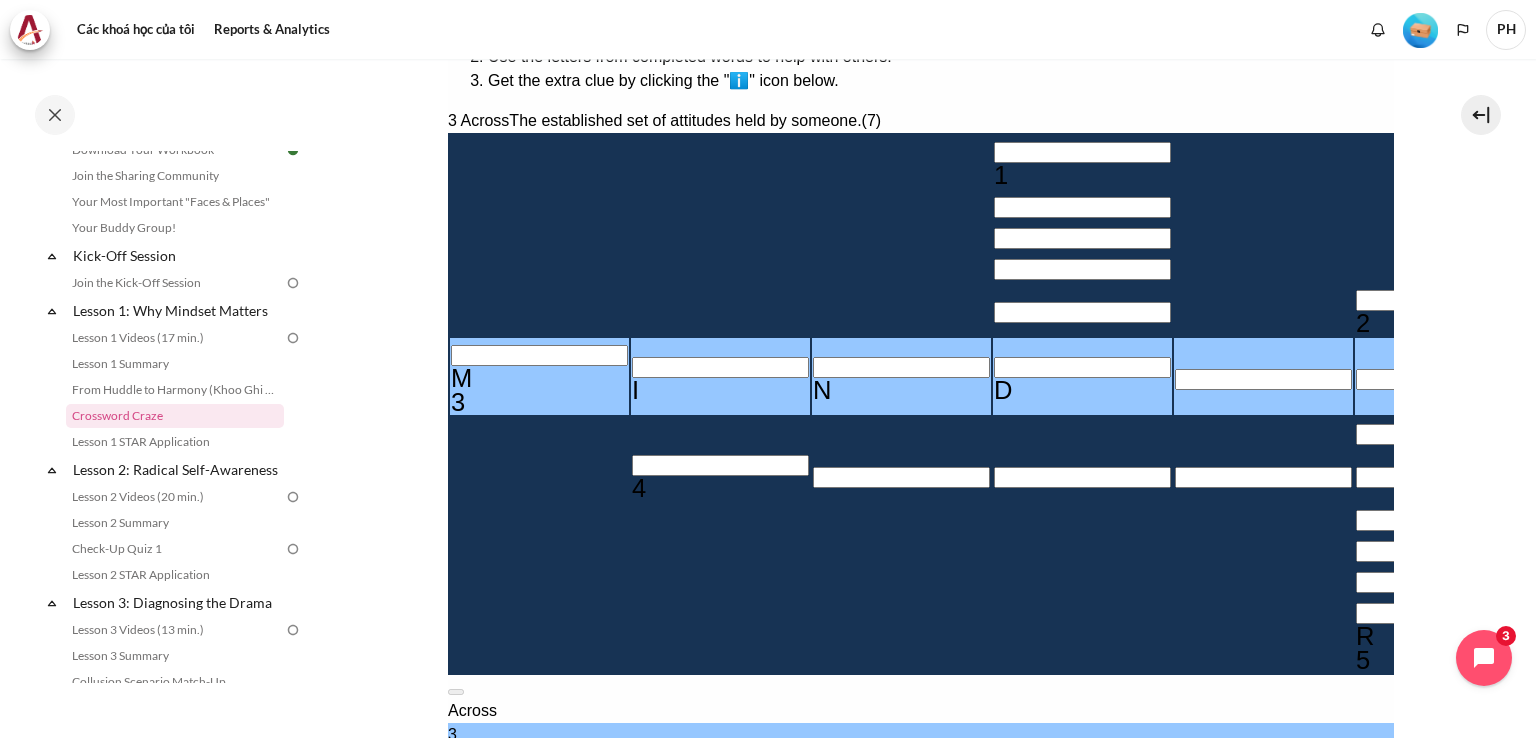 type 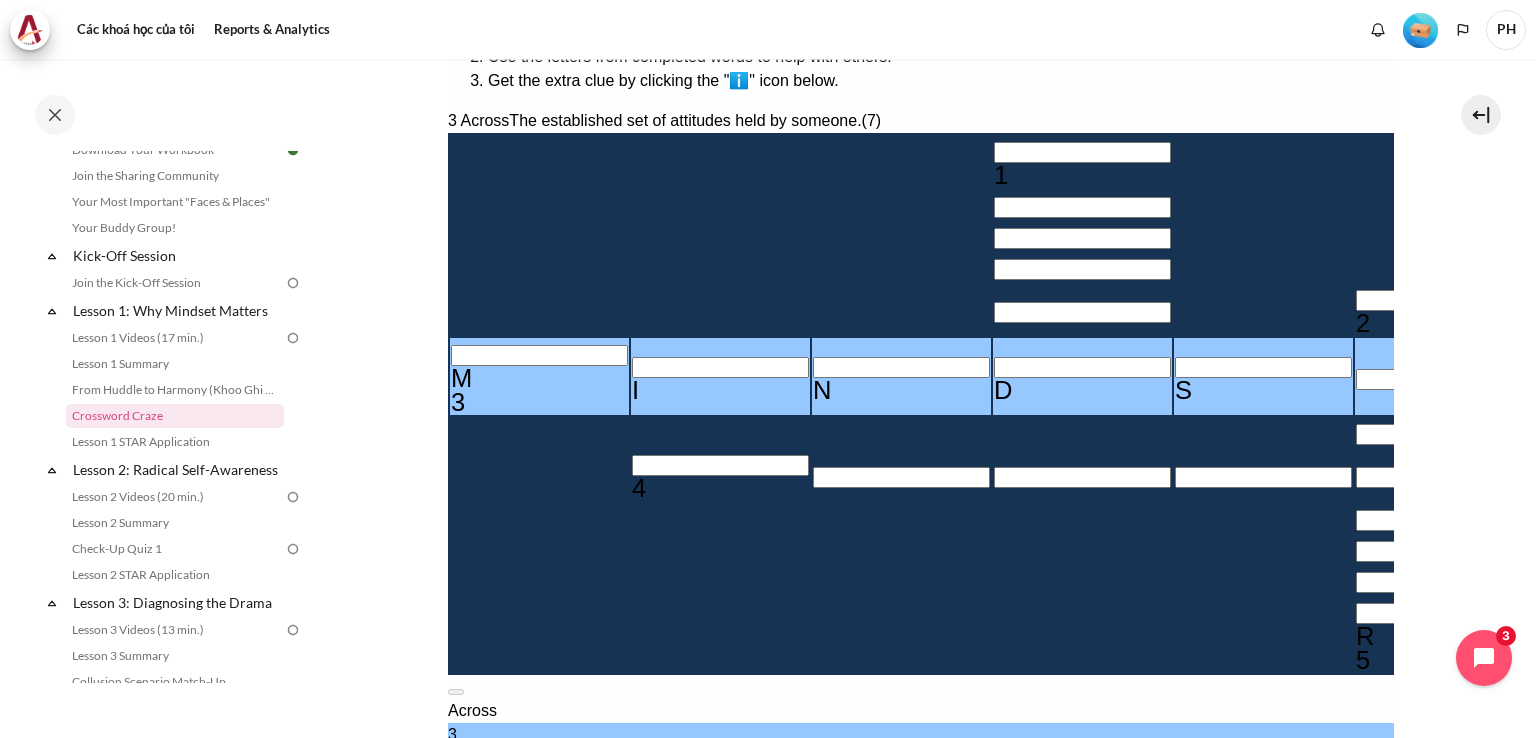 type 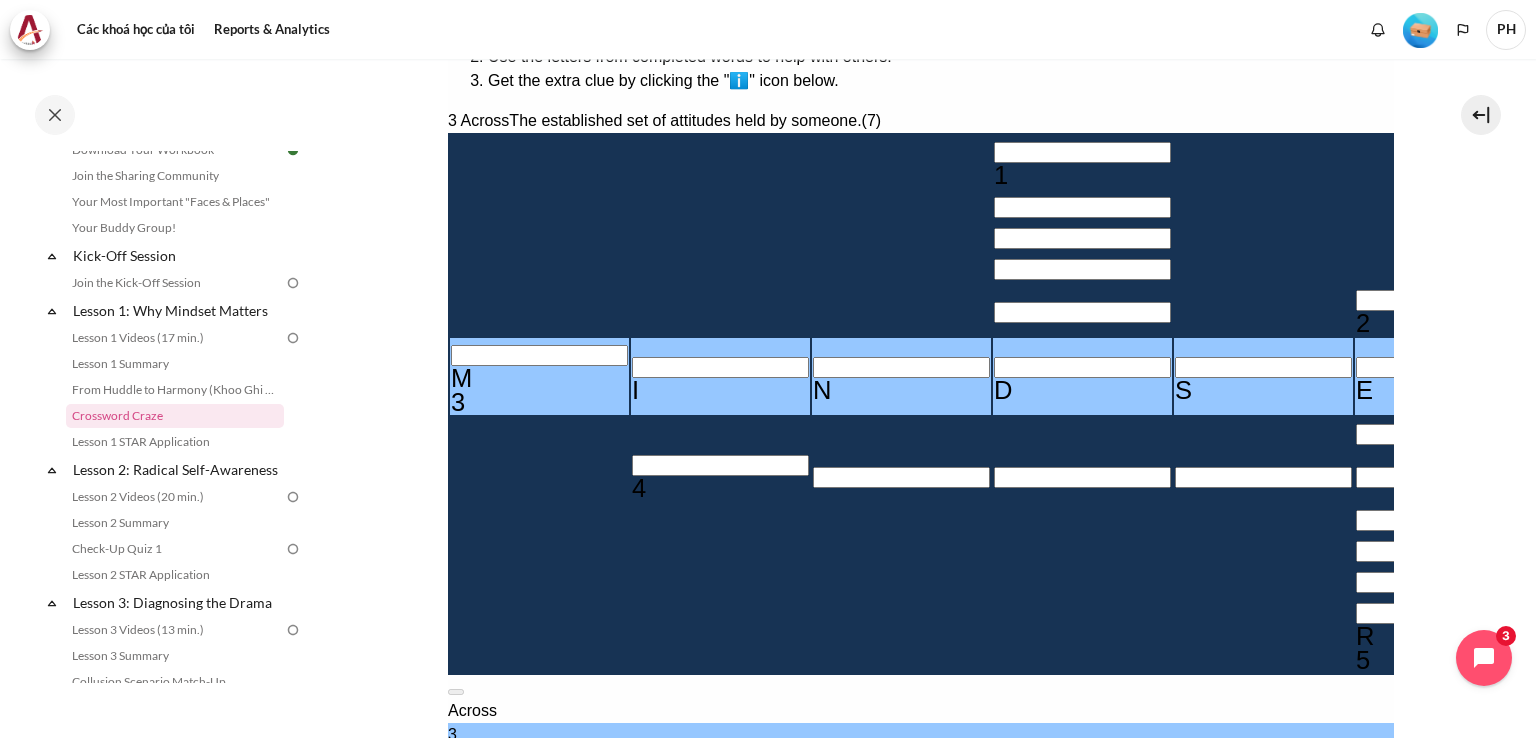 type 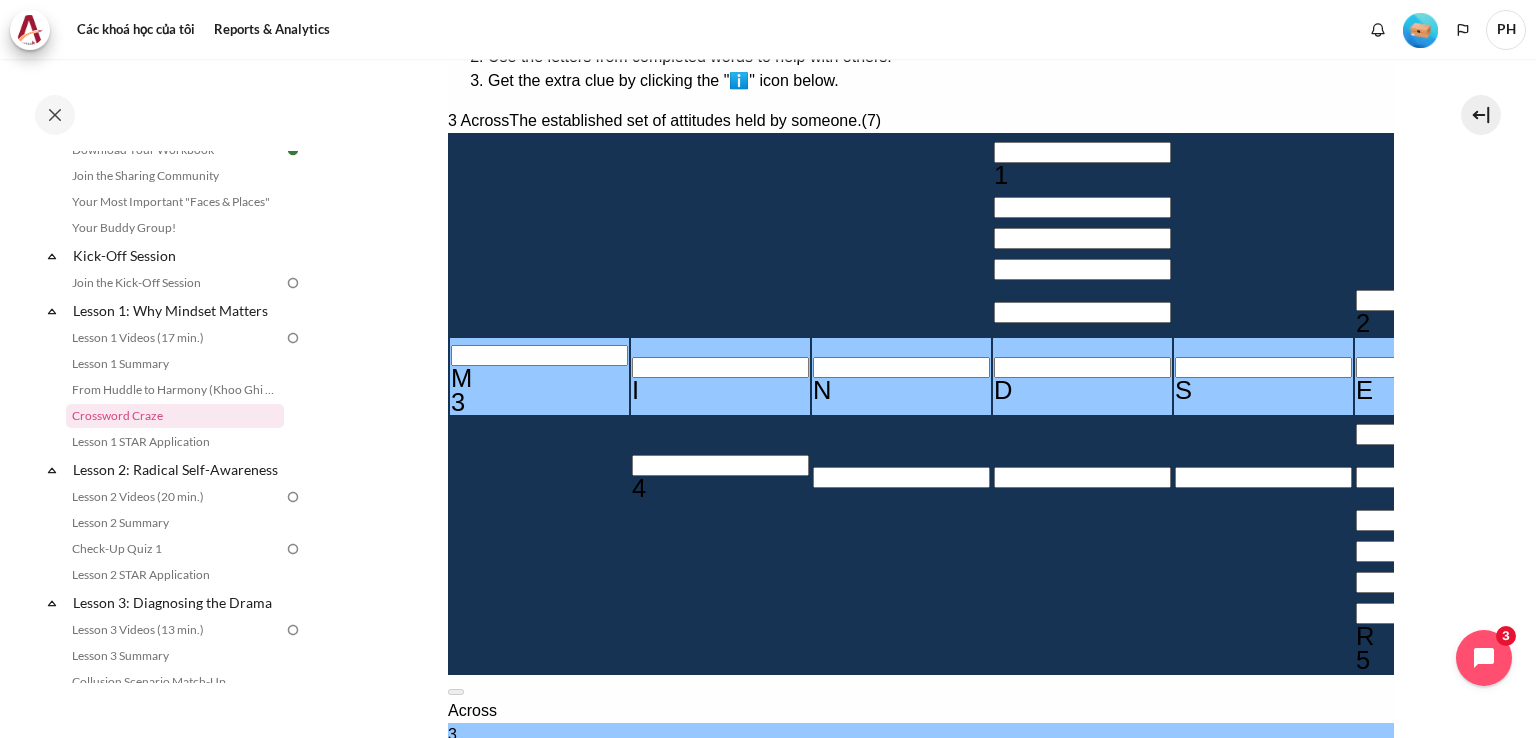 click at bounding box center (2167, 432) 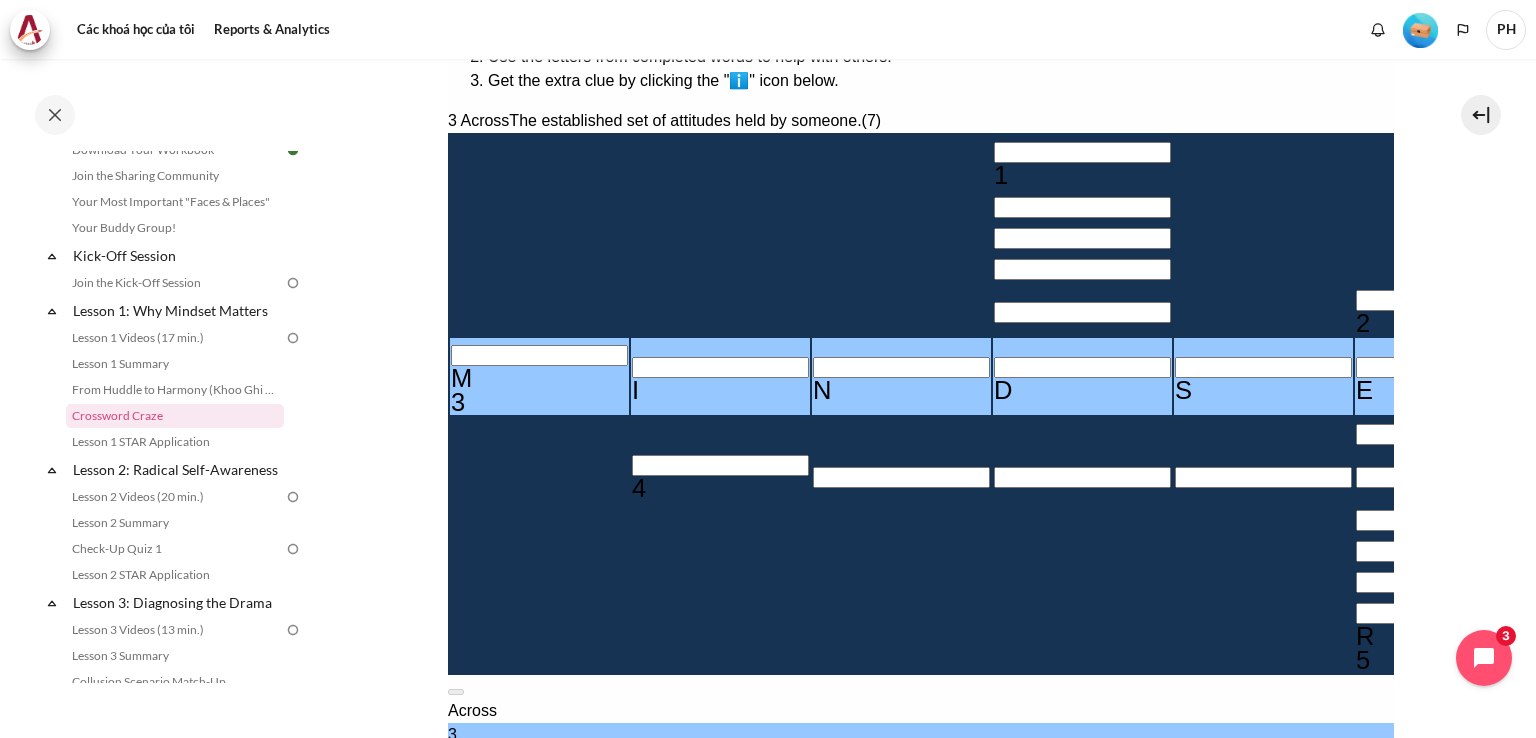 scroll, scrollTop: 291, scrollLeft: 0, axis: vertical 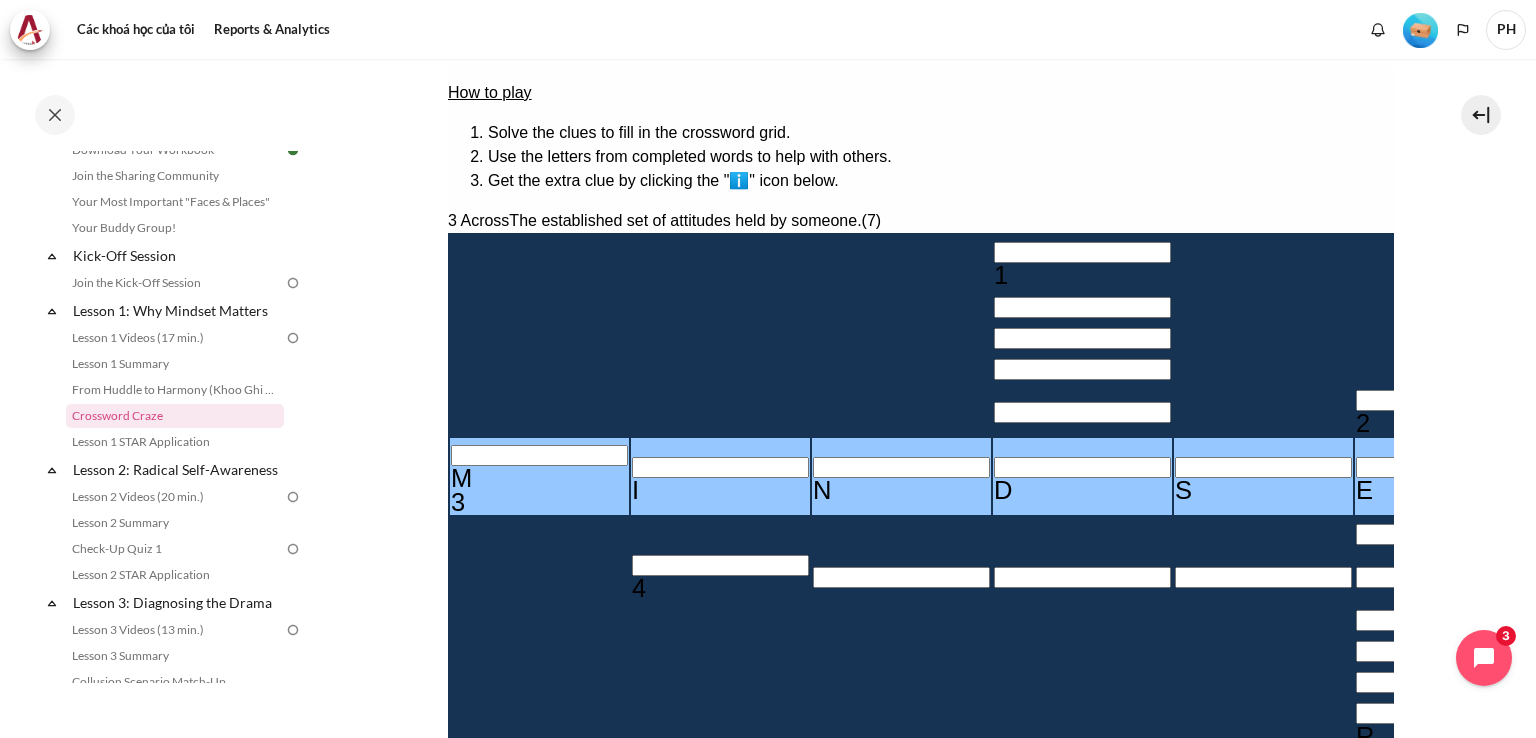 click at bounding box center (1081, 252) 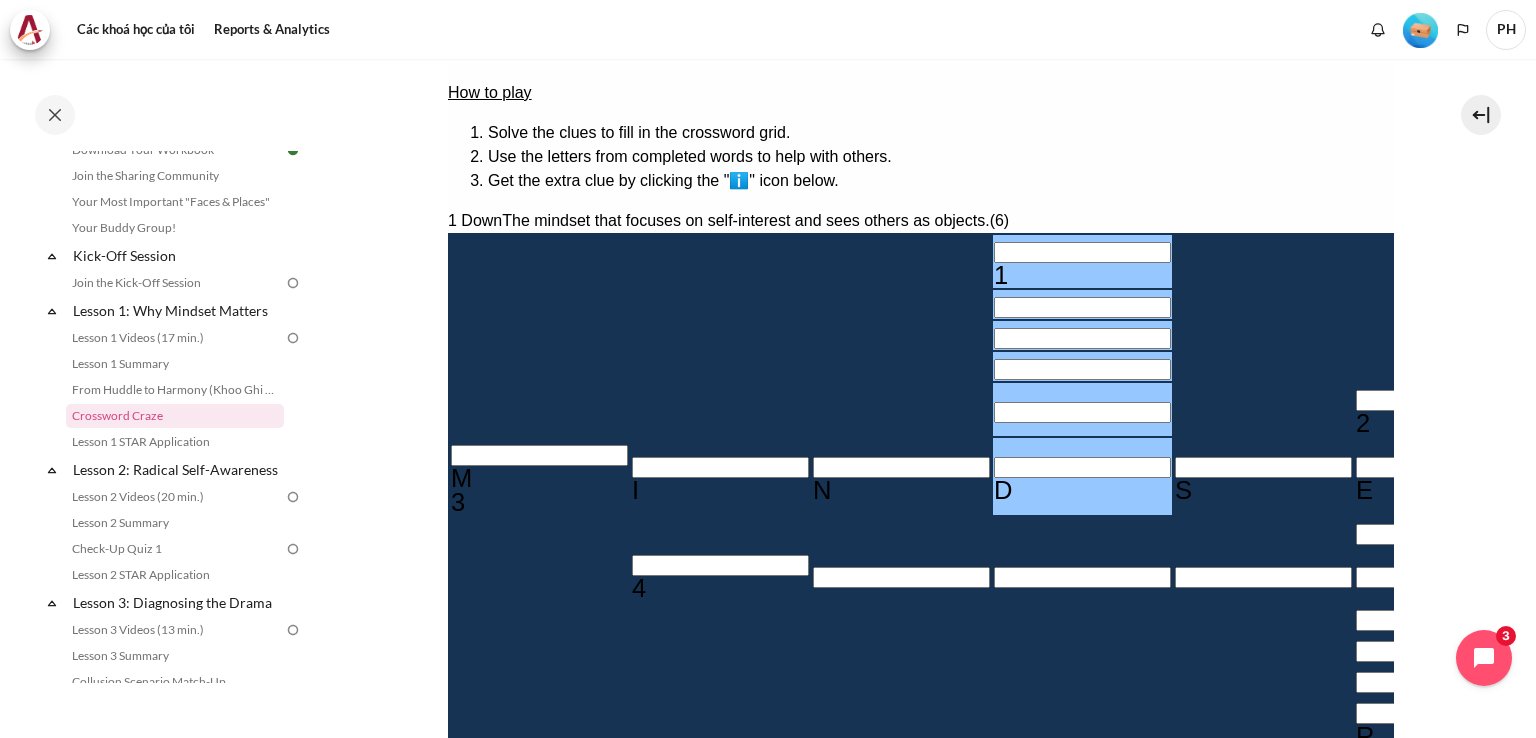 type 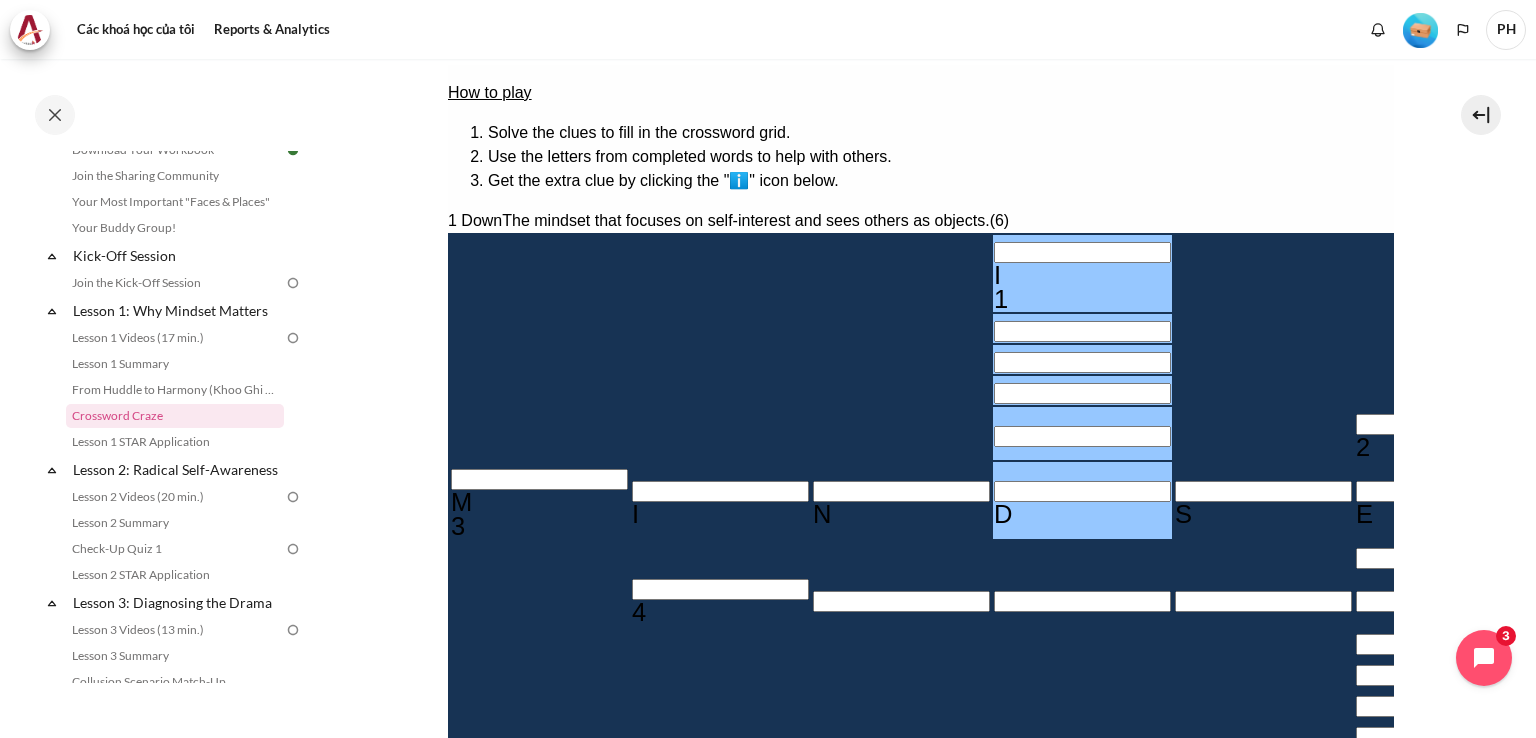 type 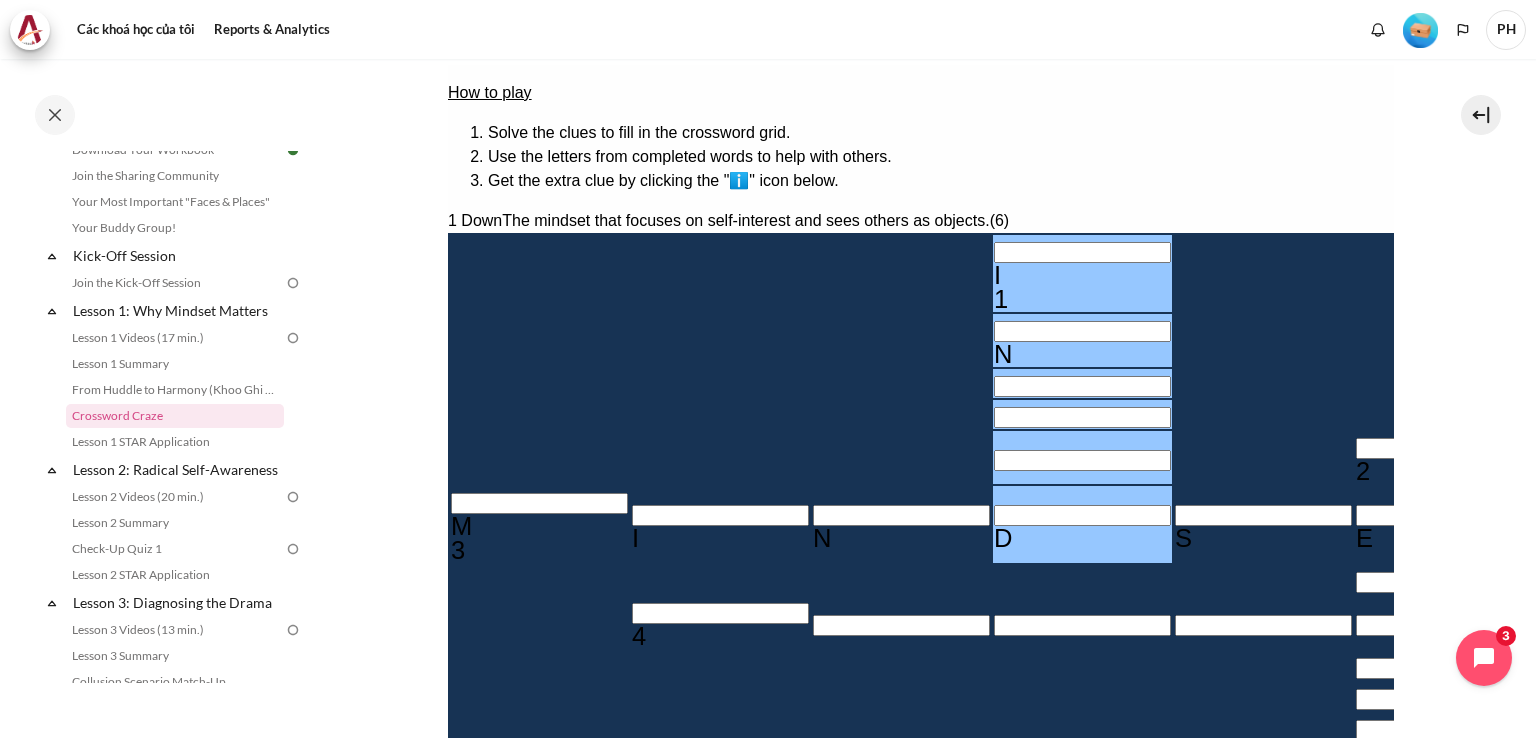 type 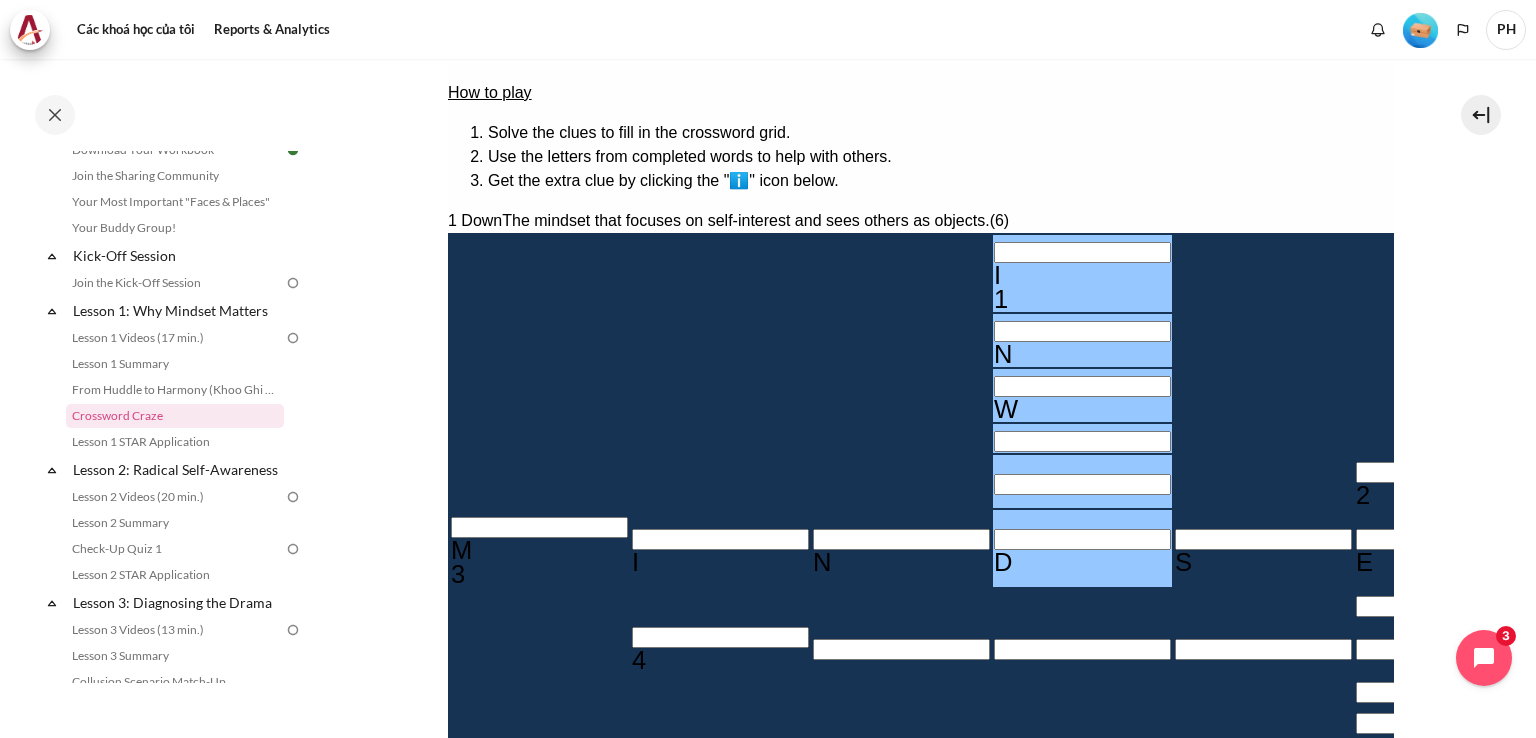 type 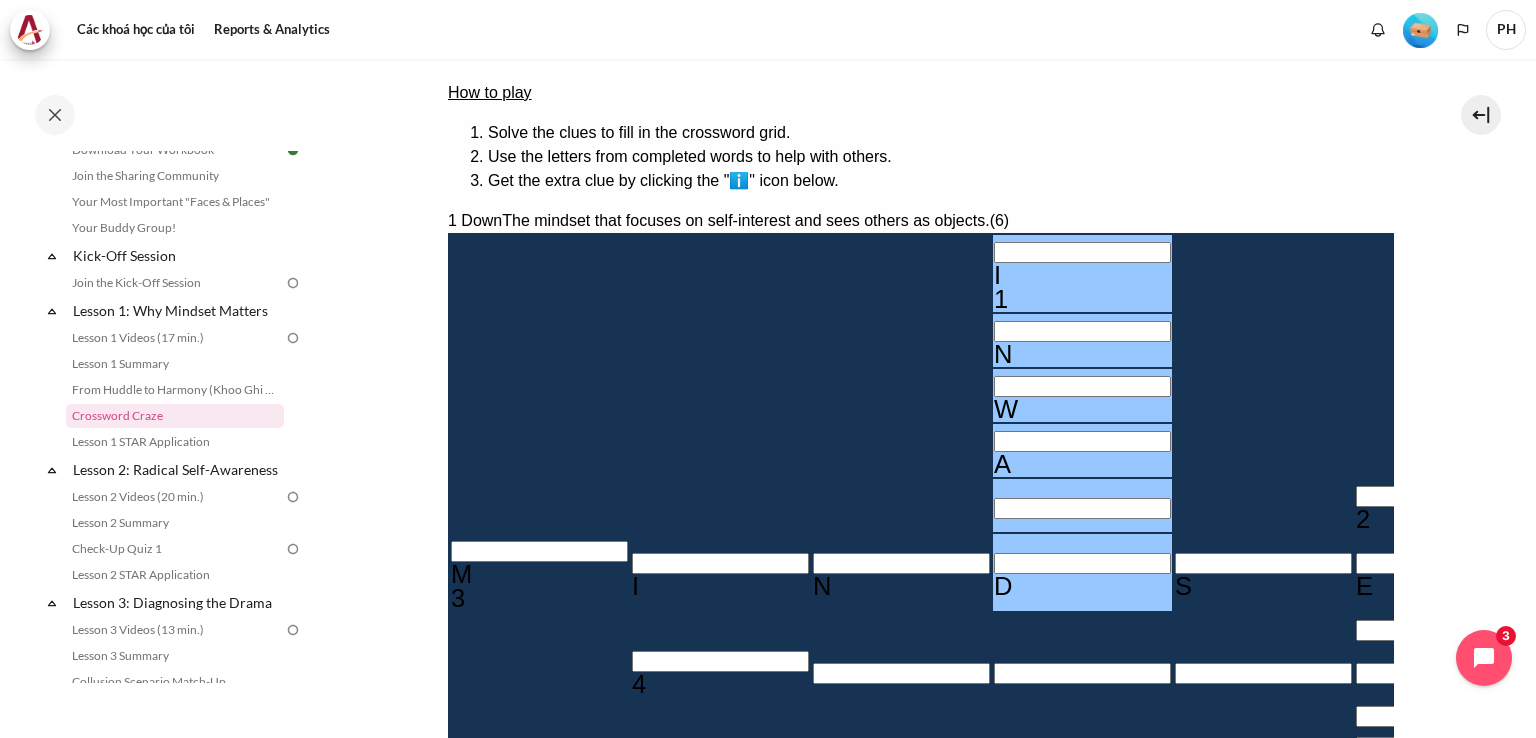 type 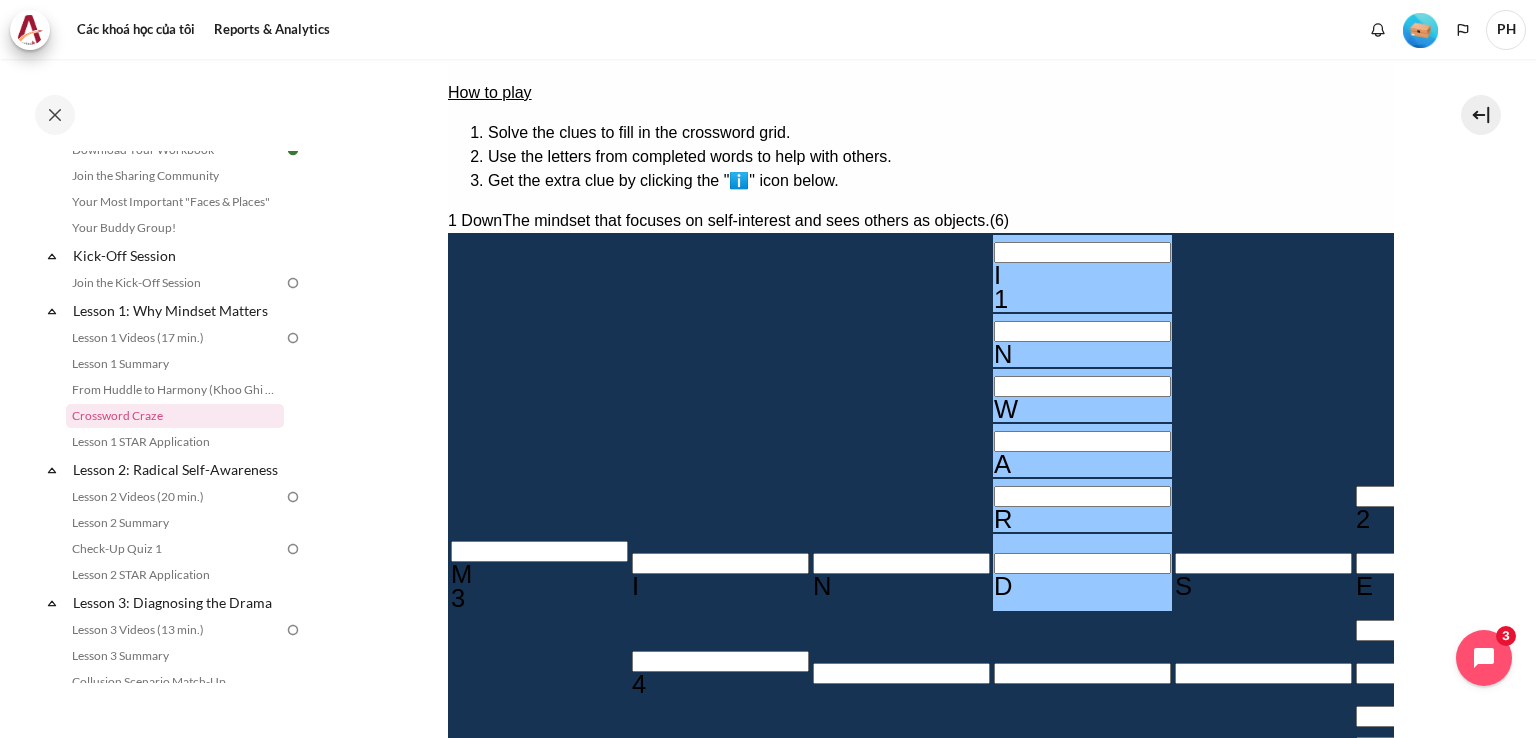 click at bounding box center (1986, 451) 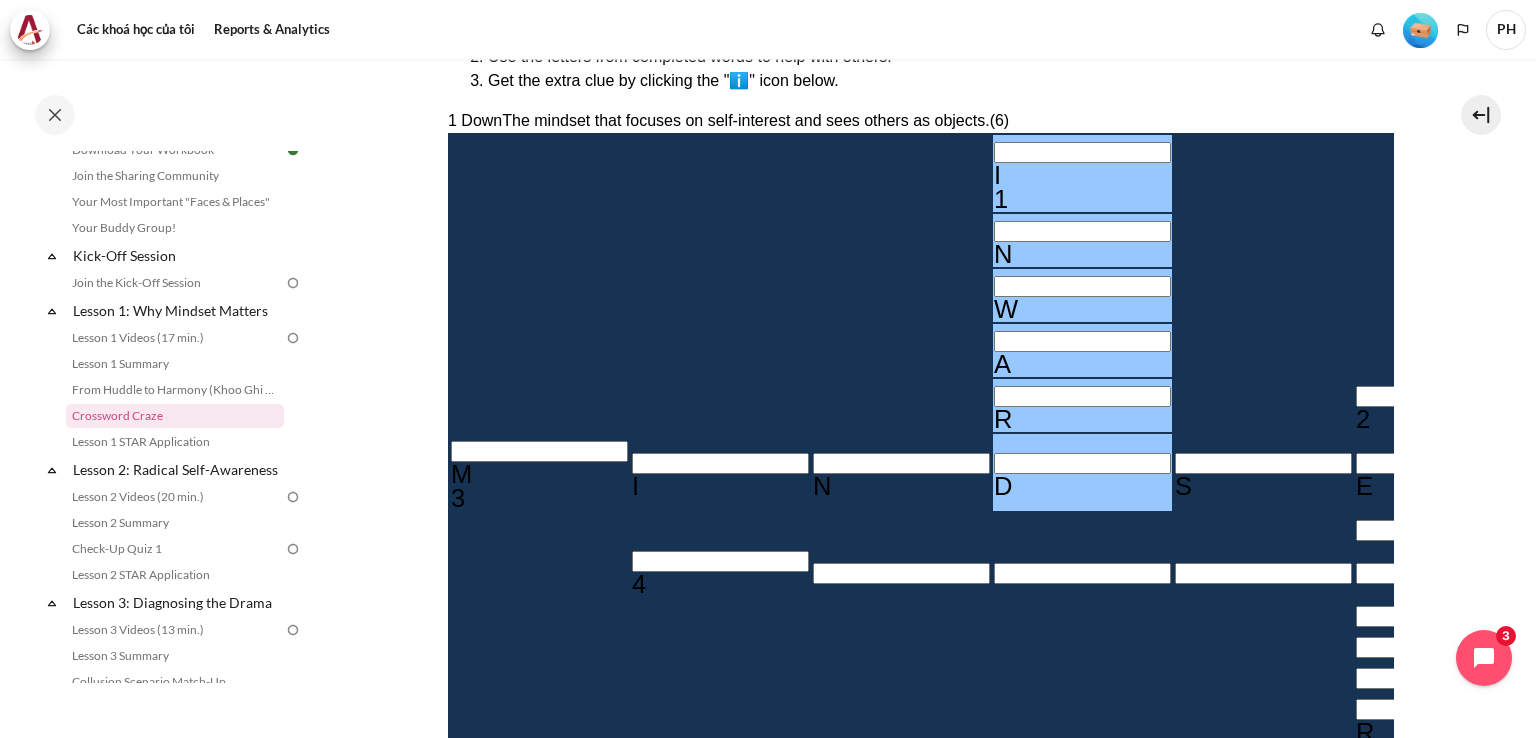click at bounding box center (1443, 396) 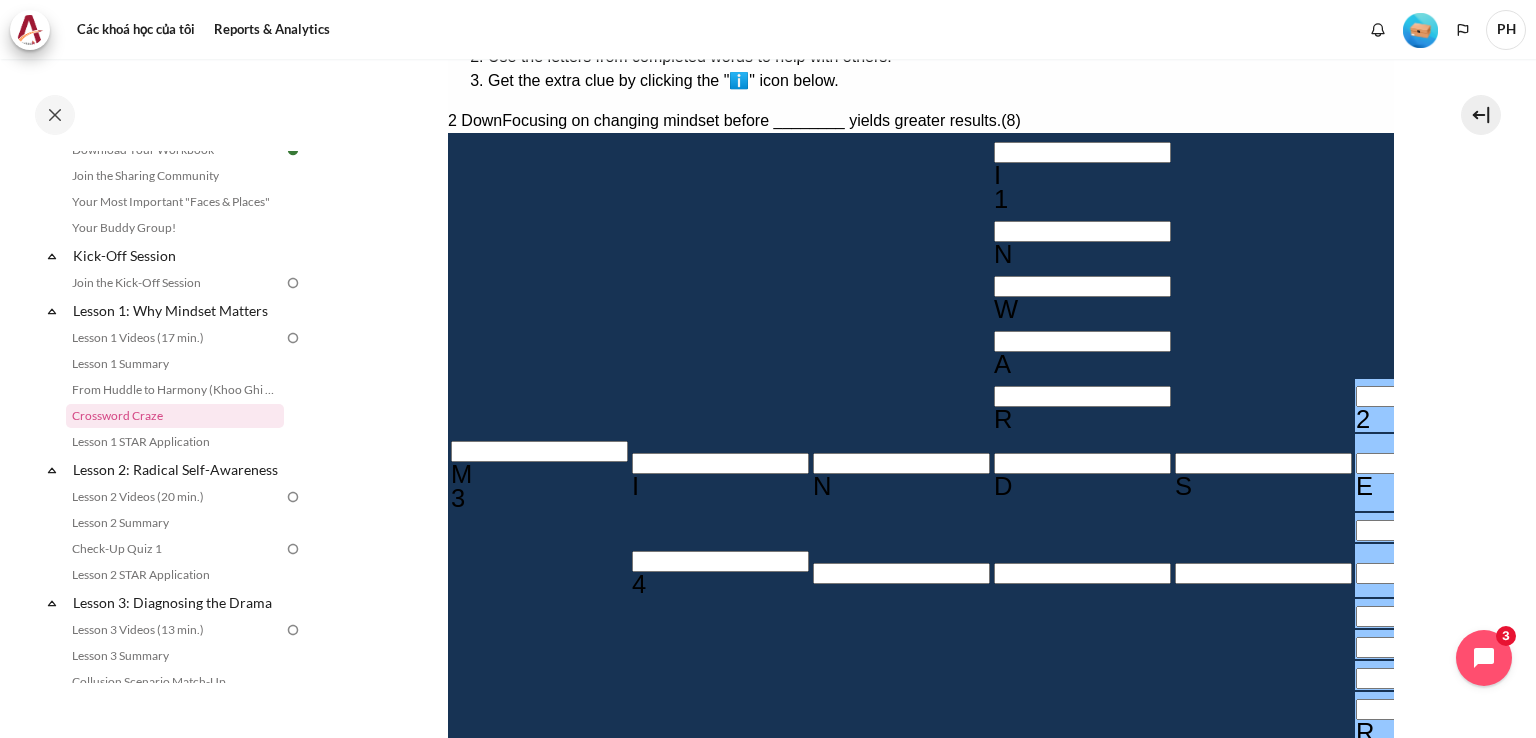 type 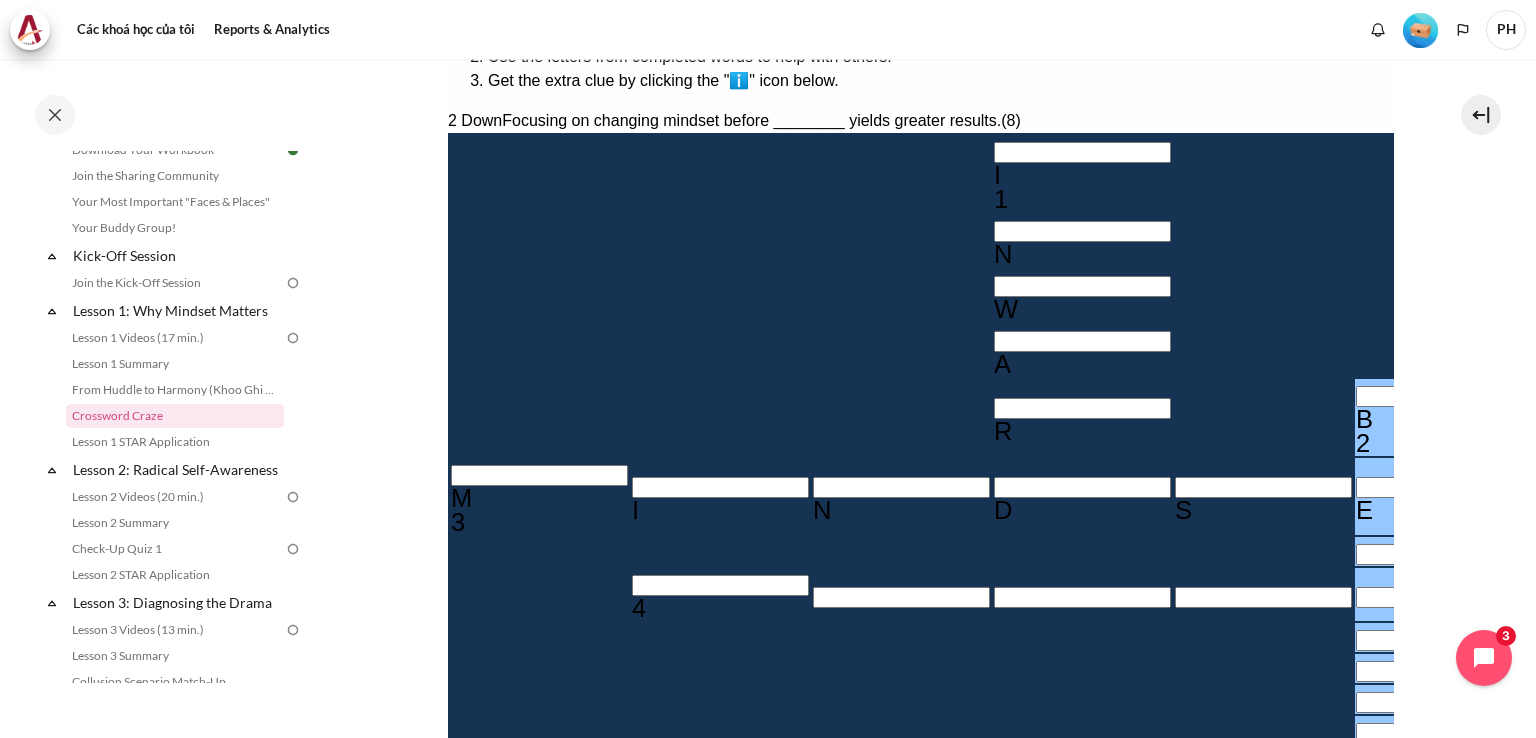 click at bounding box center (1443, 554) 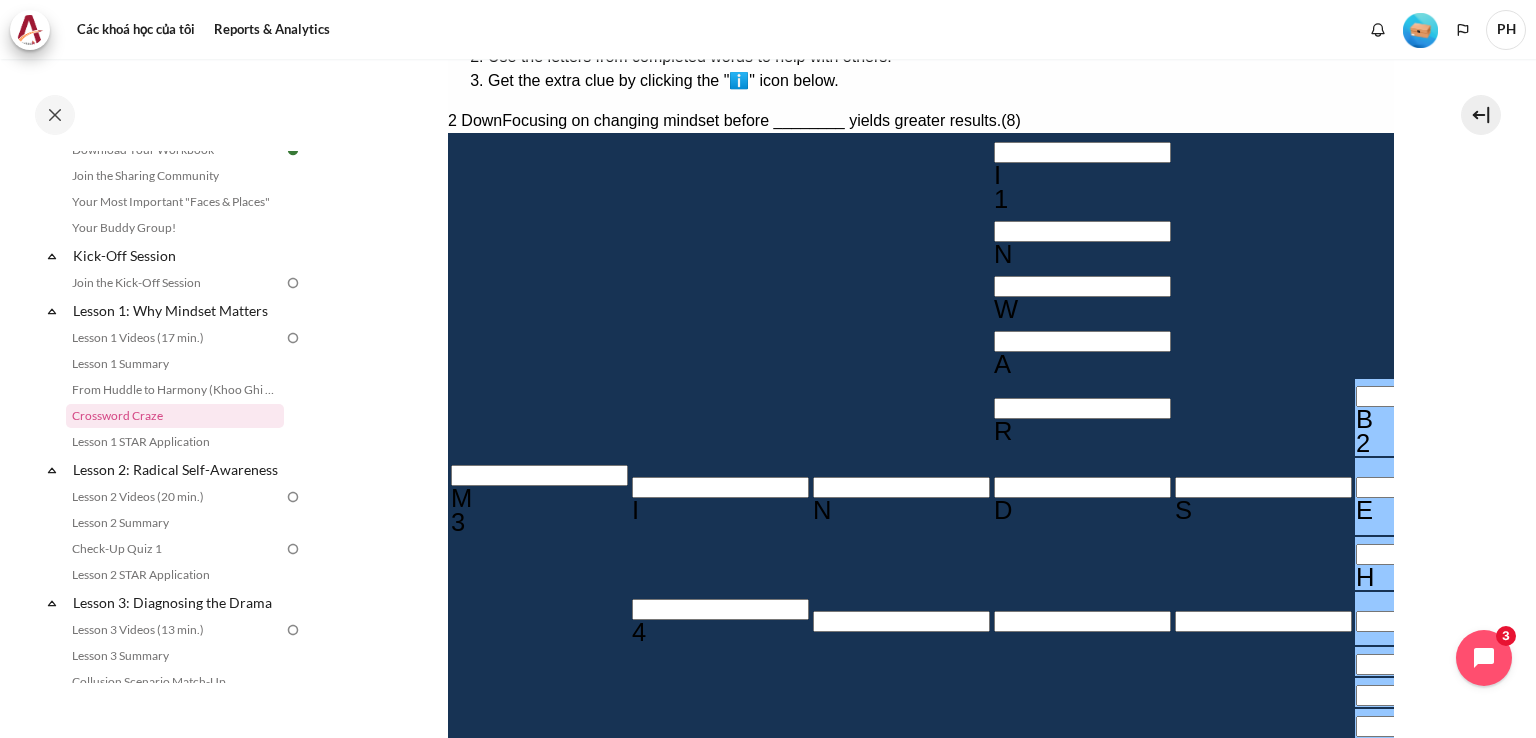 type 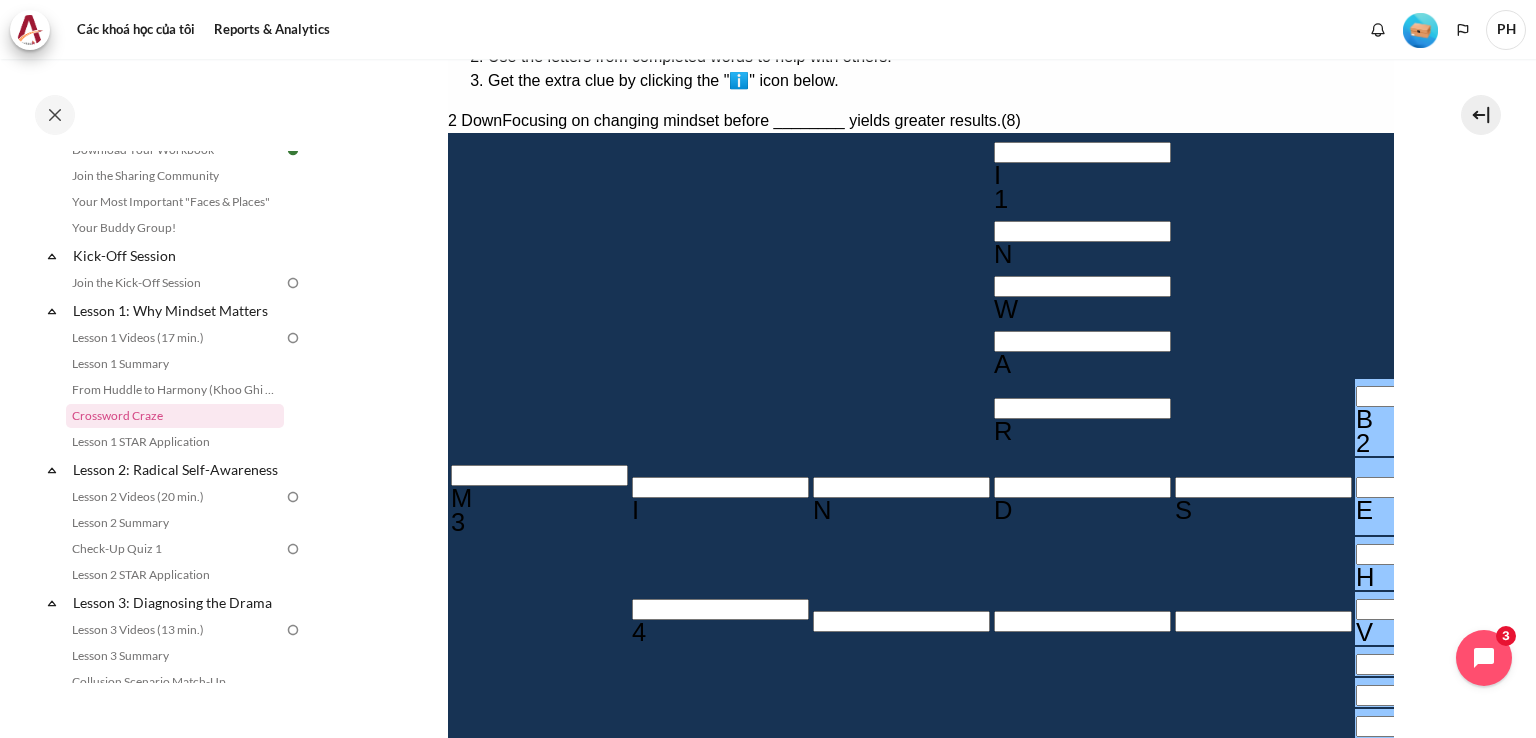 type 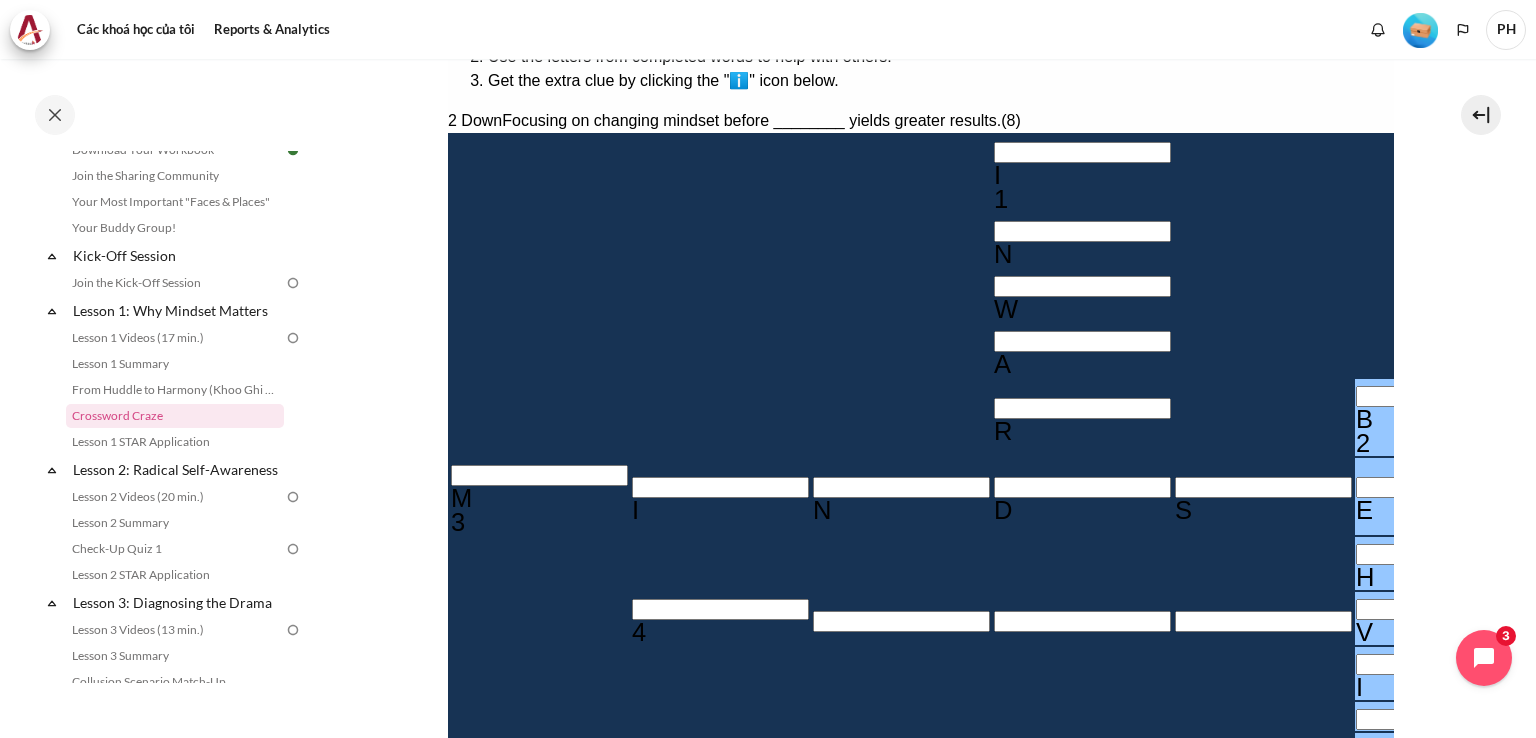 type 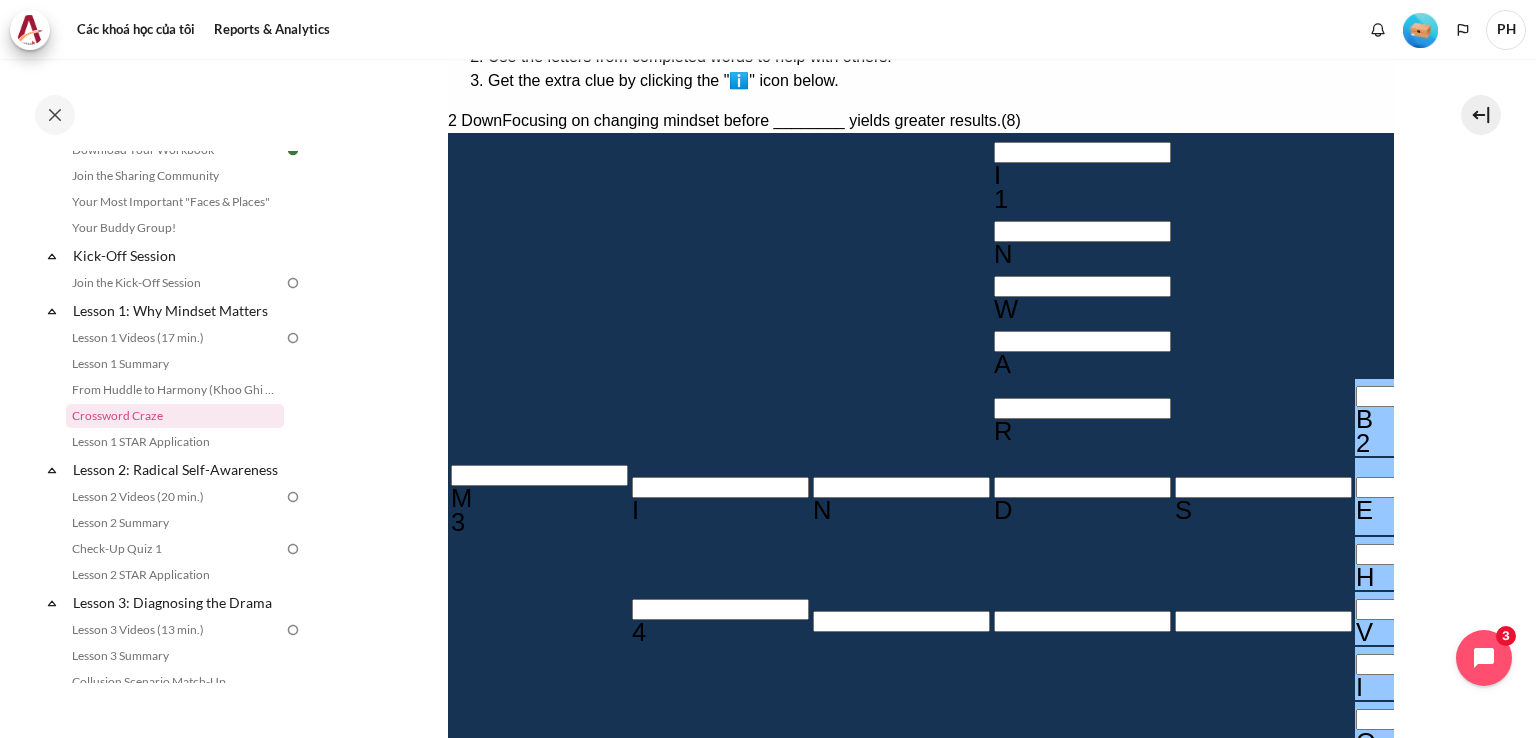 type 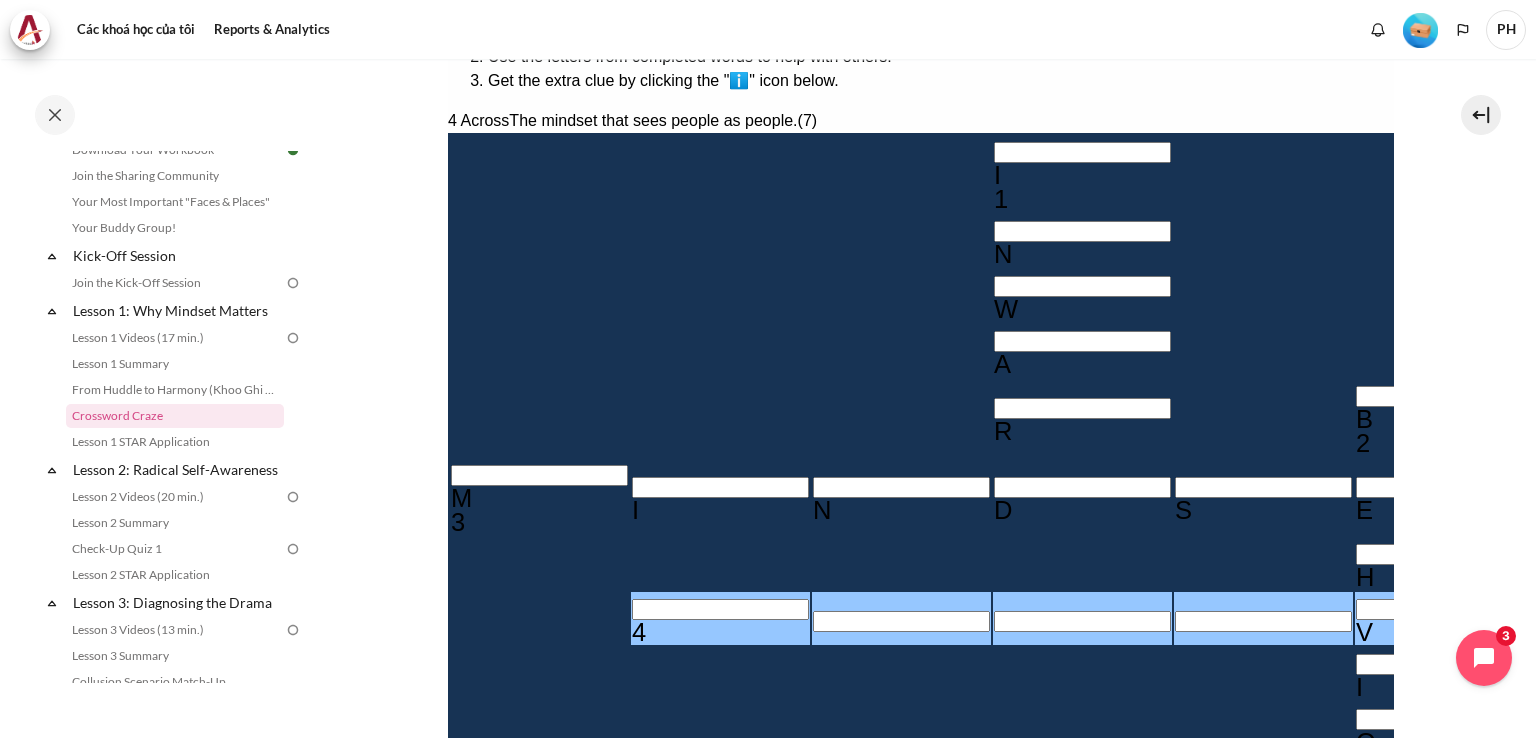 type 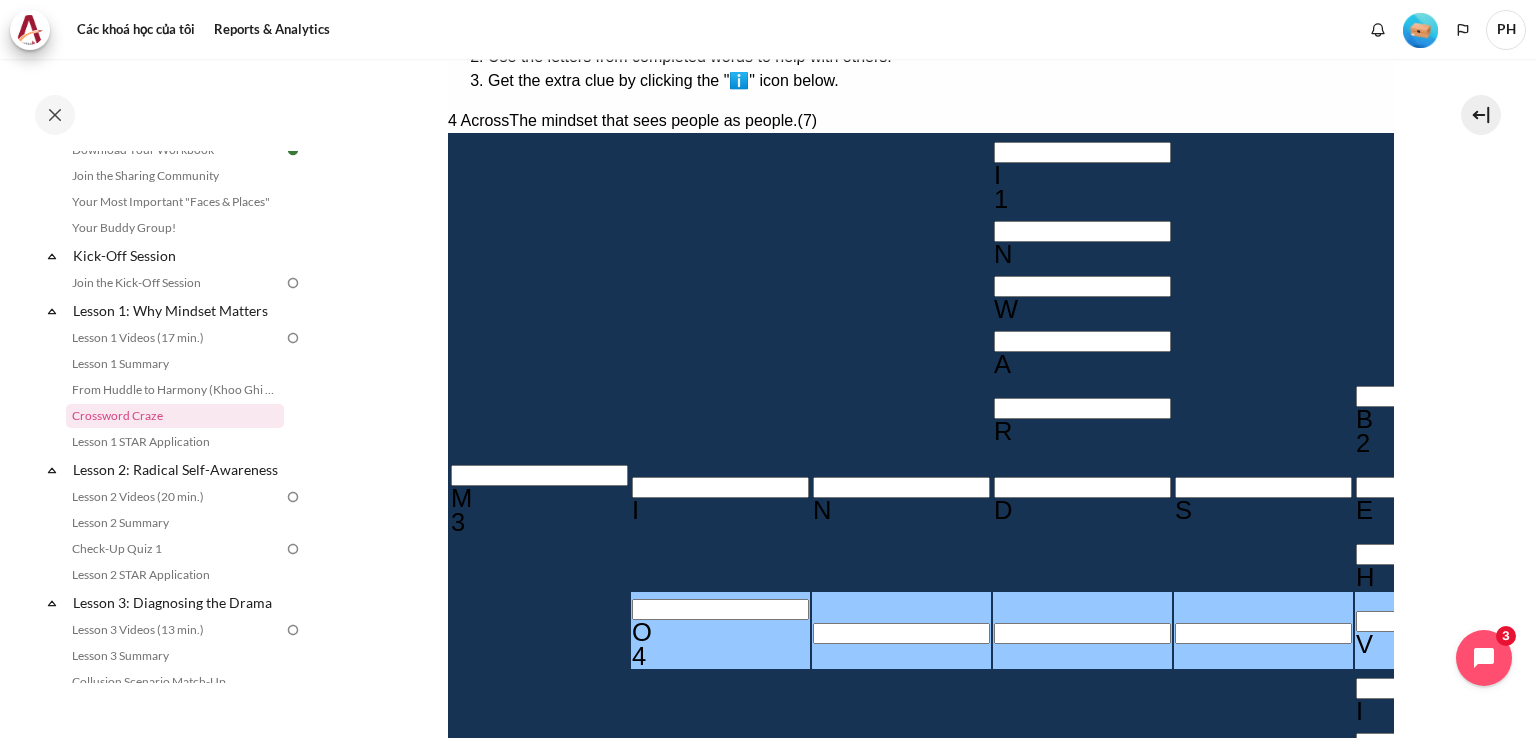 type 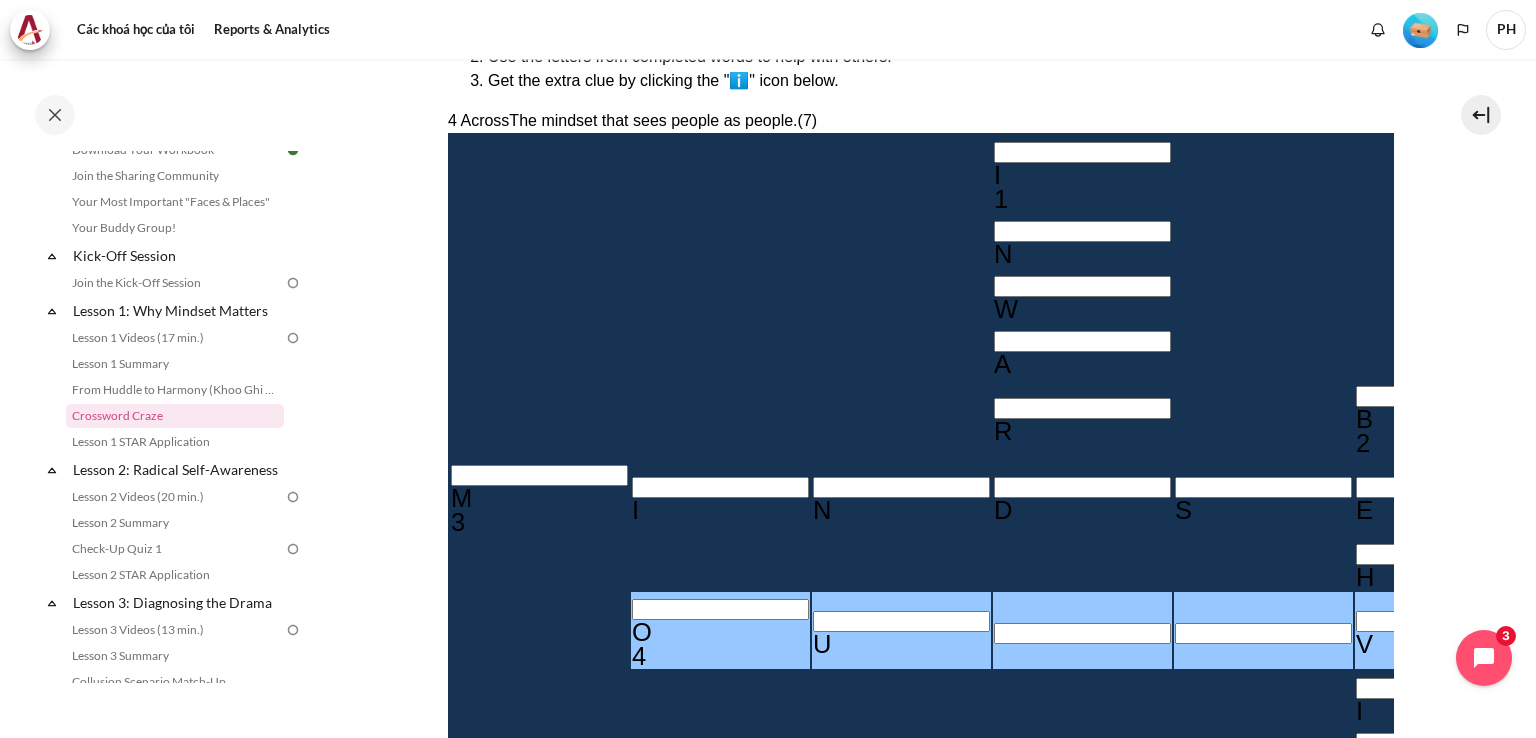type 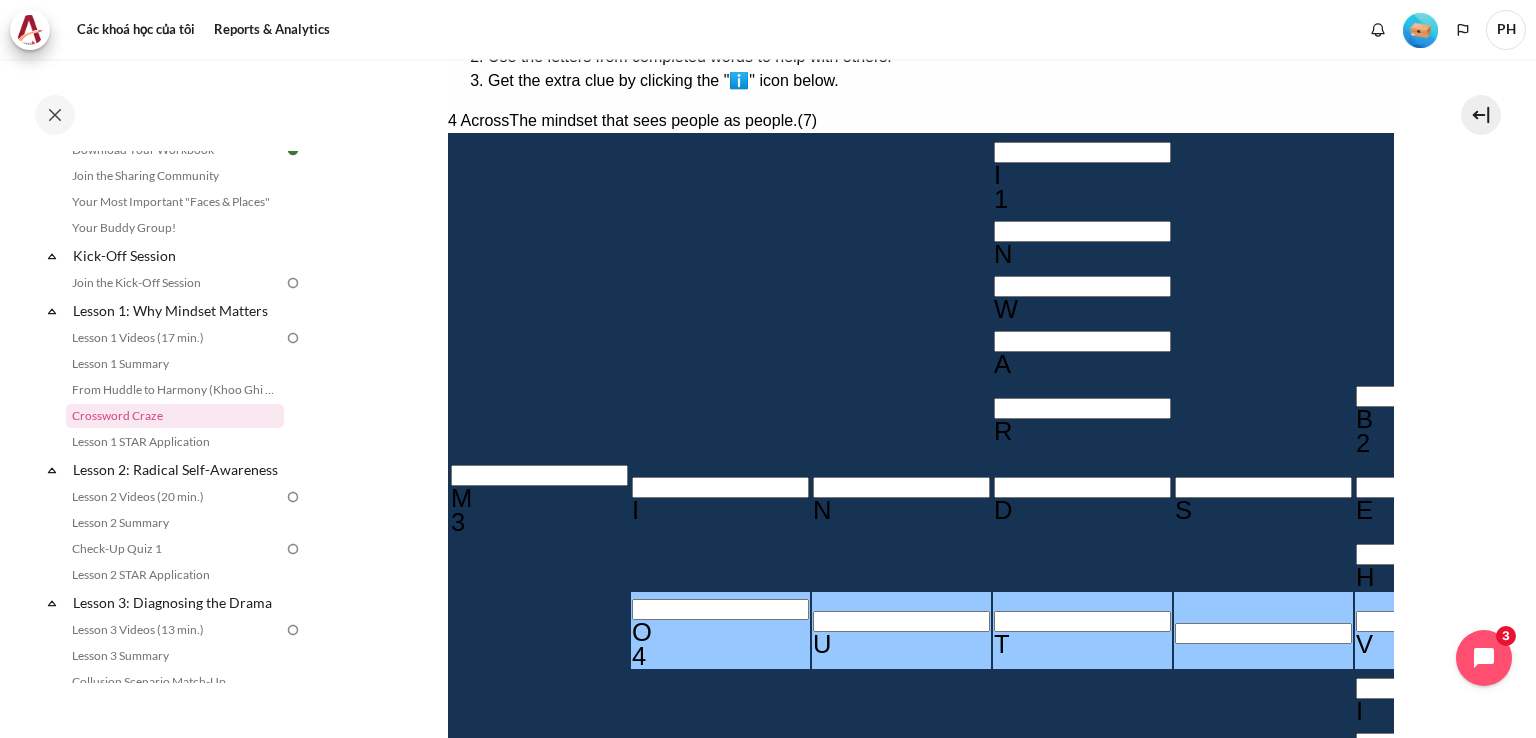 type 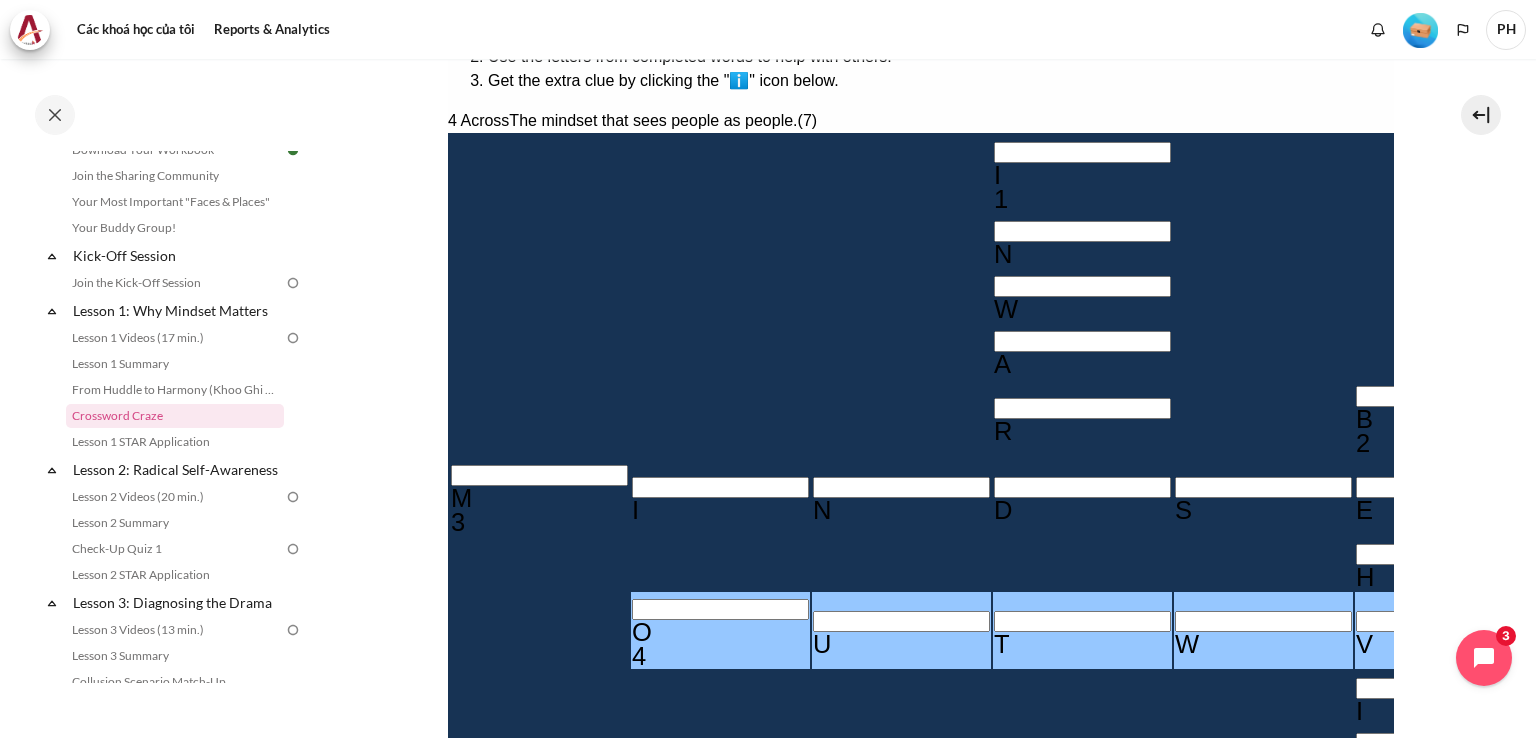 type 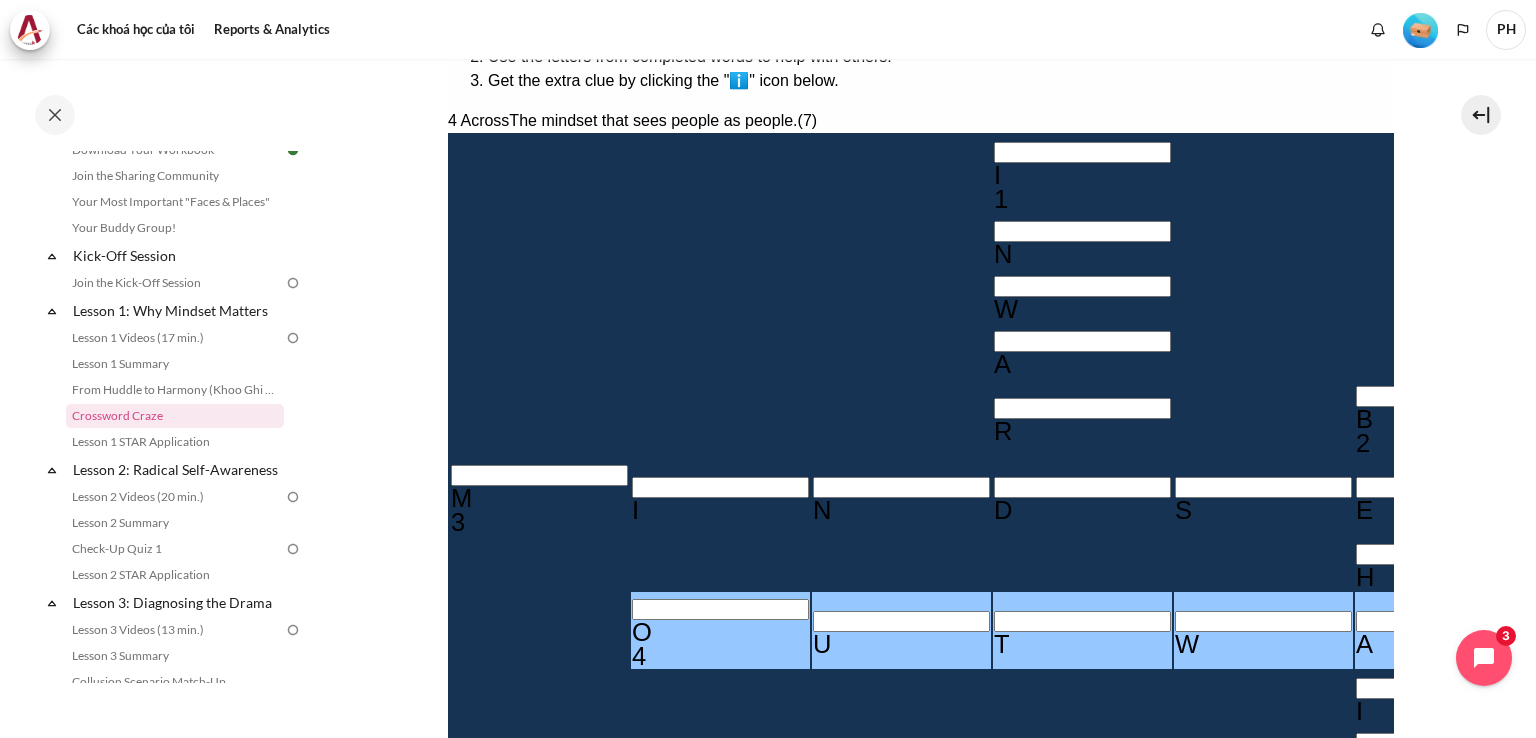 type 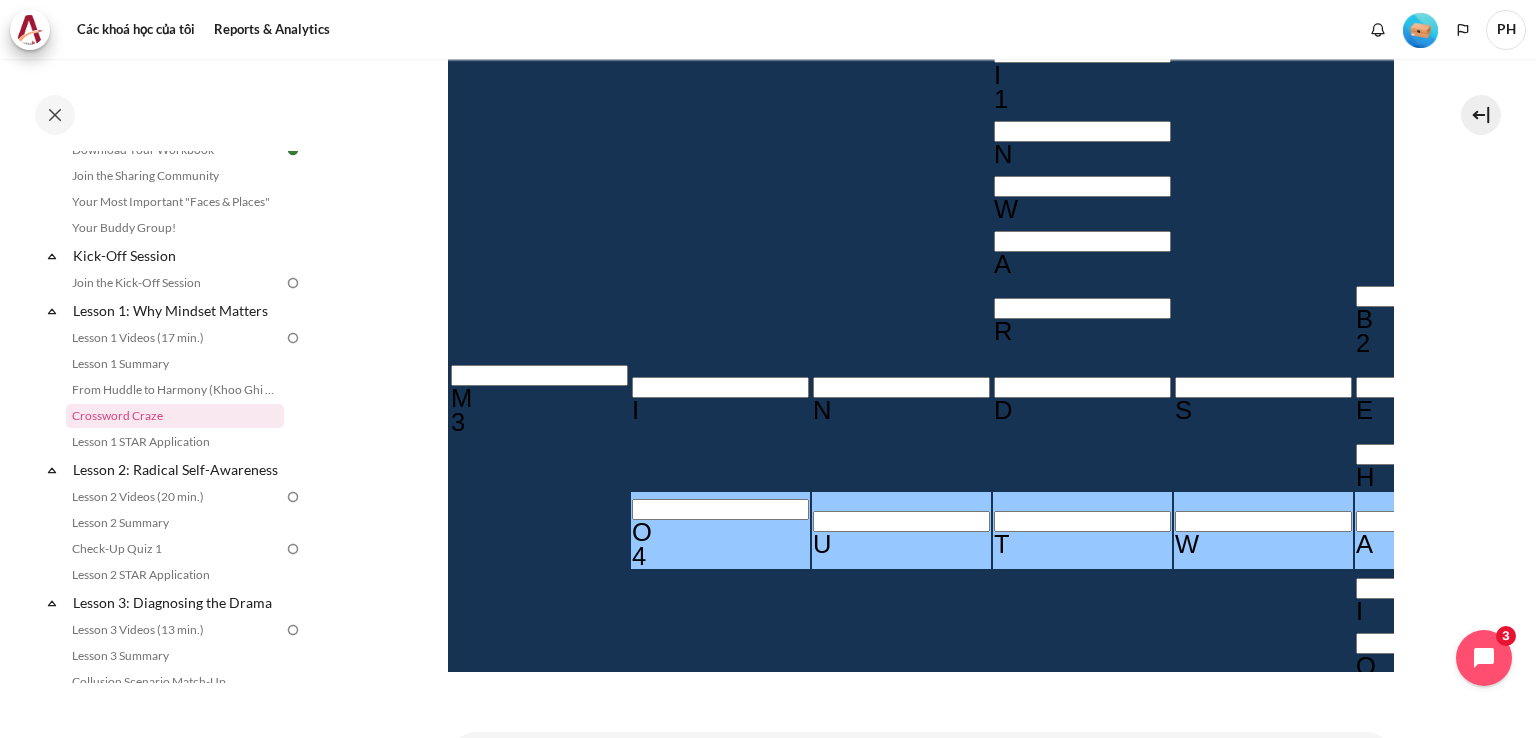 scroll, scrollTop: 591, scrollLeft: 0, axis: vertical 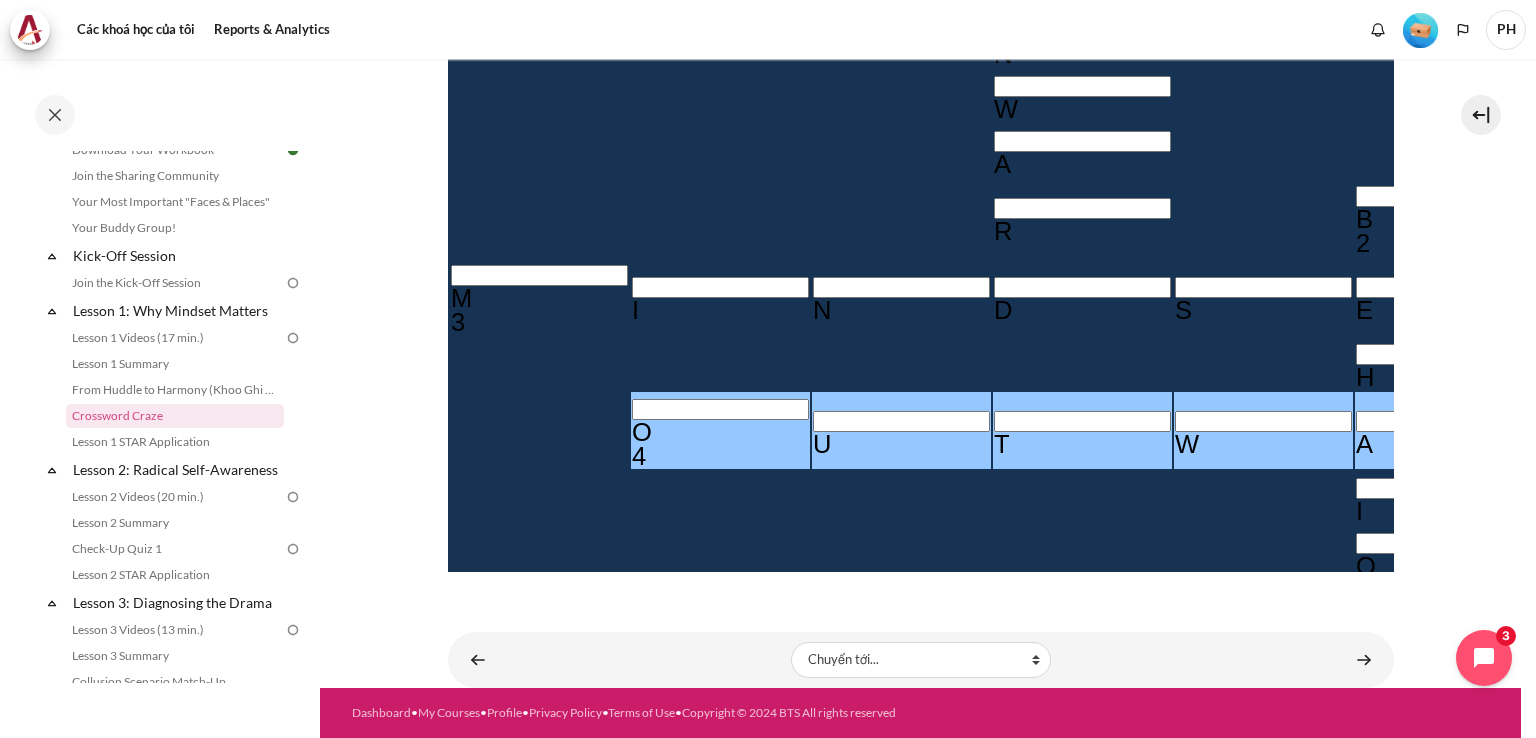 click on "Check Check the characters. The responses will be marked as correct, incorrect, or unanswered." at bounding box center (474, 1159) 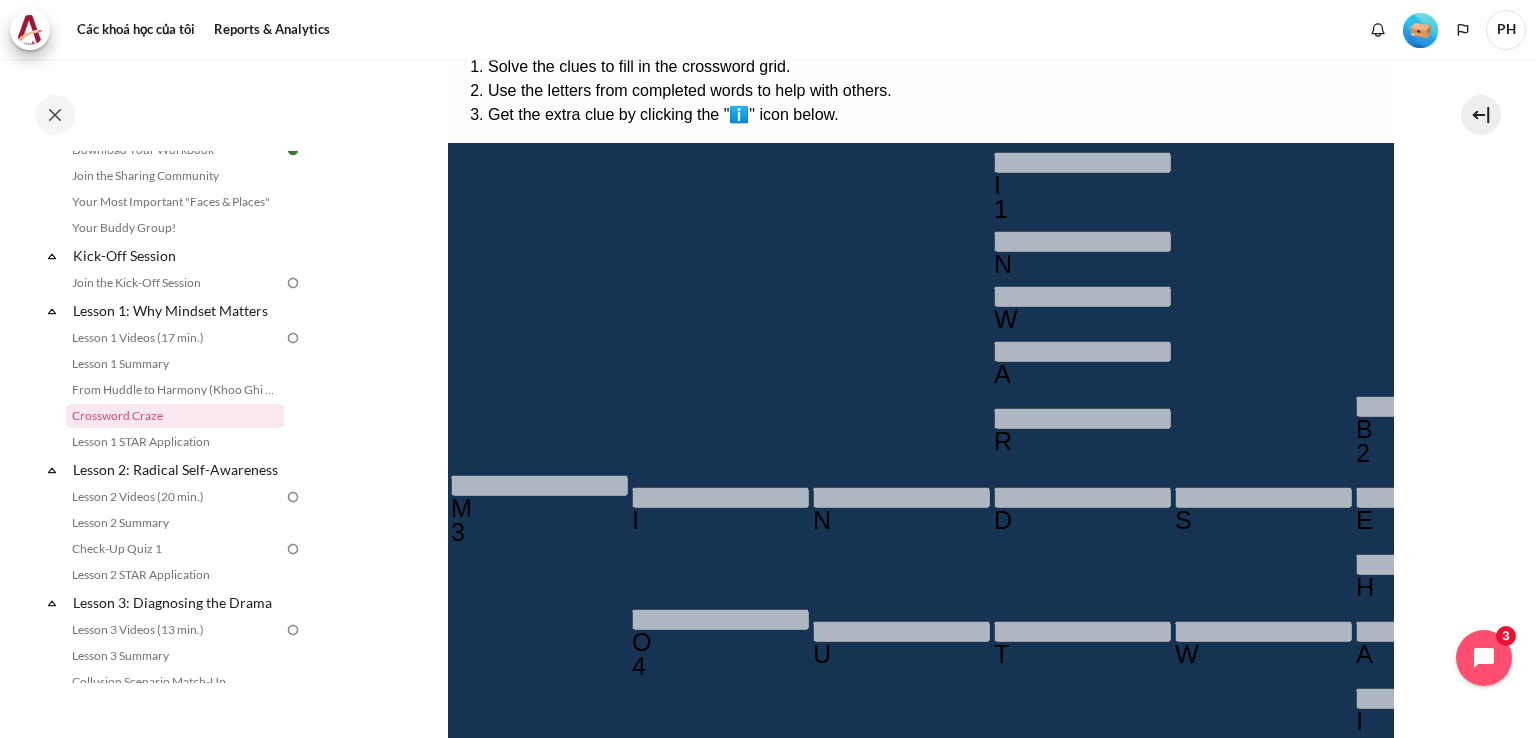 scroll, scrollTop: 391, scrollLeft: 0, axis: vertical 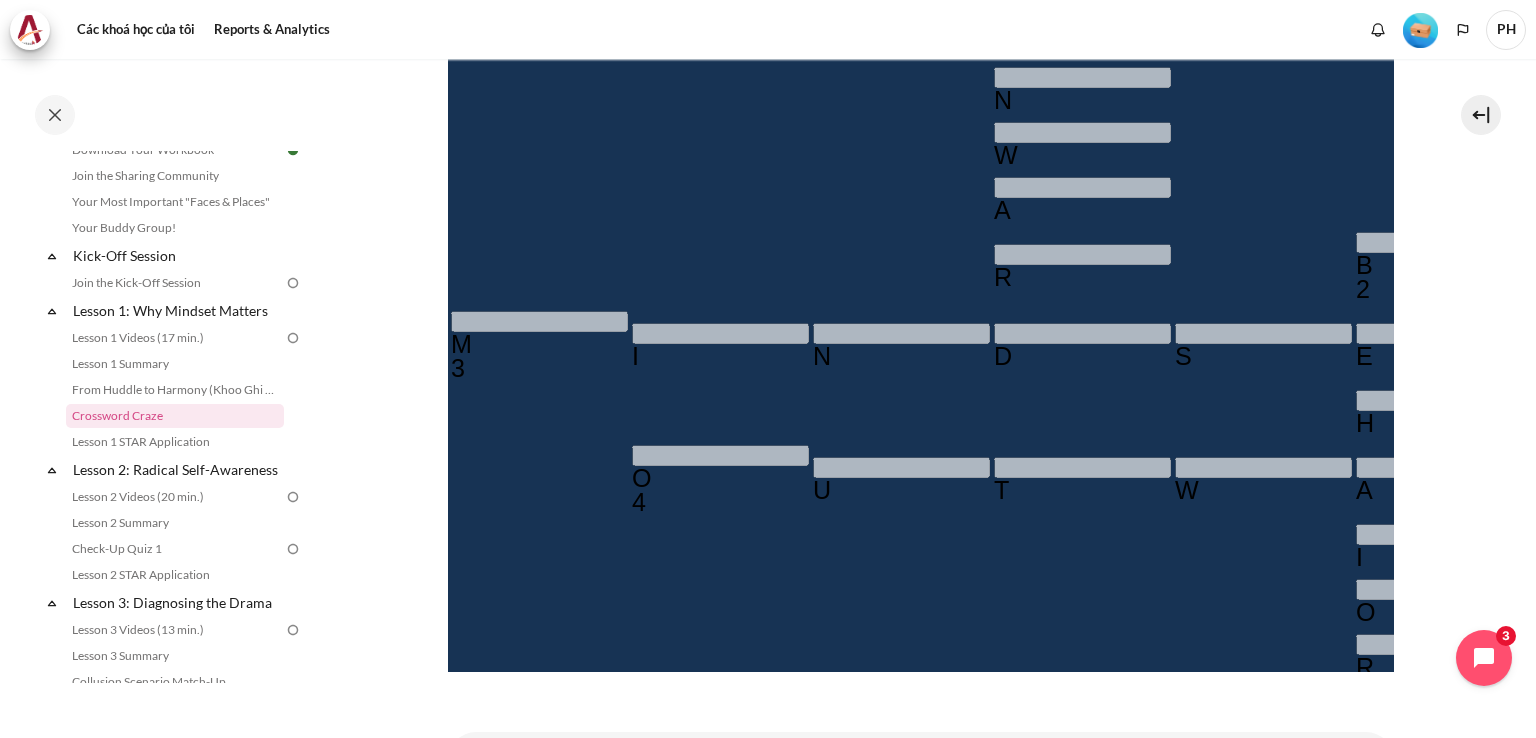 click on "Retry Retry the task. Reset all responses and start the task over again." at bounding box center (471, 1386) 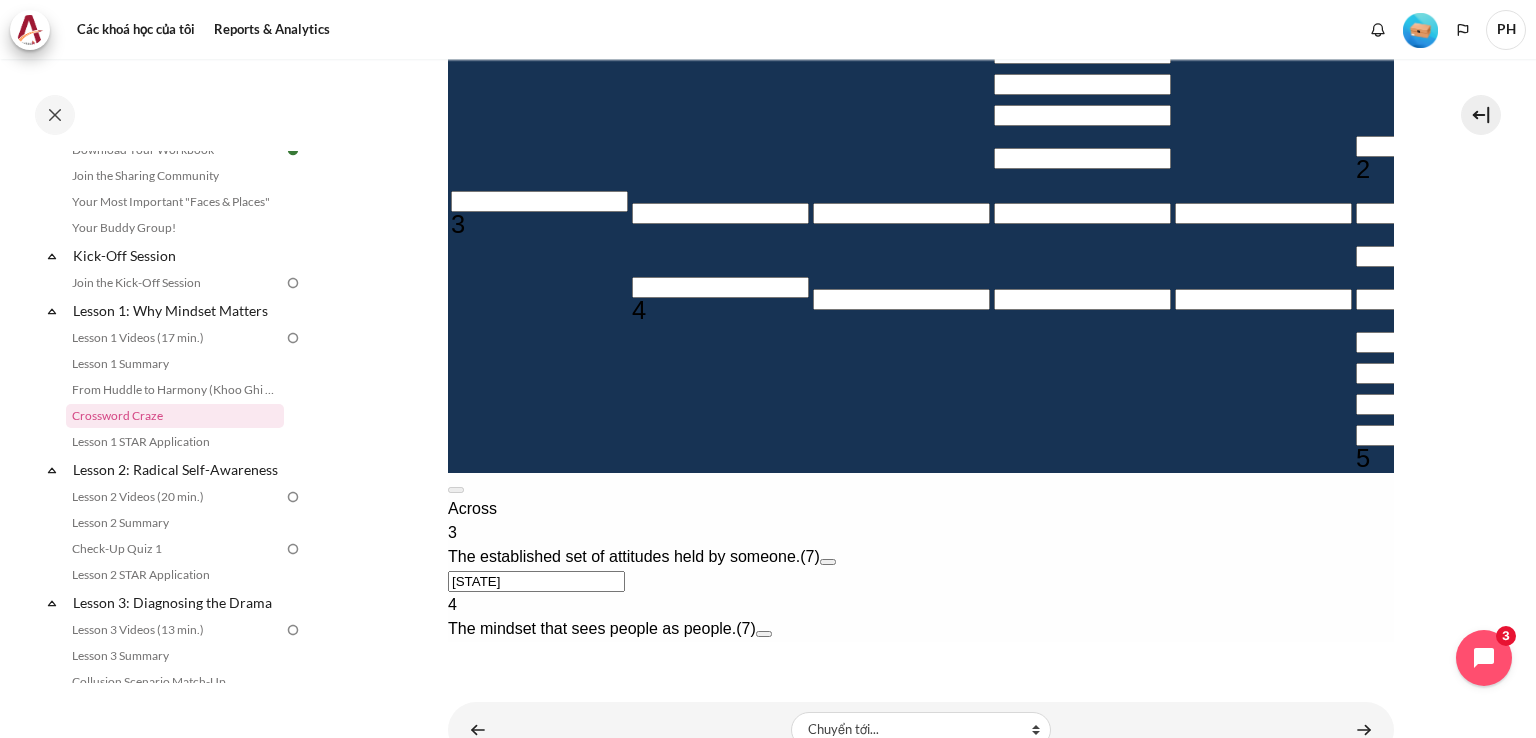 click at bounding box center (538, 201) 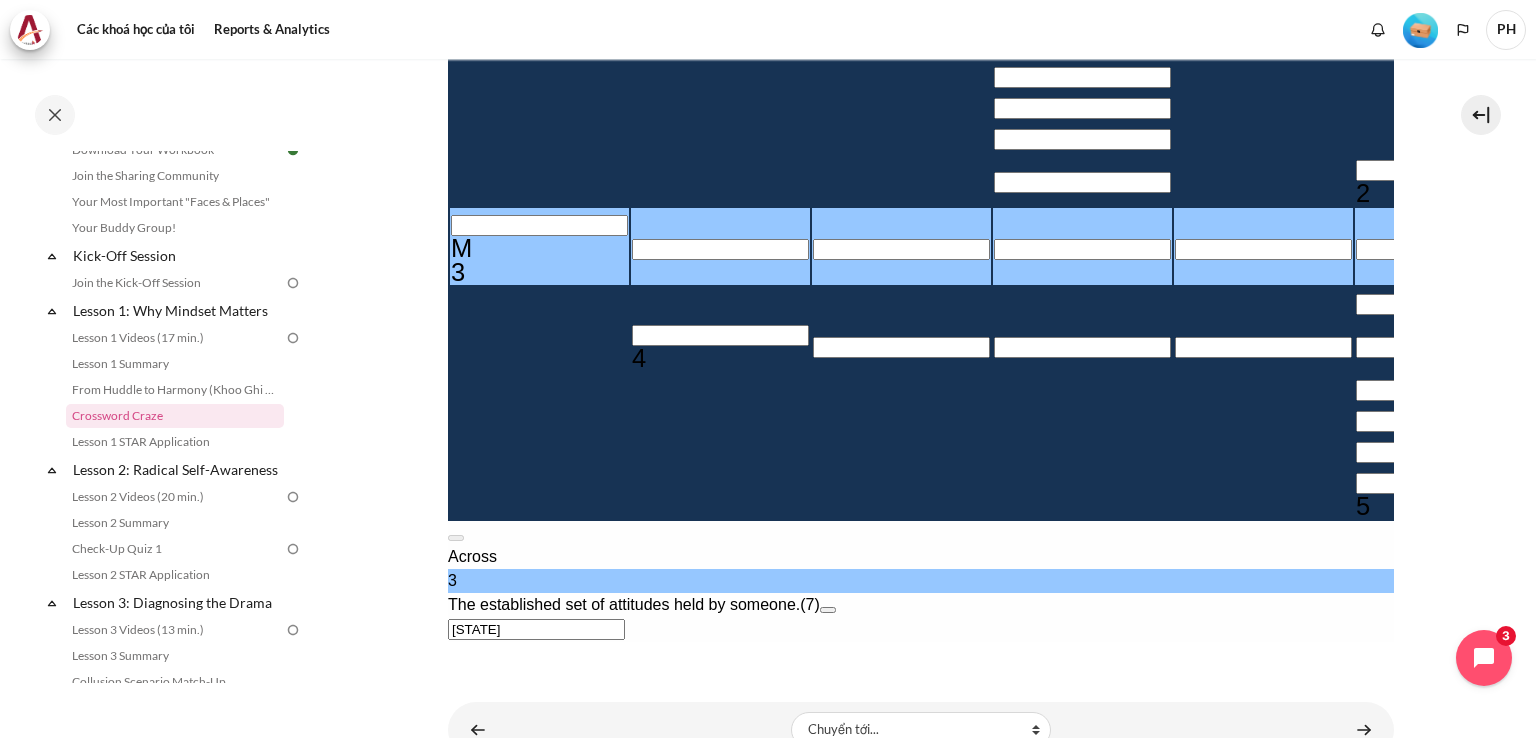 type 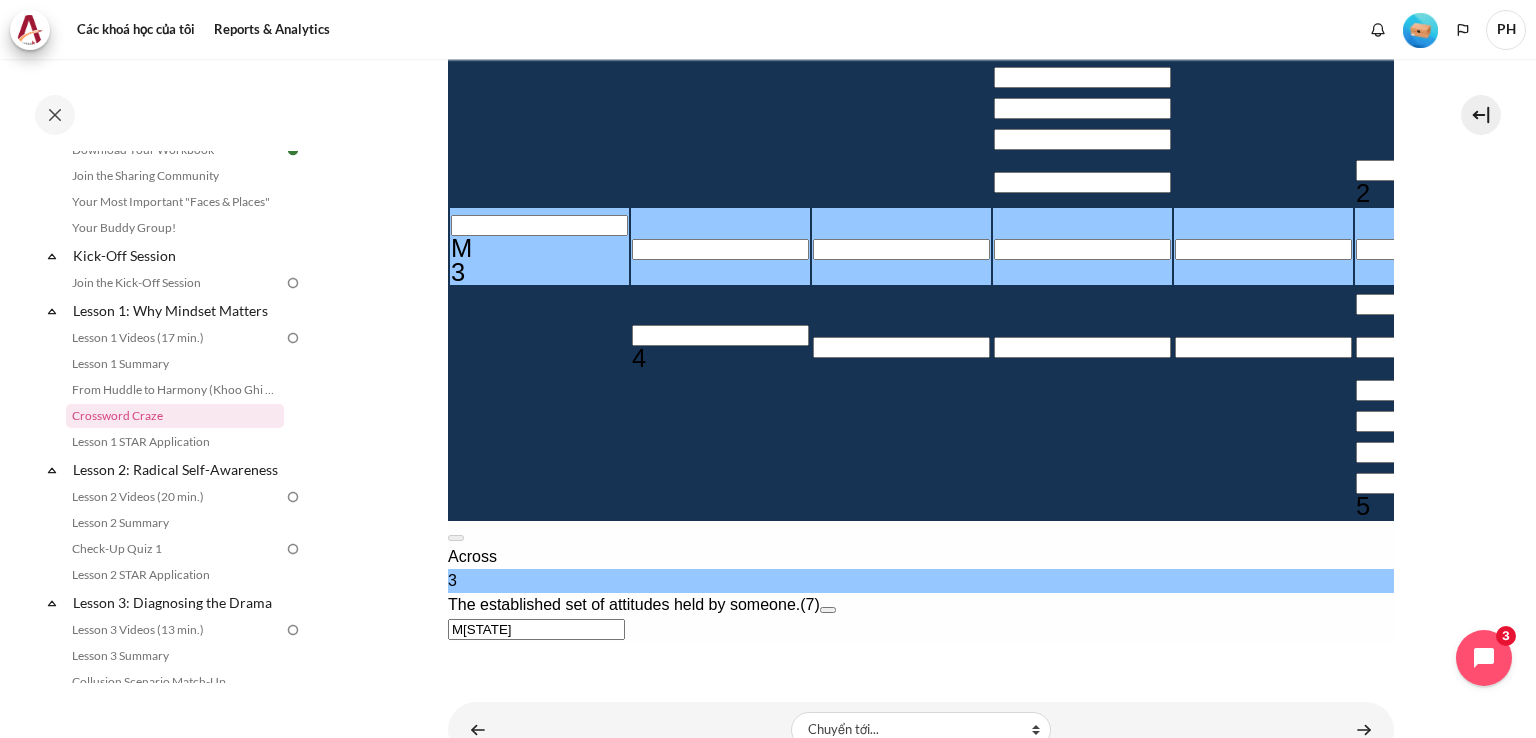 type 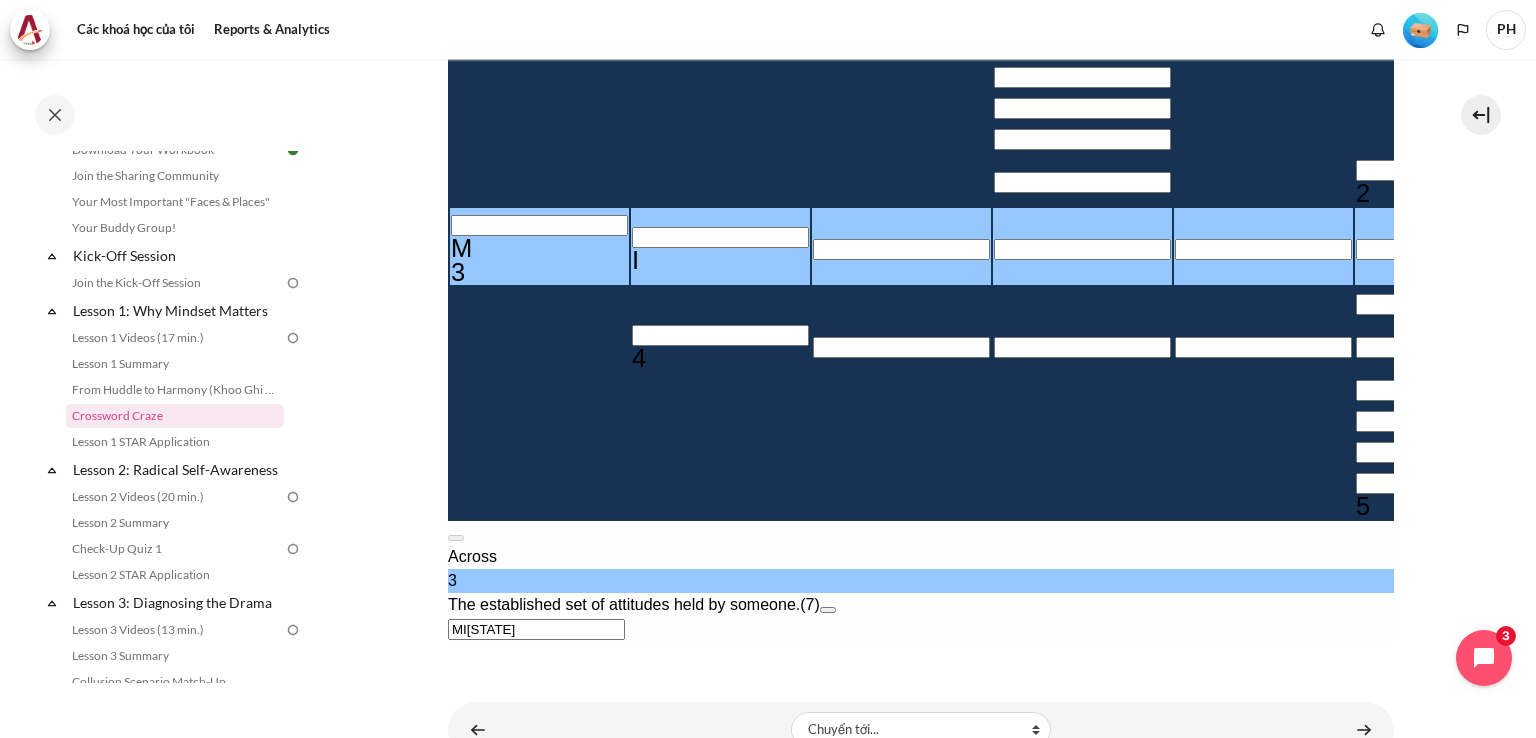 type 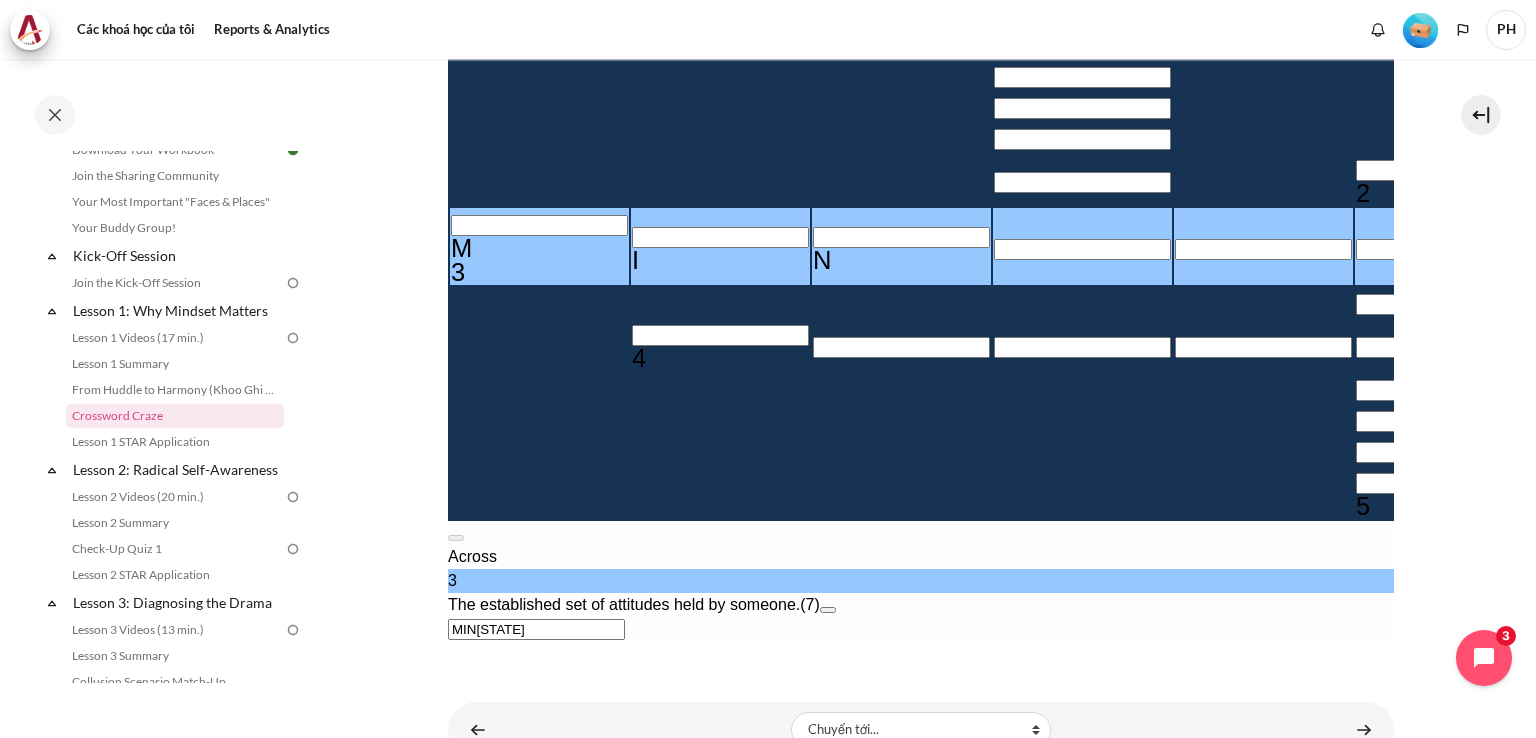 type 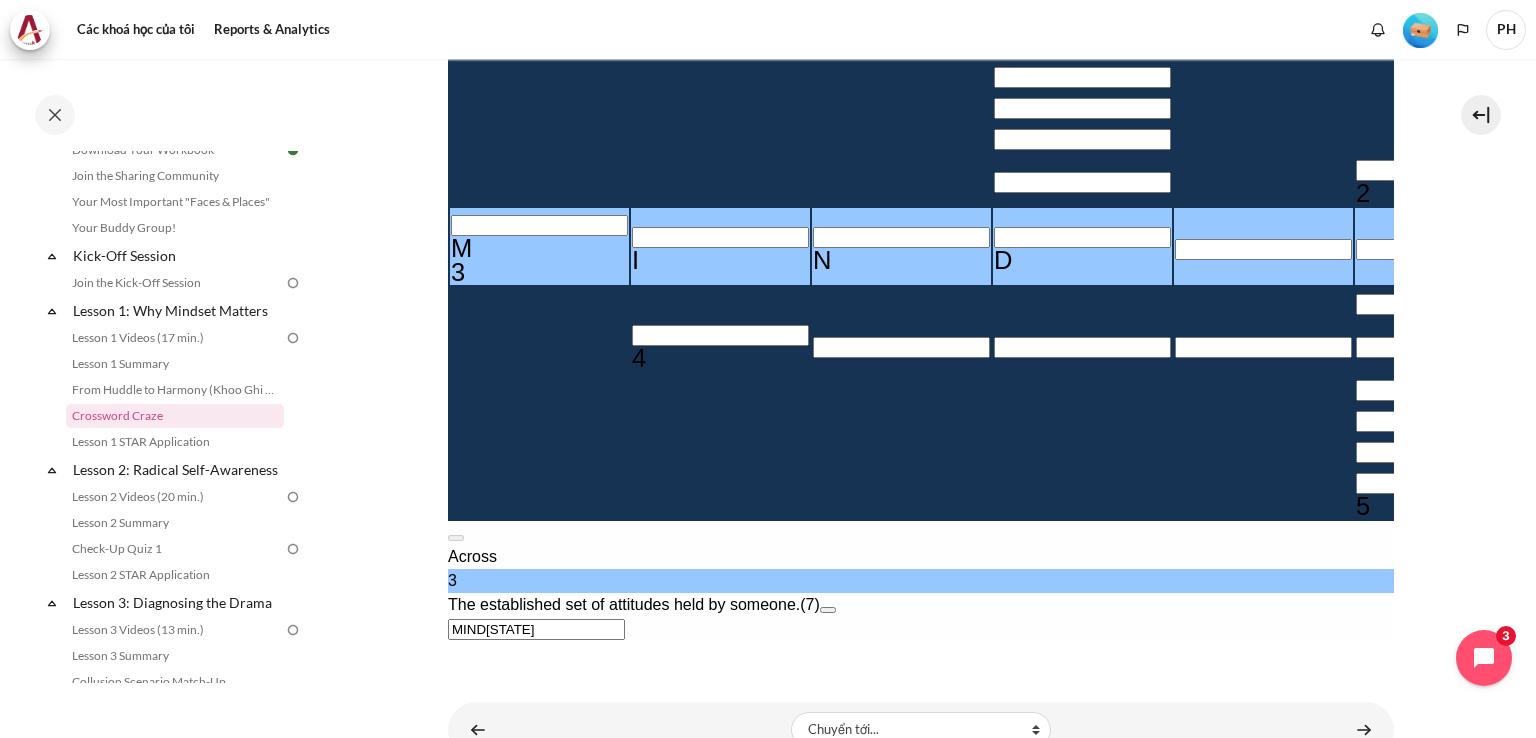 type 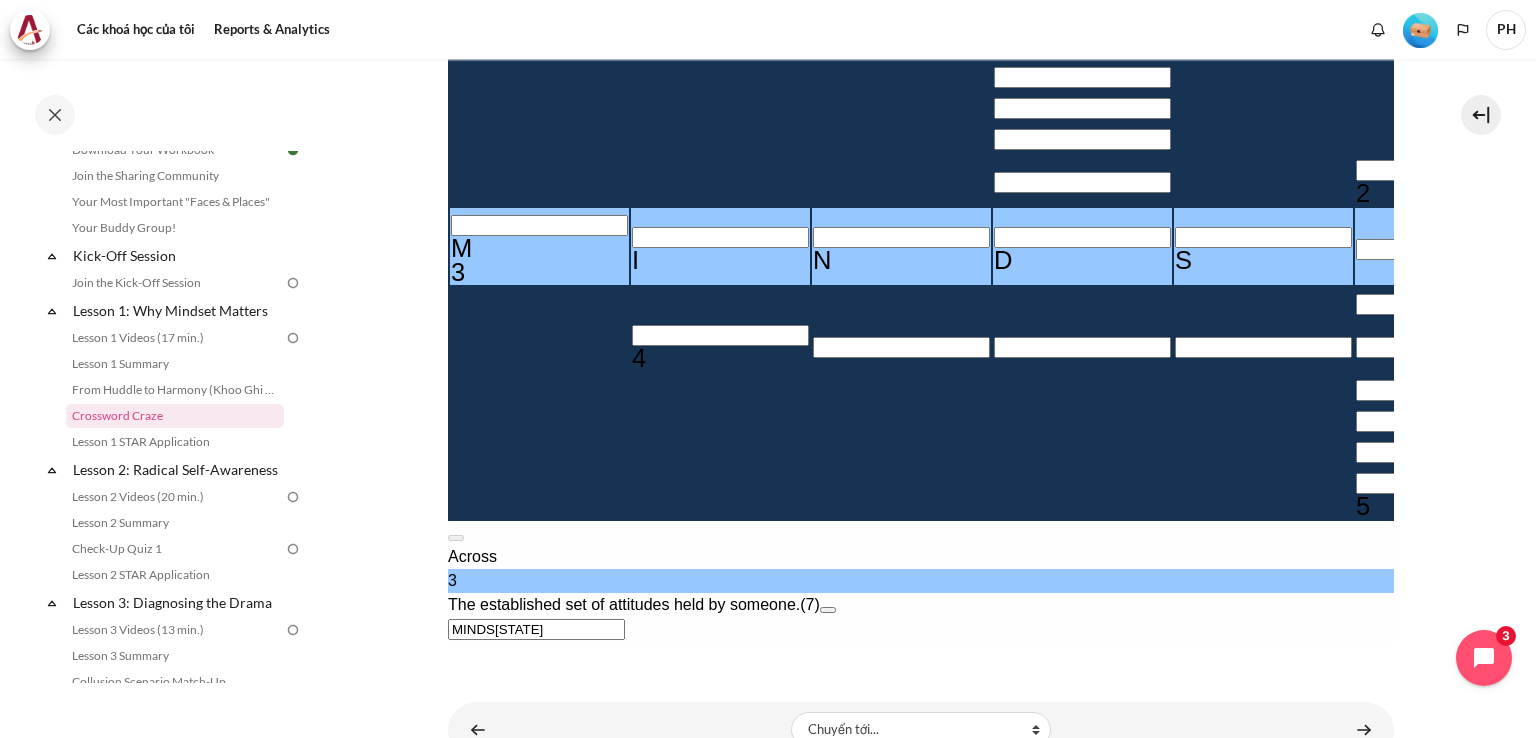 type 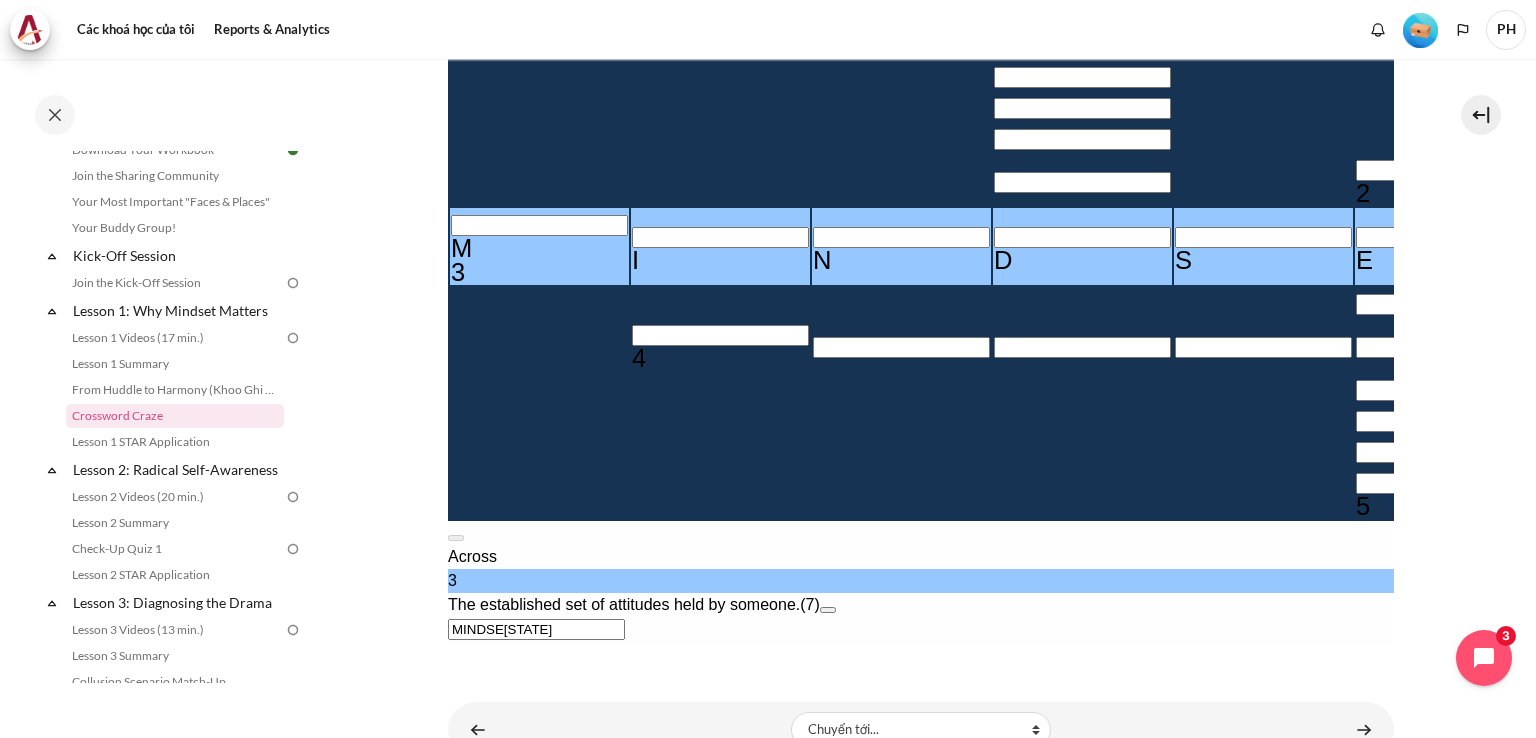 type 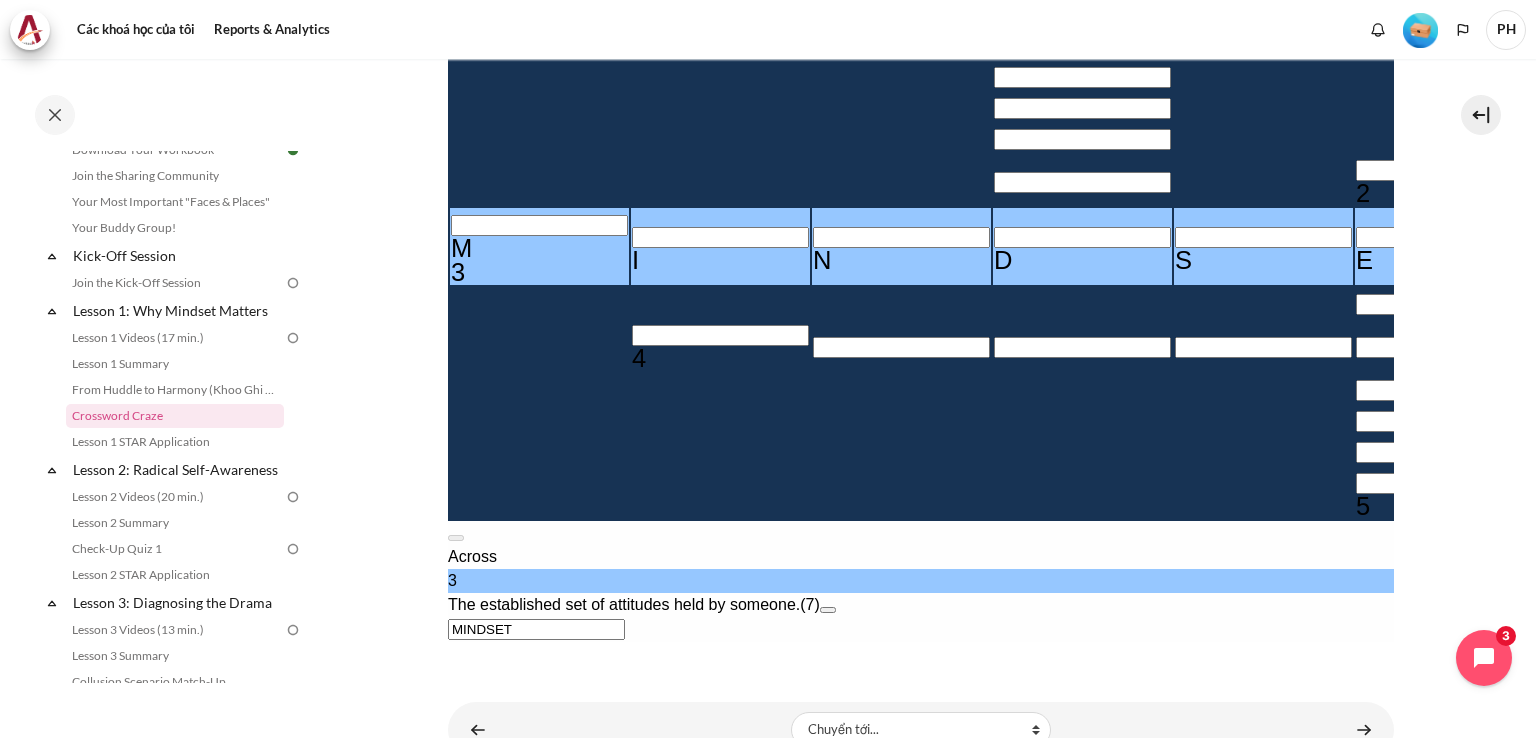 click at bounding box center (1443, 170) 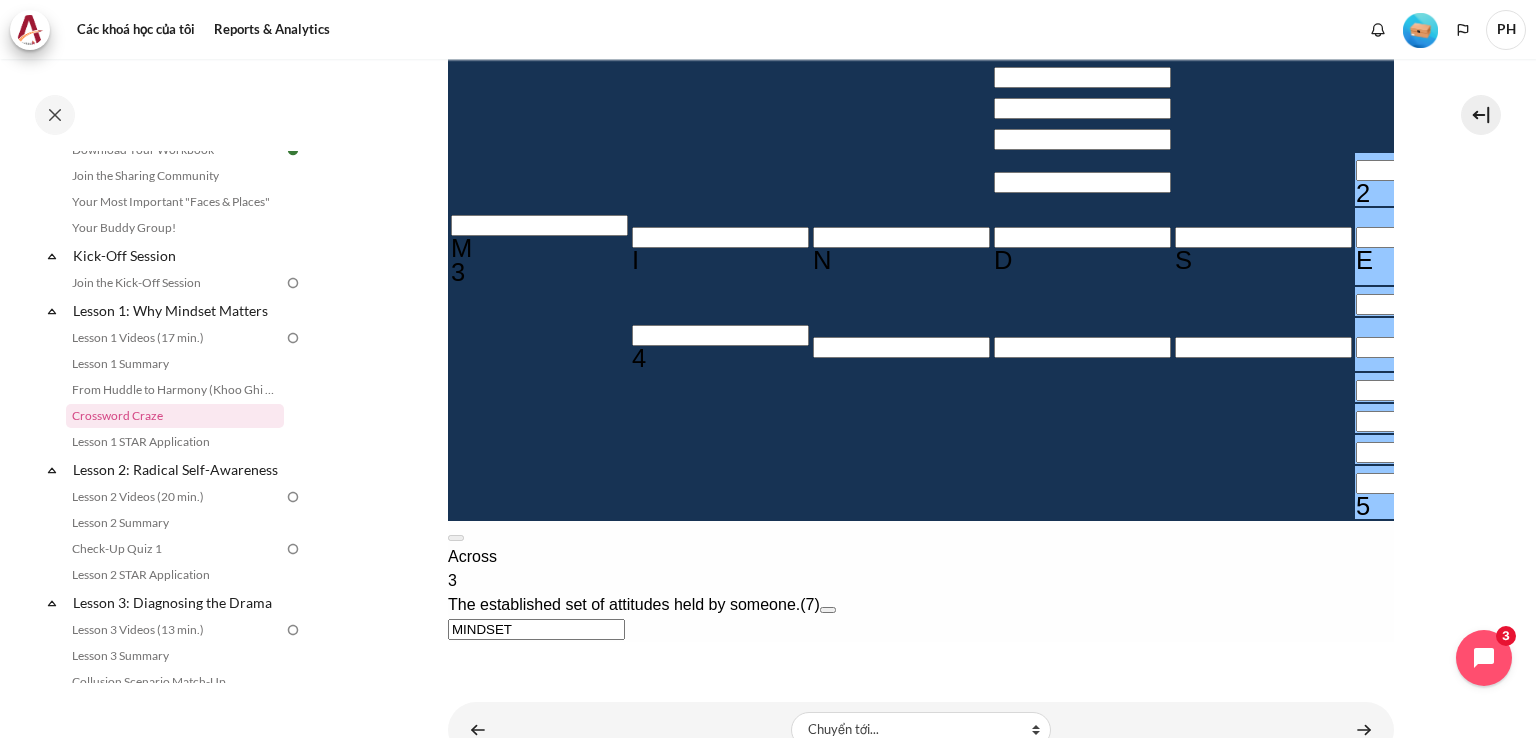 type 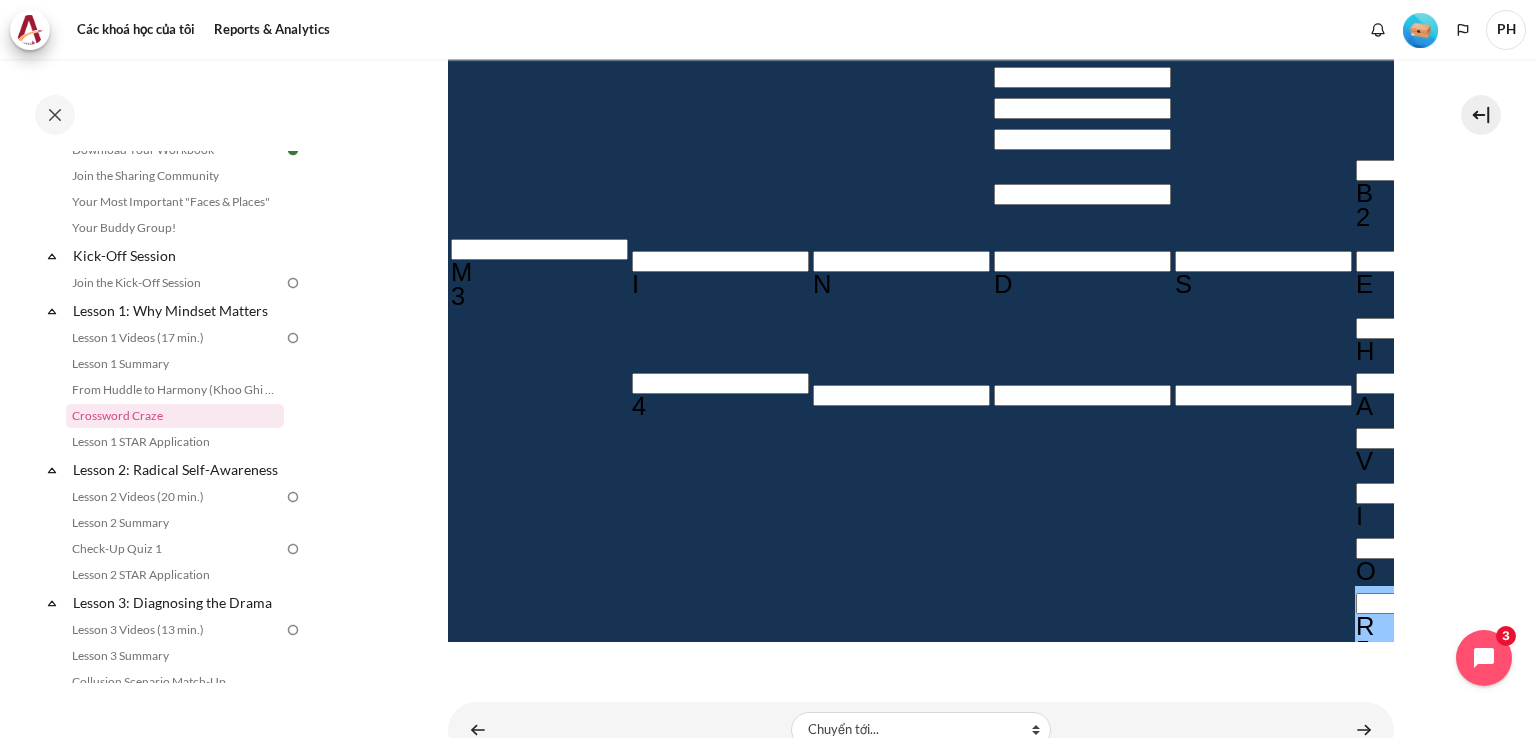 scroll, scrollTop: 221, scrollLeft: 0, axis: vertical 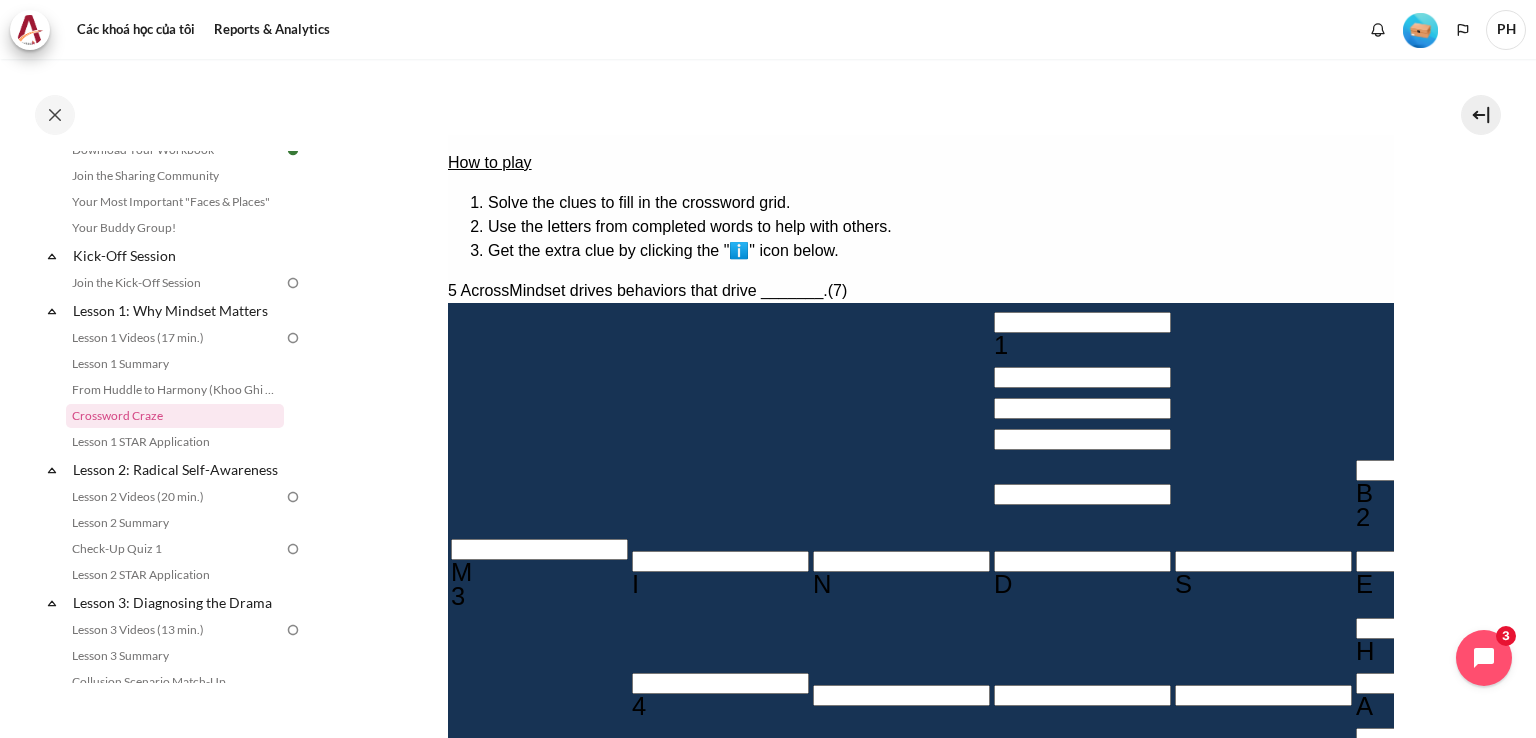 click at bounding box center (1081, 322) 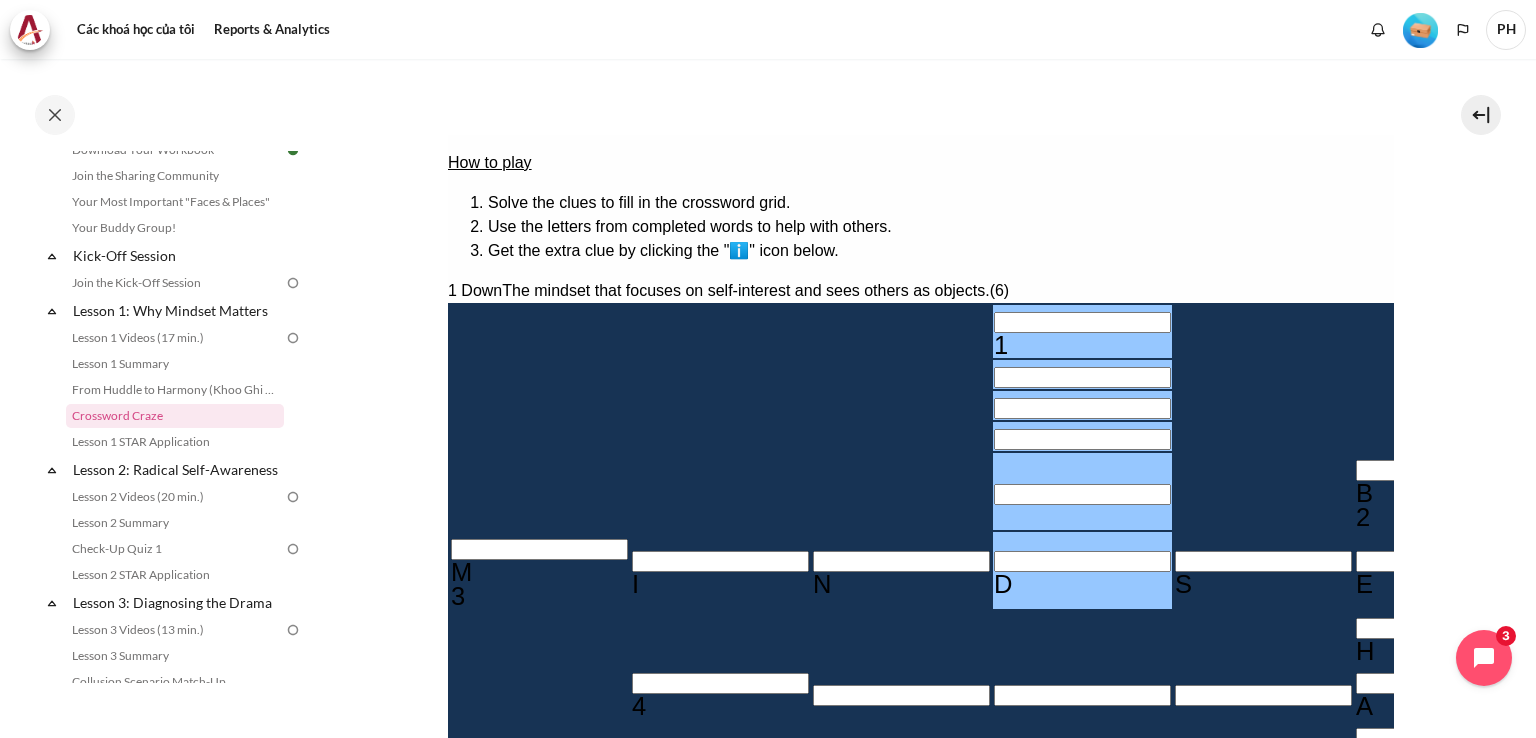 scroll, scrollTop: 321, scrollLeft: 0, axis: vertical 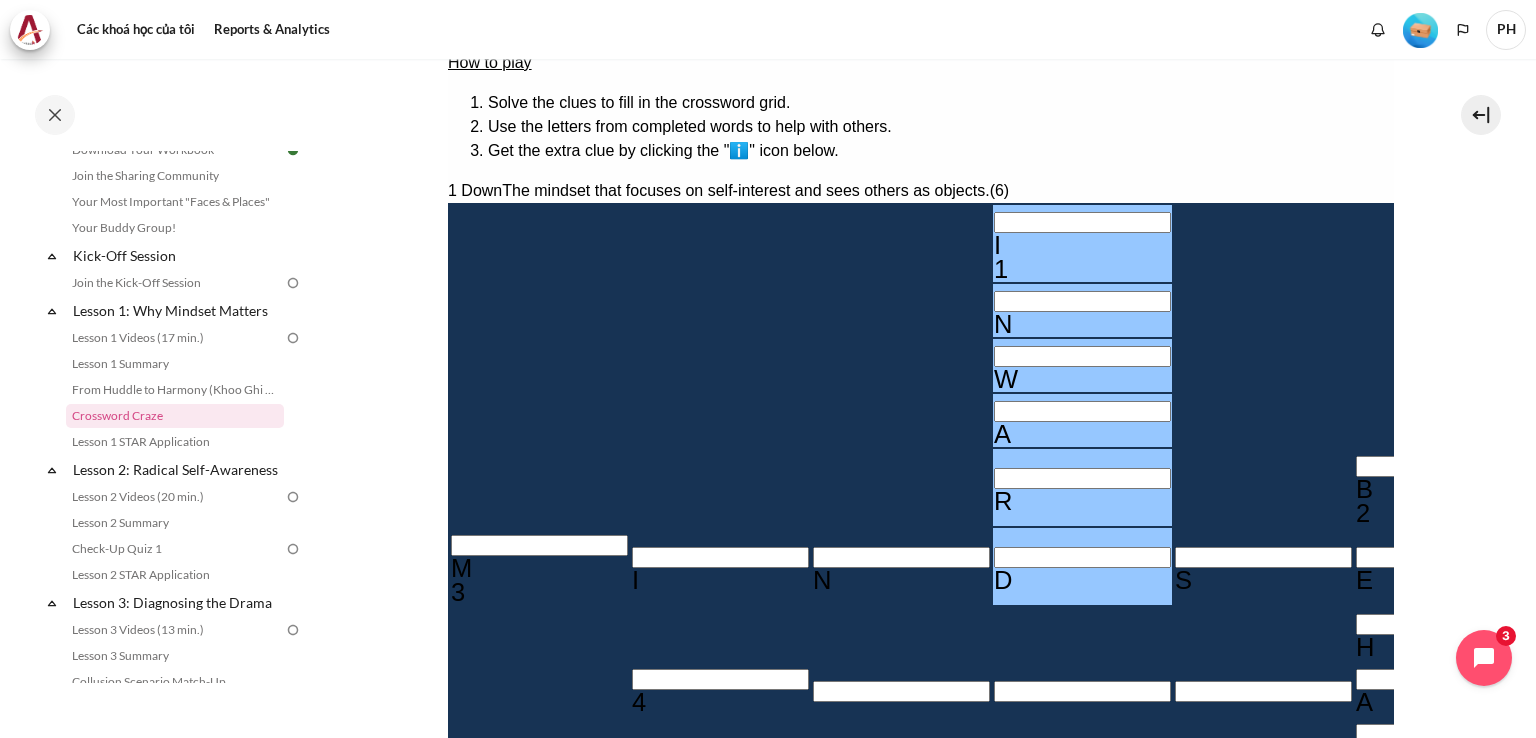 click at bounding box center (719, 679) 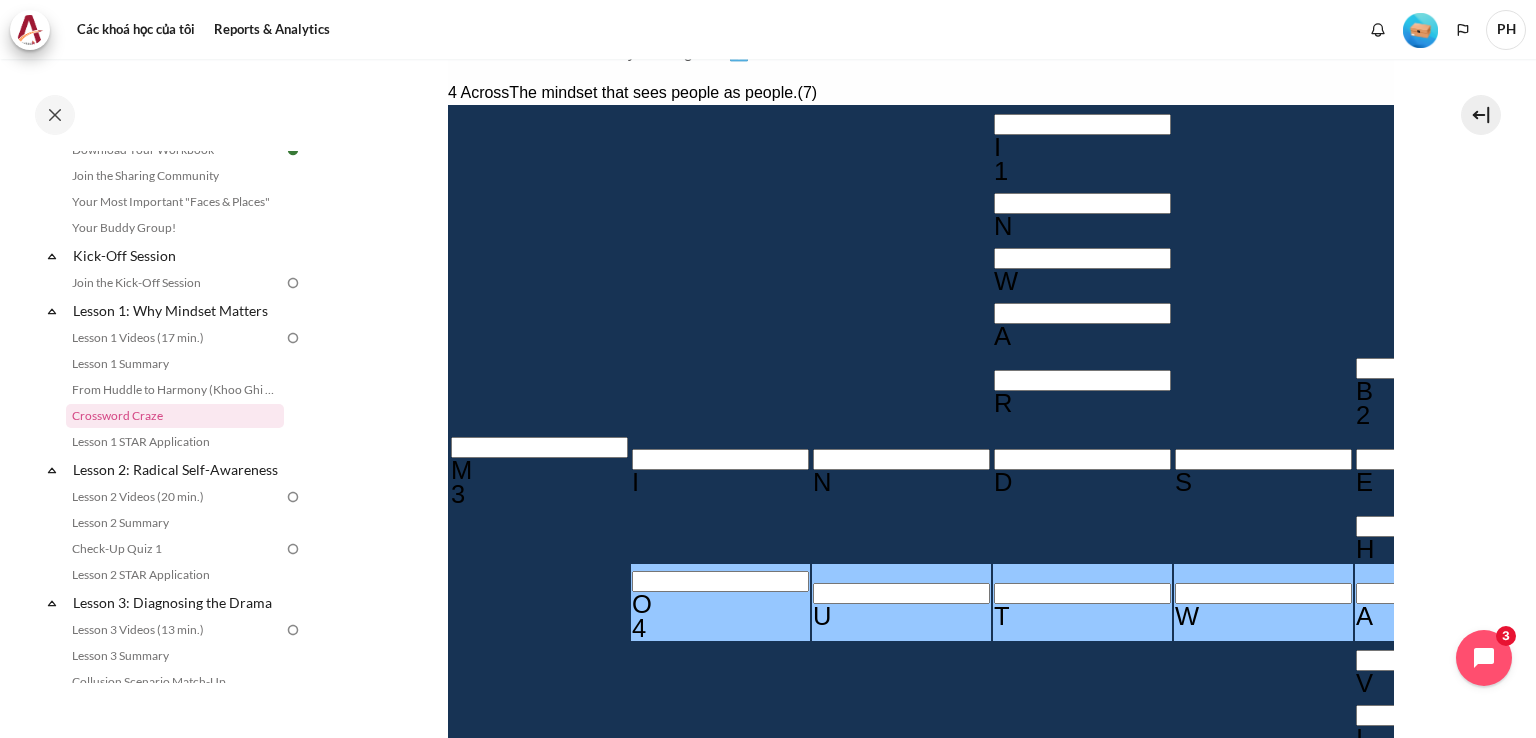 scroll, scrollTop: 421, scrollLeft: 0, axis: vertical 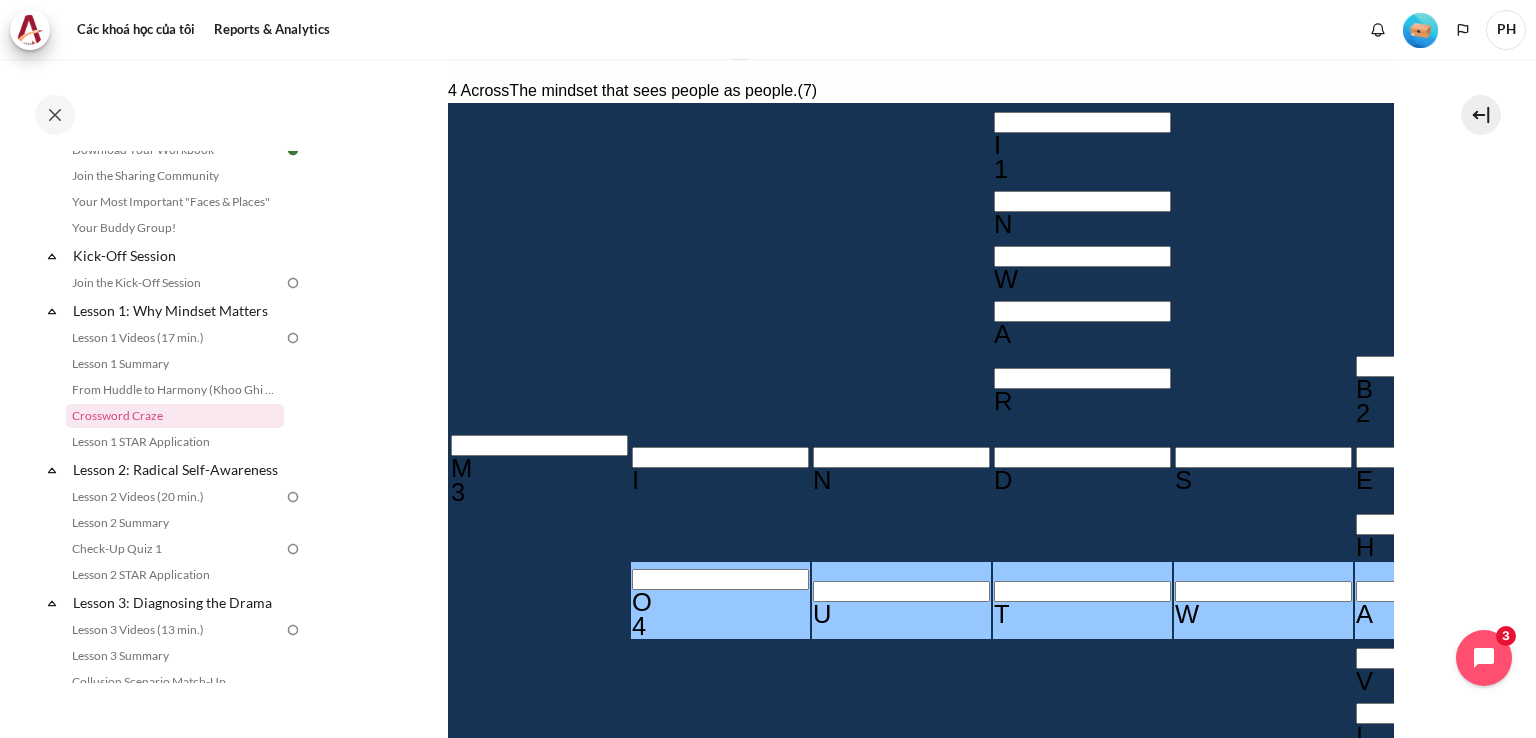click at bounding box center [1443, 823] 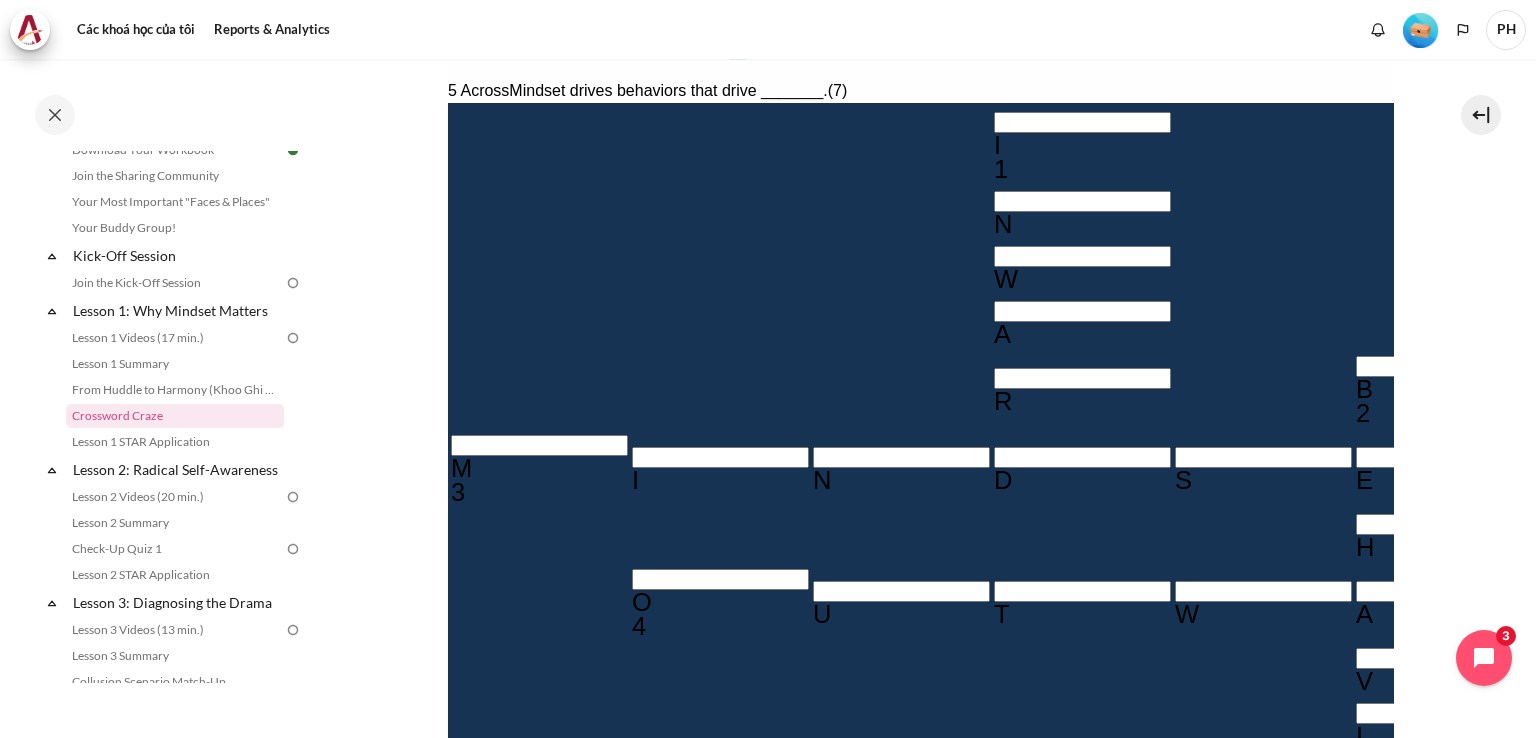 click on "O" at bounding box center [1986, 858] 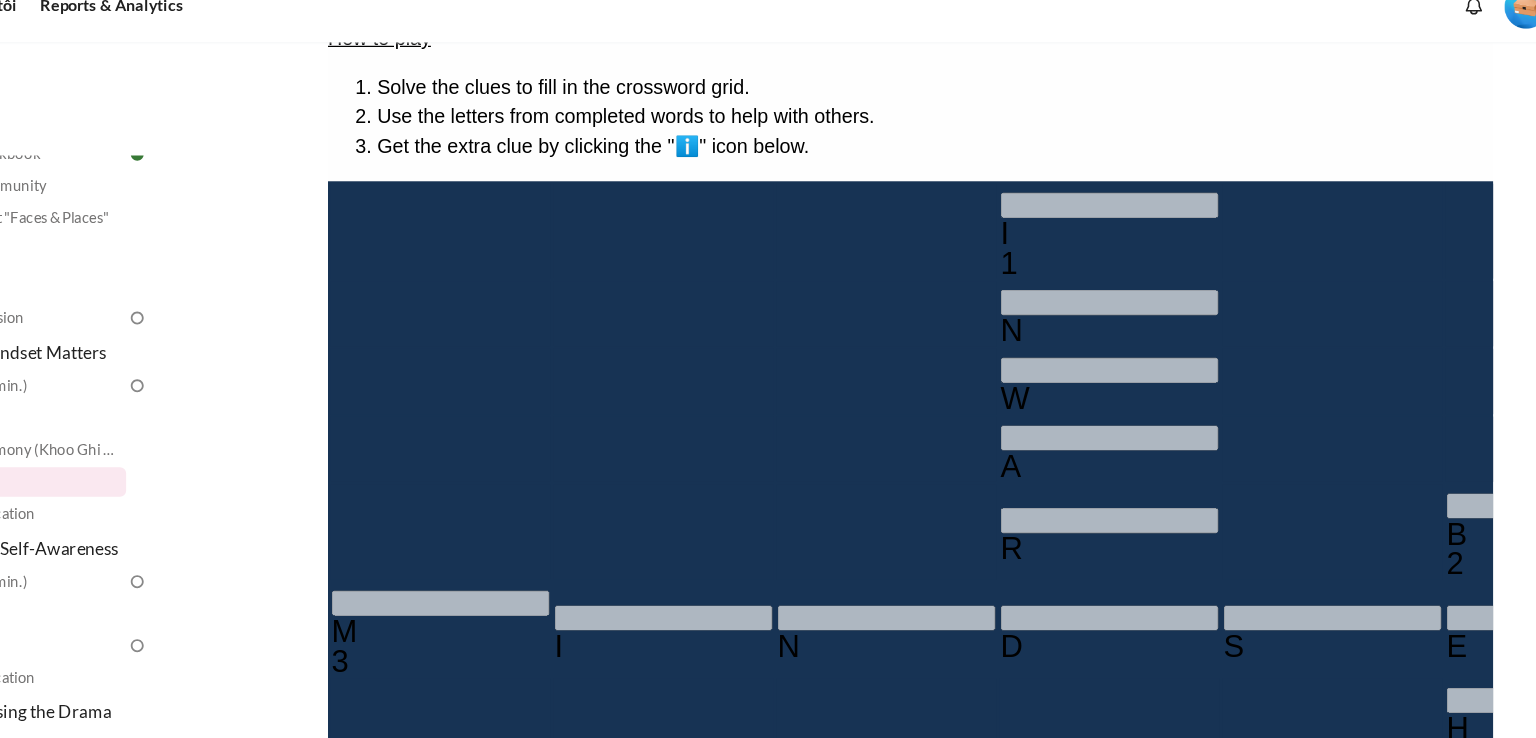 scroll, scrollTop: 321, scrollLeft: 0, axis: vertical 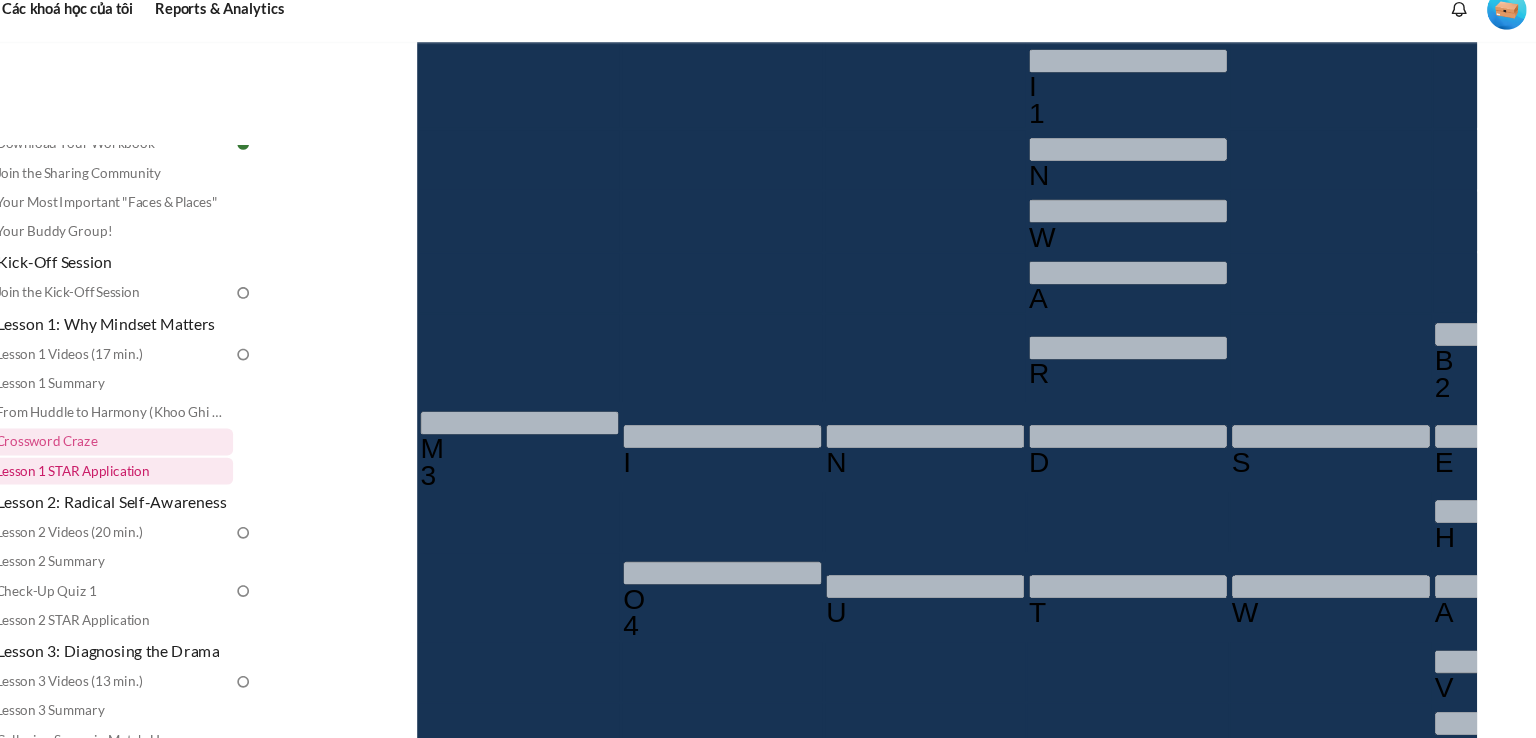 click on "Lesson 1 STAR Application" at bounding box center (175, 442) 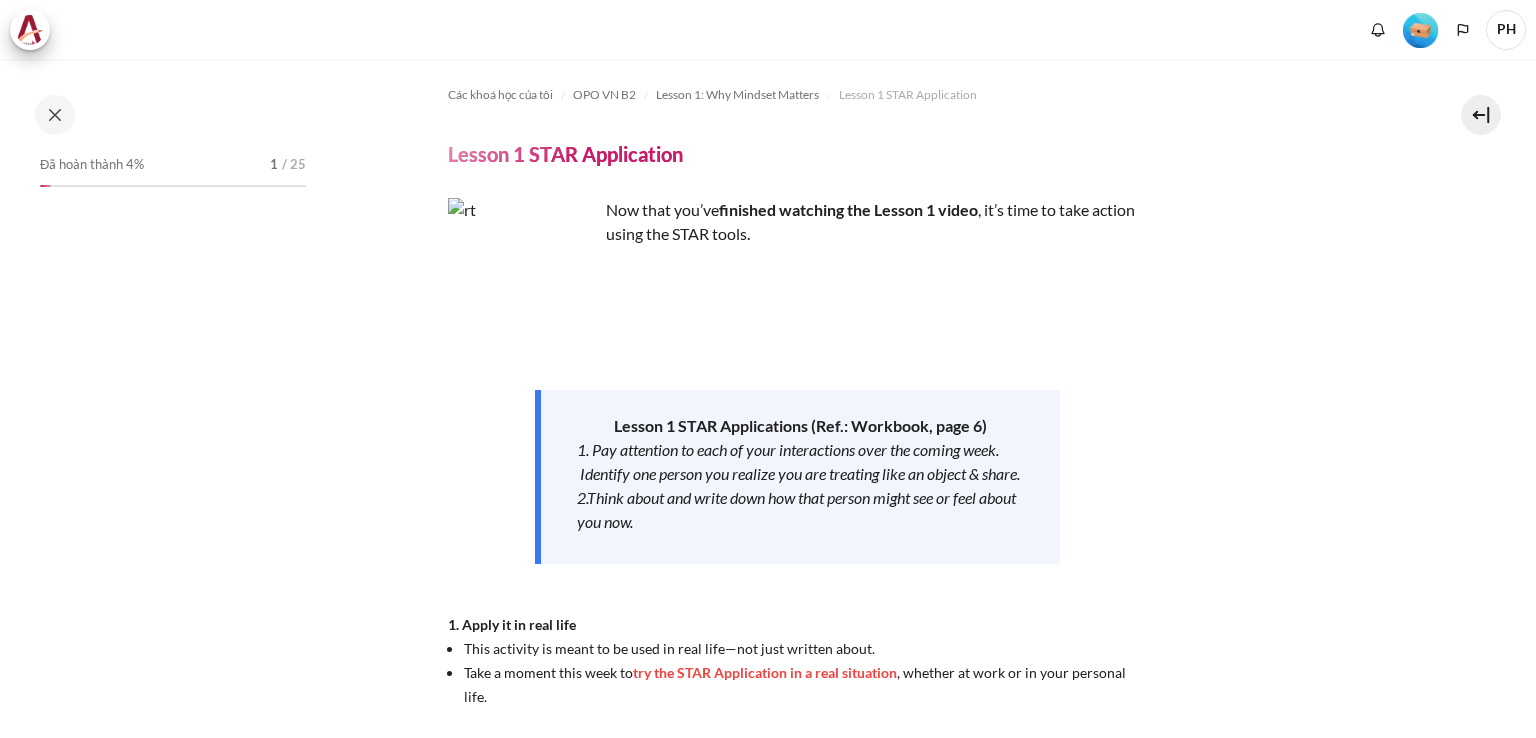 scroll, scrollTop: 0, scrollLeft: 0, axis: both 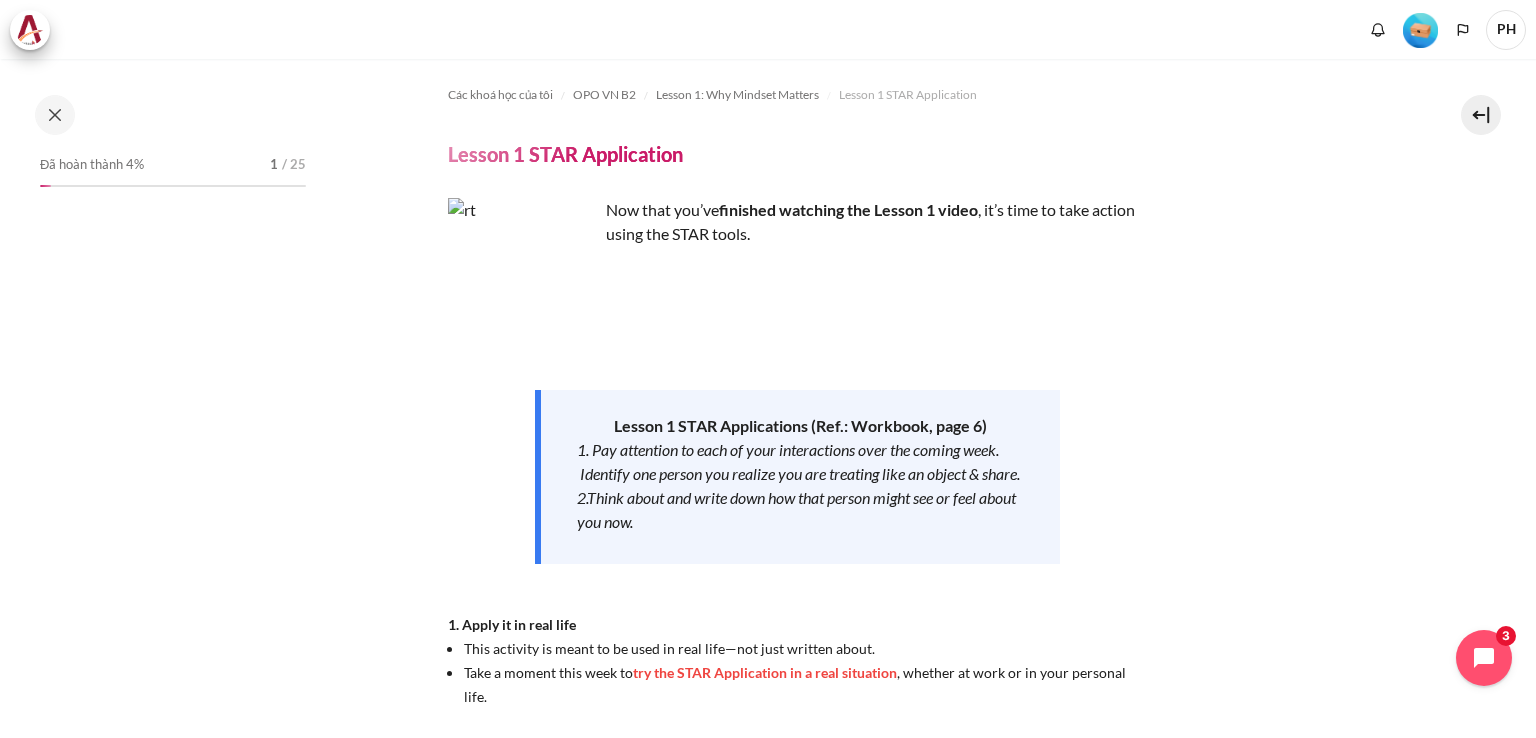 click at bounding box center (523, 273) 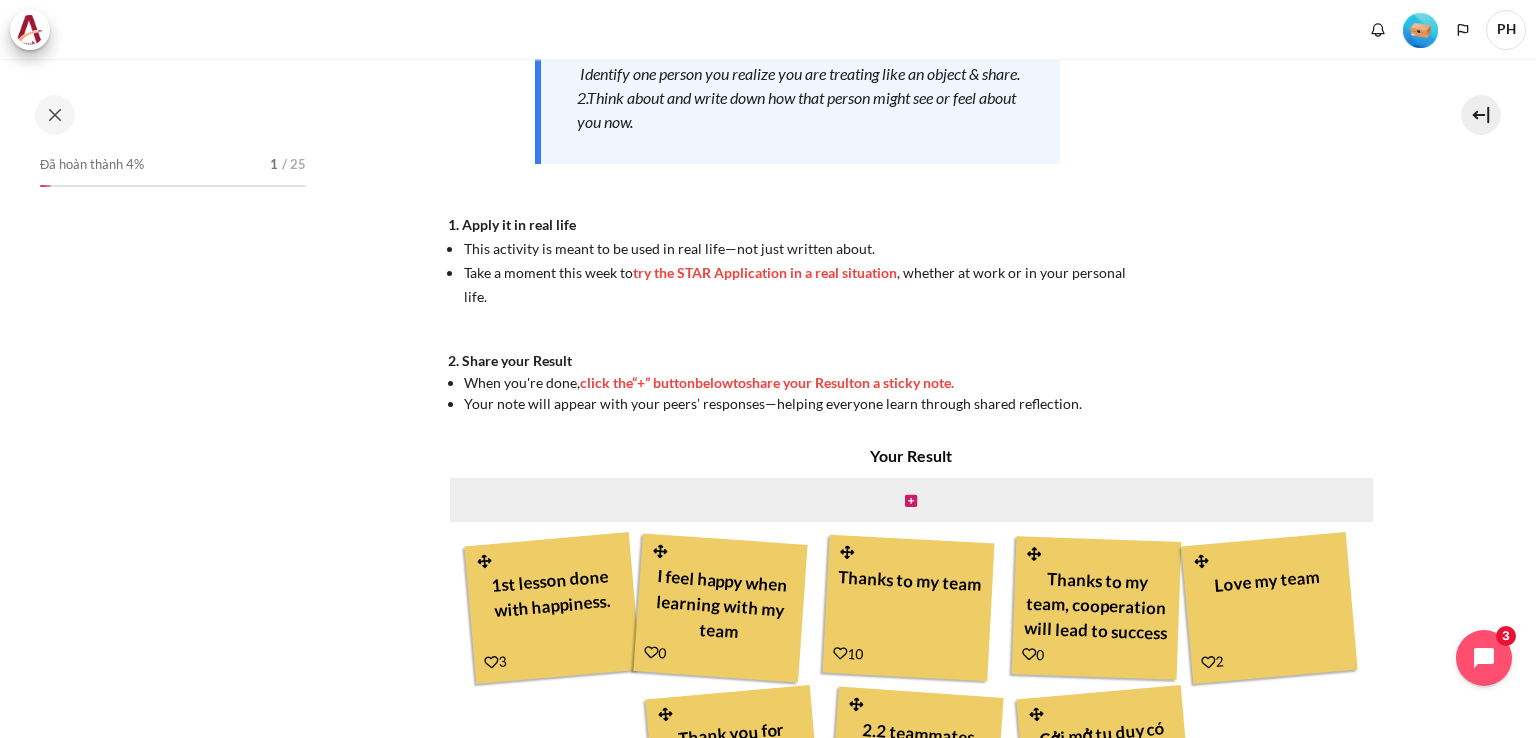 scroll, scrollTop: 0, scrollLeft: 0, axis: both 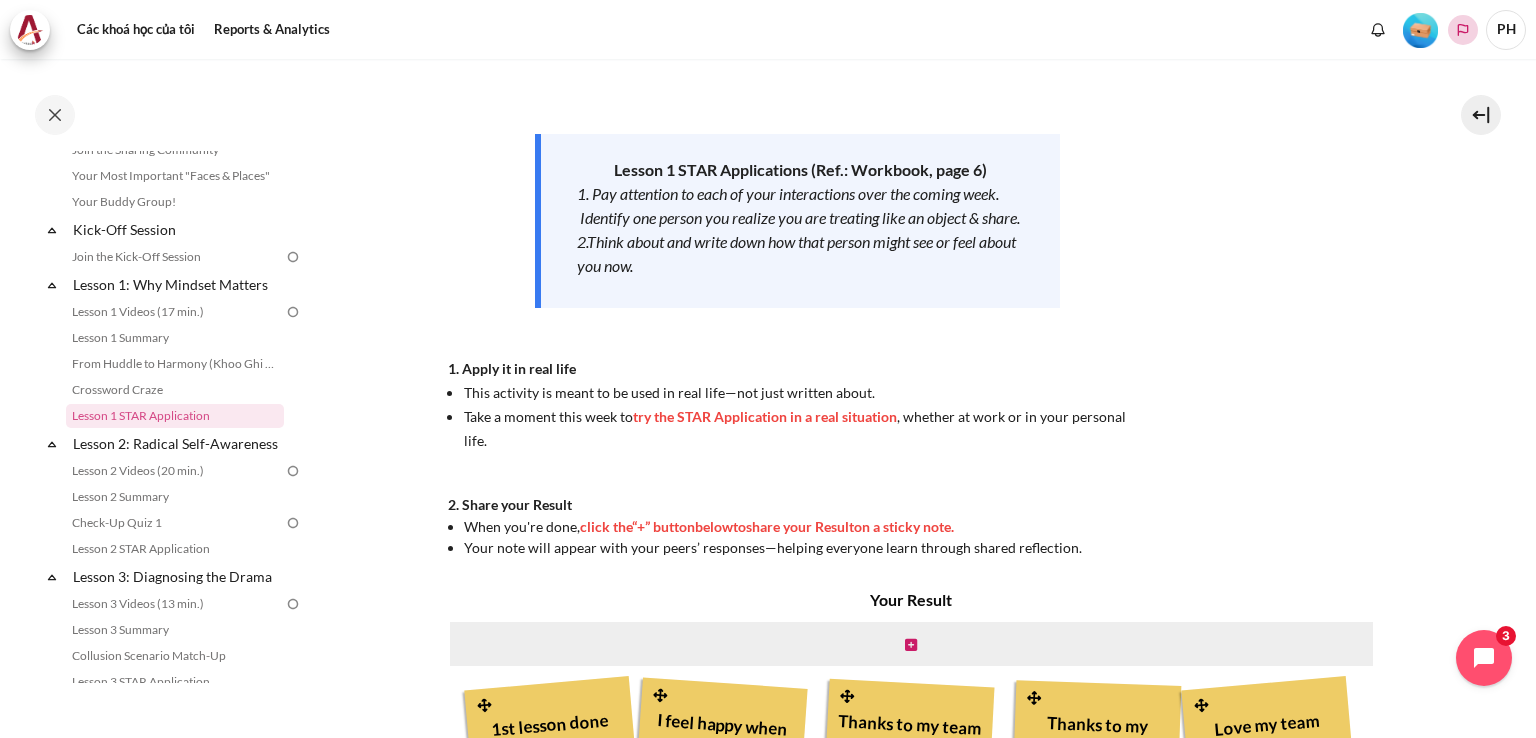 click 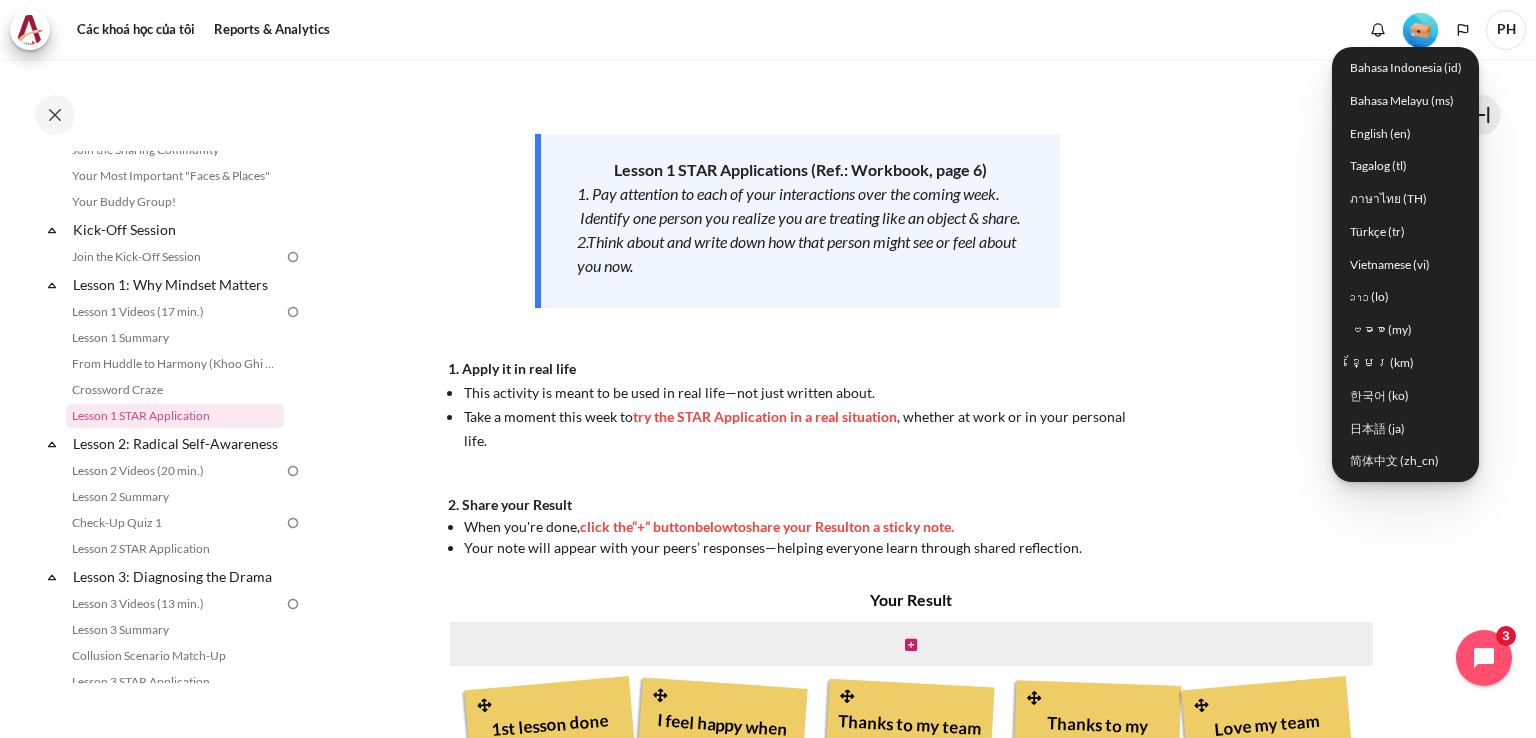 drag, startPoint x: 1155, startPoint y: 53, endPoint x: 1165, endPoint y: 49, distance: 10.770329 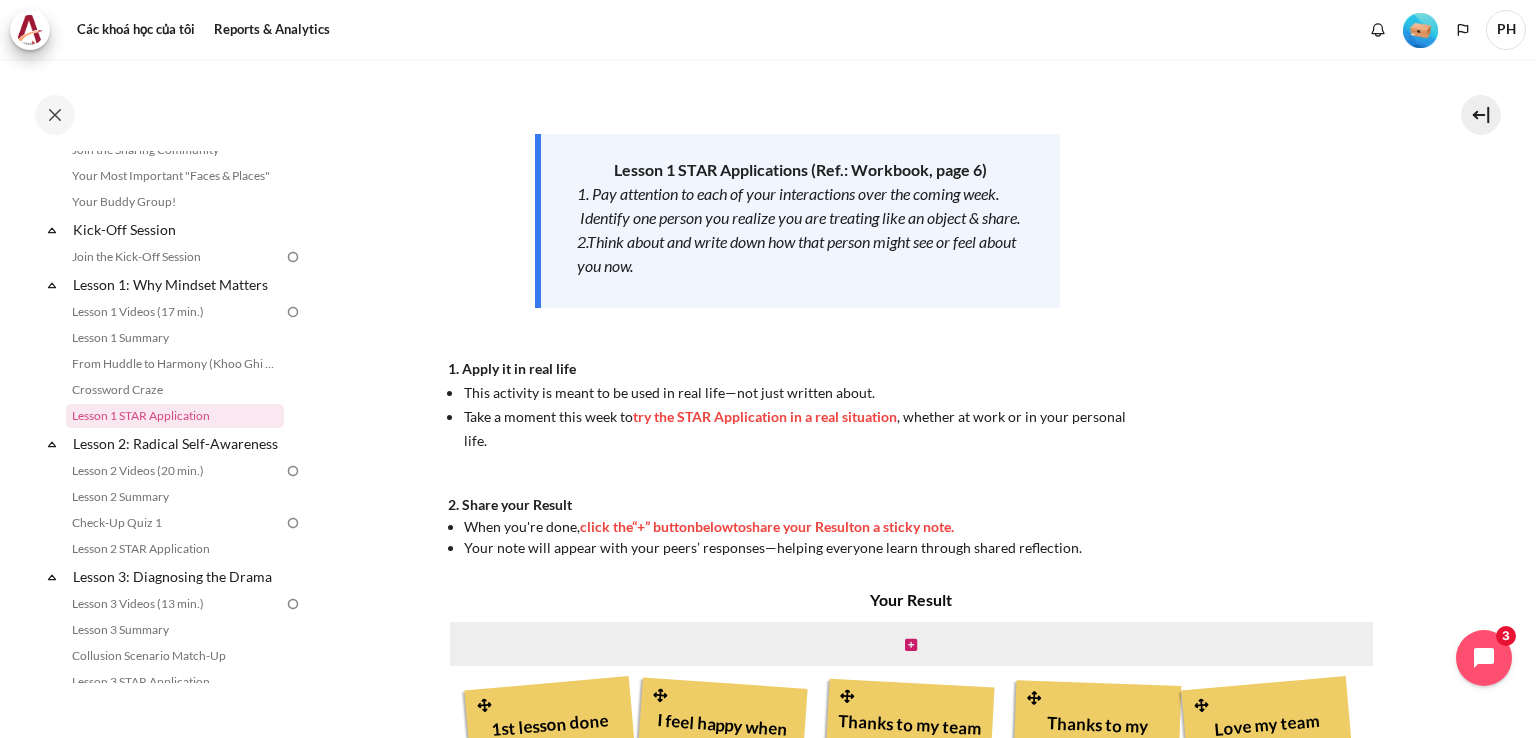 click on "Now that you’ve  finished watching the Lesson 1 video , it’s time to take action using the STAR tools. Lesson 1 STAR Applications (Ref.: Workbook, page 6)
1. Pay attention to each of your
interactions over the coming week.
Identify one person you realize you are treating like an object & share.
2.Think
about and write down how that person might see or feel about you now. 1. Apply it in real life This activity is meant to be used in real life—not just written about.
Take a moment this week to  try the STAR Application in a real situation , whether at work or in your personal life. 2. Share your Result When you're done,  click the  “+” button  below  to  share your Result  on a sticky note. Your note will appear with your peers’ responses—helping everyone learn through shared reflection." at bounding box center (921, 250) 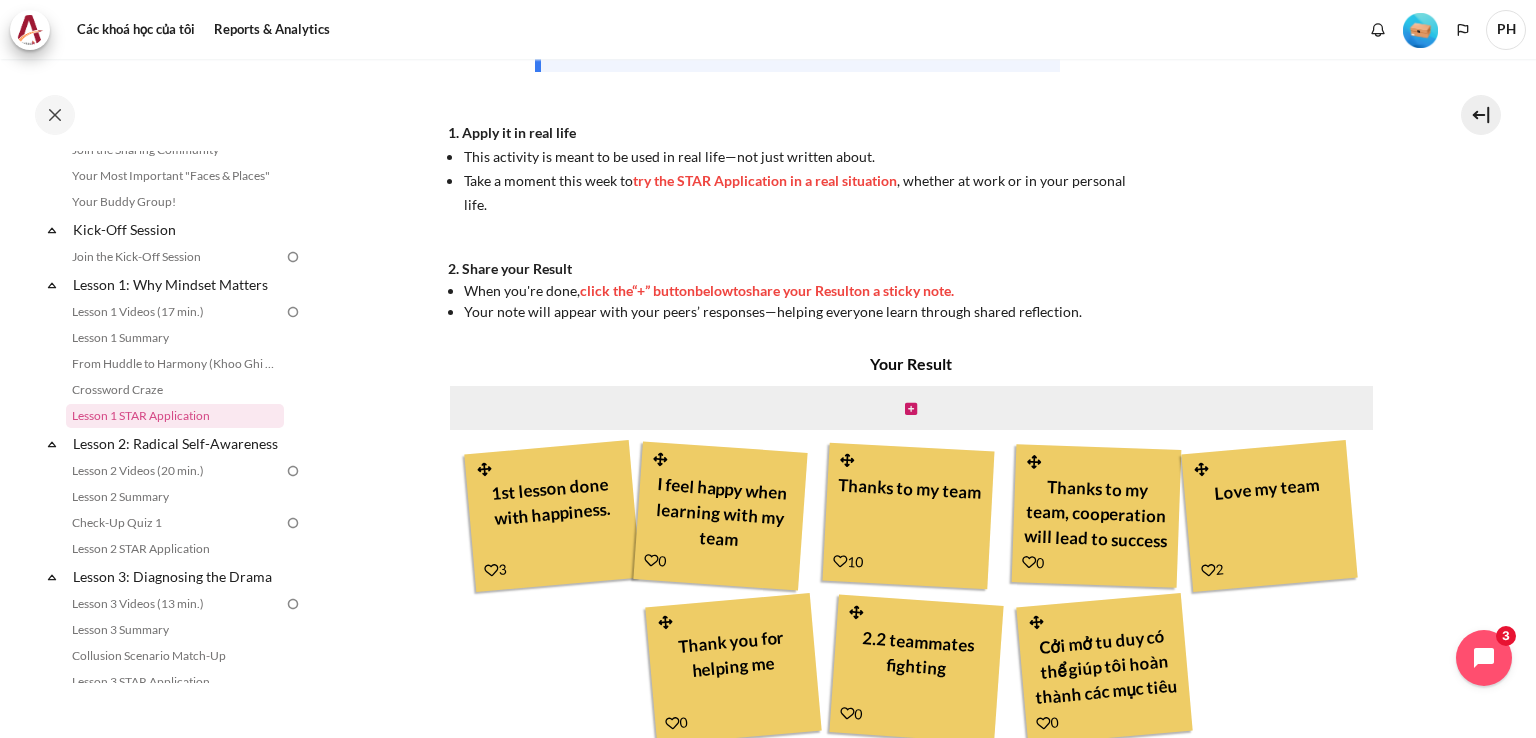 scroll, scrollTop: 656, scrollLeft: 0, axis: vertical 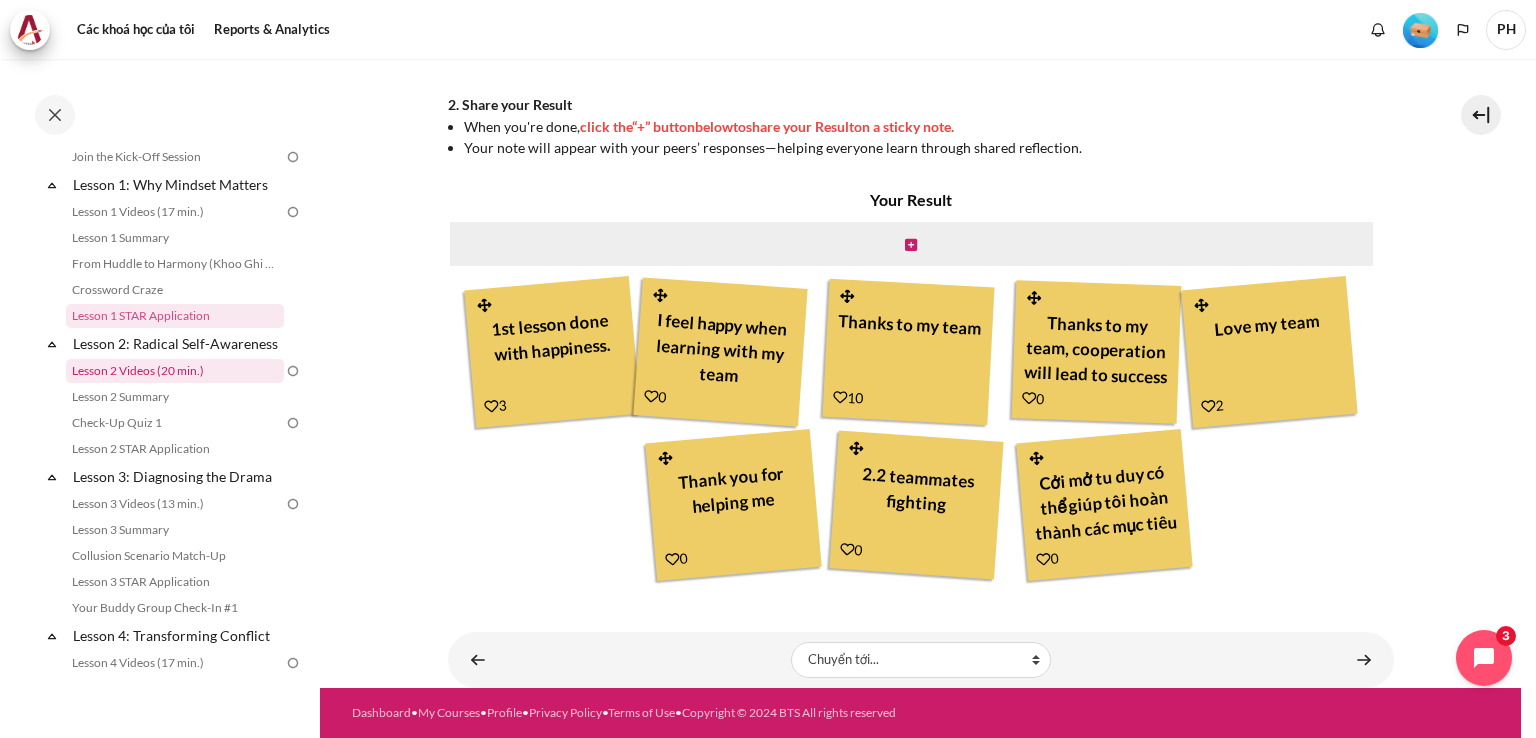 click on "Lesson 2 Videos (20 min.)" at bounding box center [175, 371] 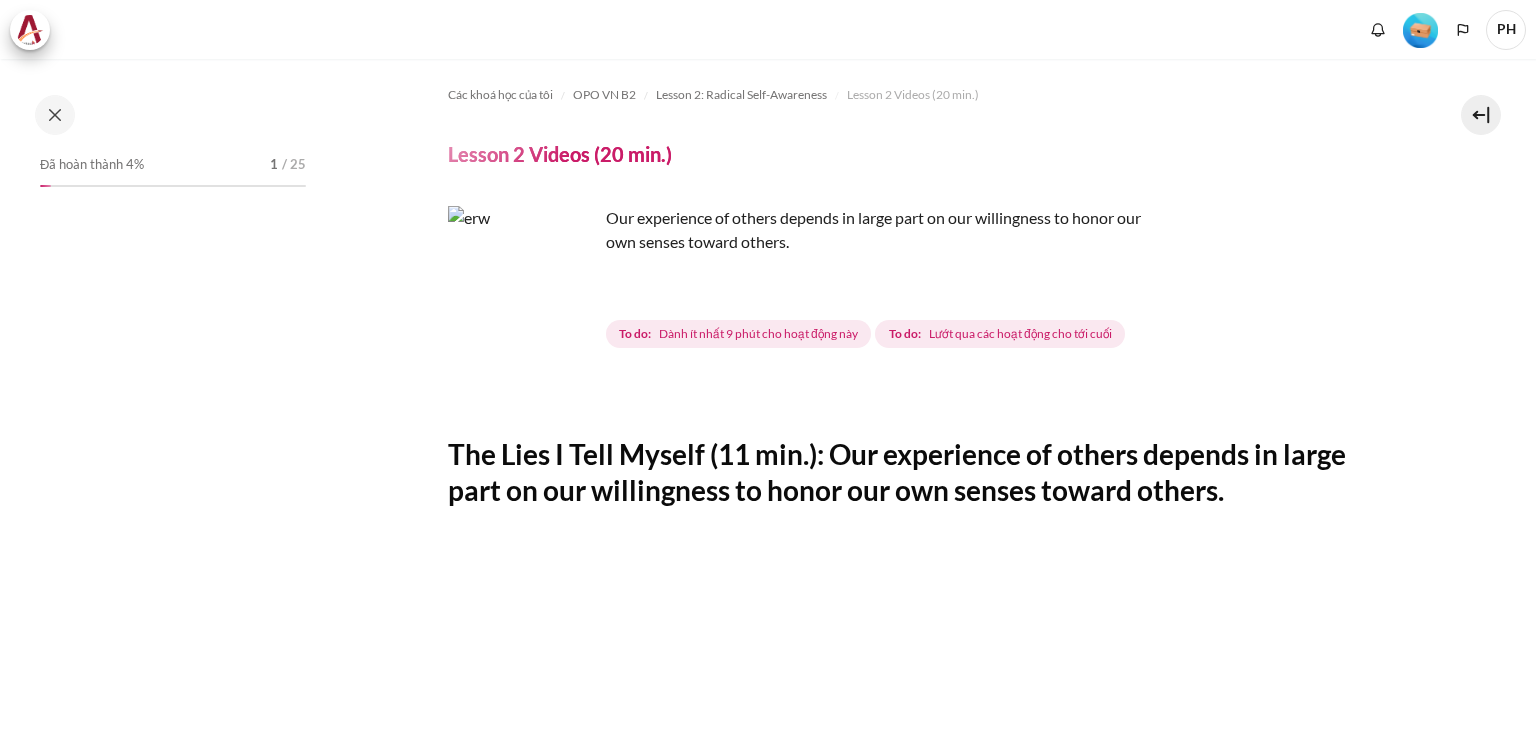scroll, scrollTop: 0, scrollLeft: 0, axis: both 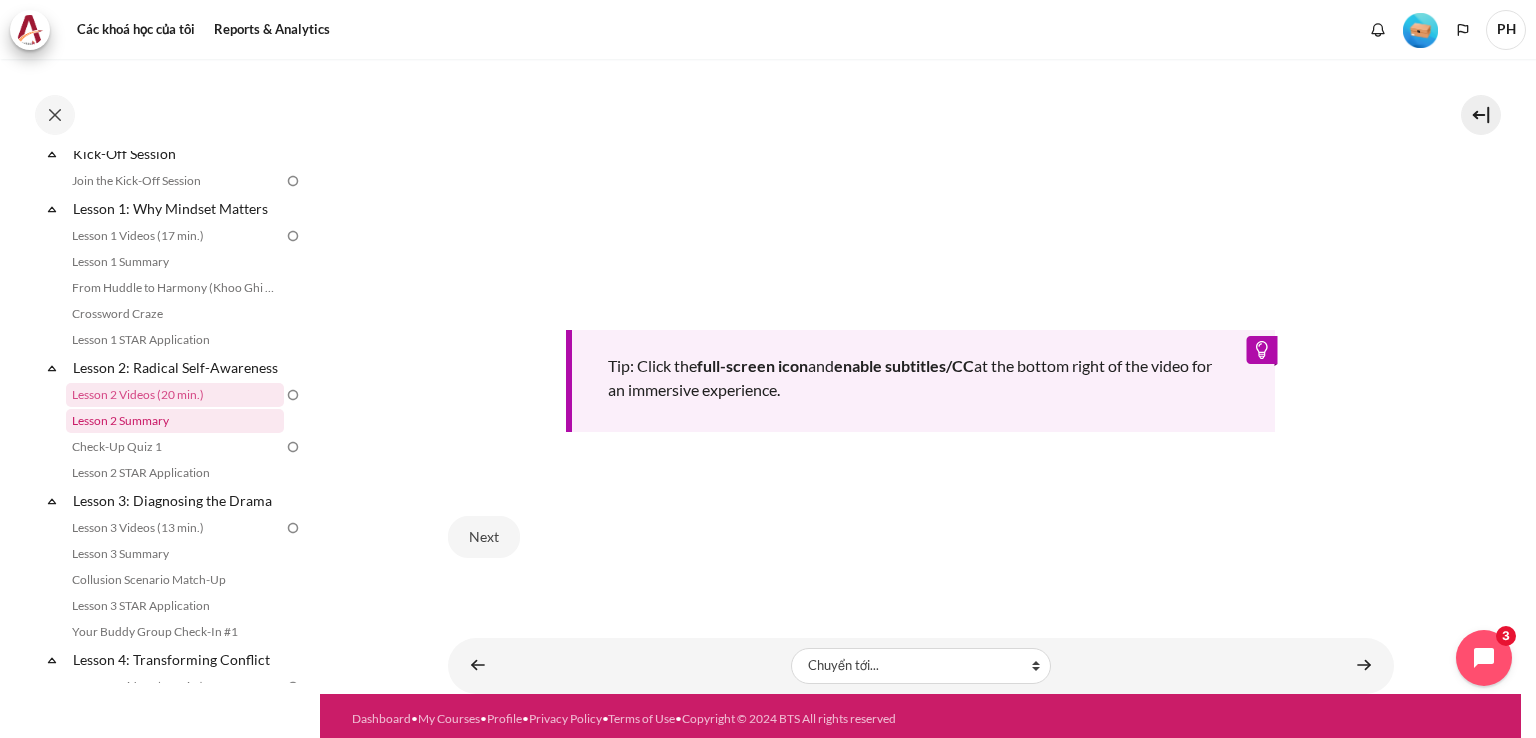 click on "Lesson 2 Summary" at bounding box center [175, 421] 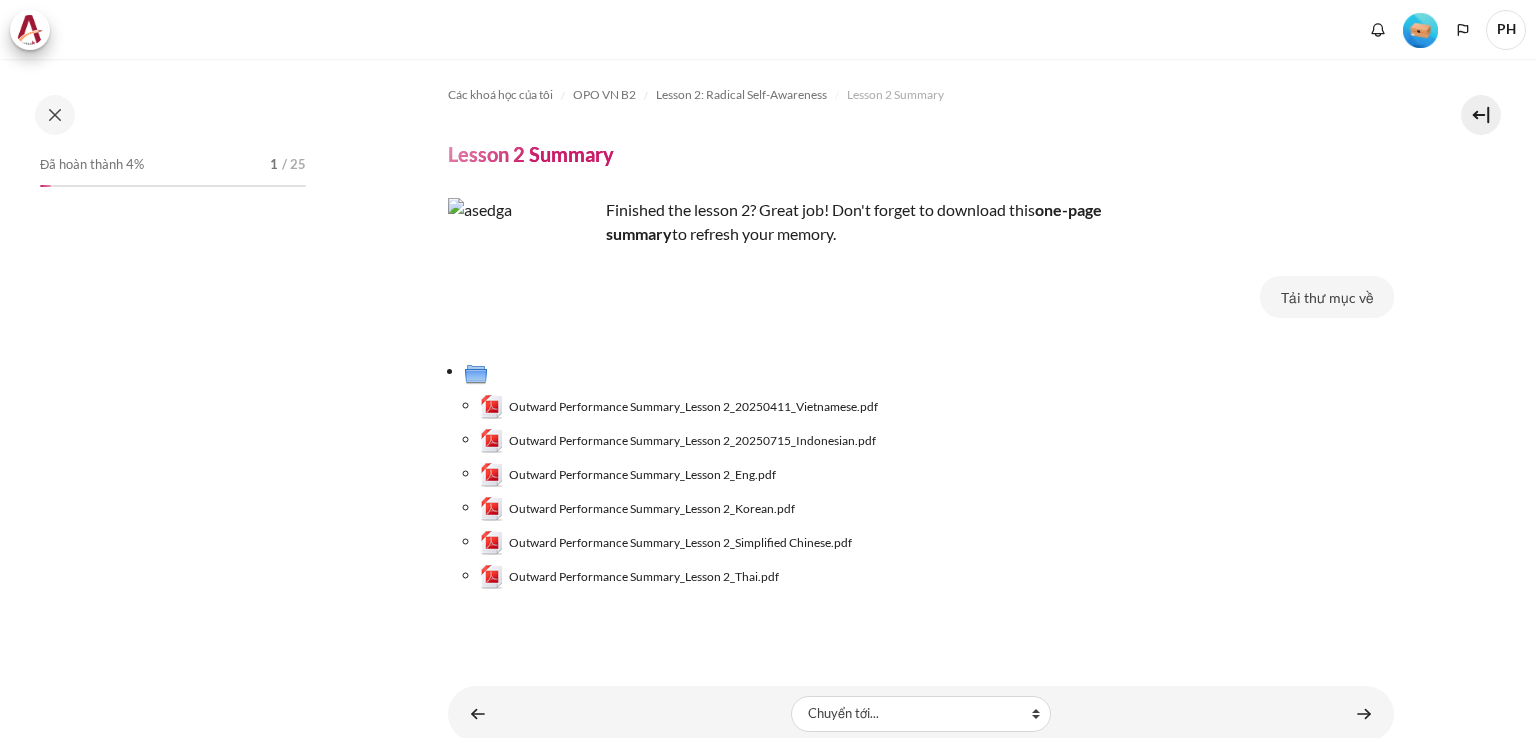 scroll, scrollTop: 0, scrollLeft: 0, axis: both 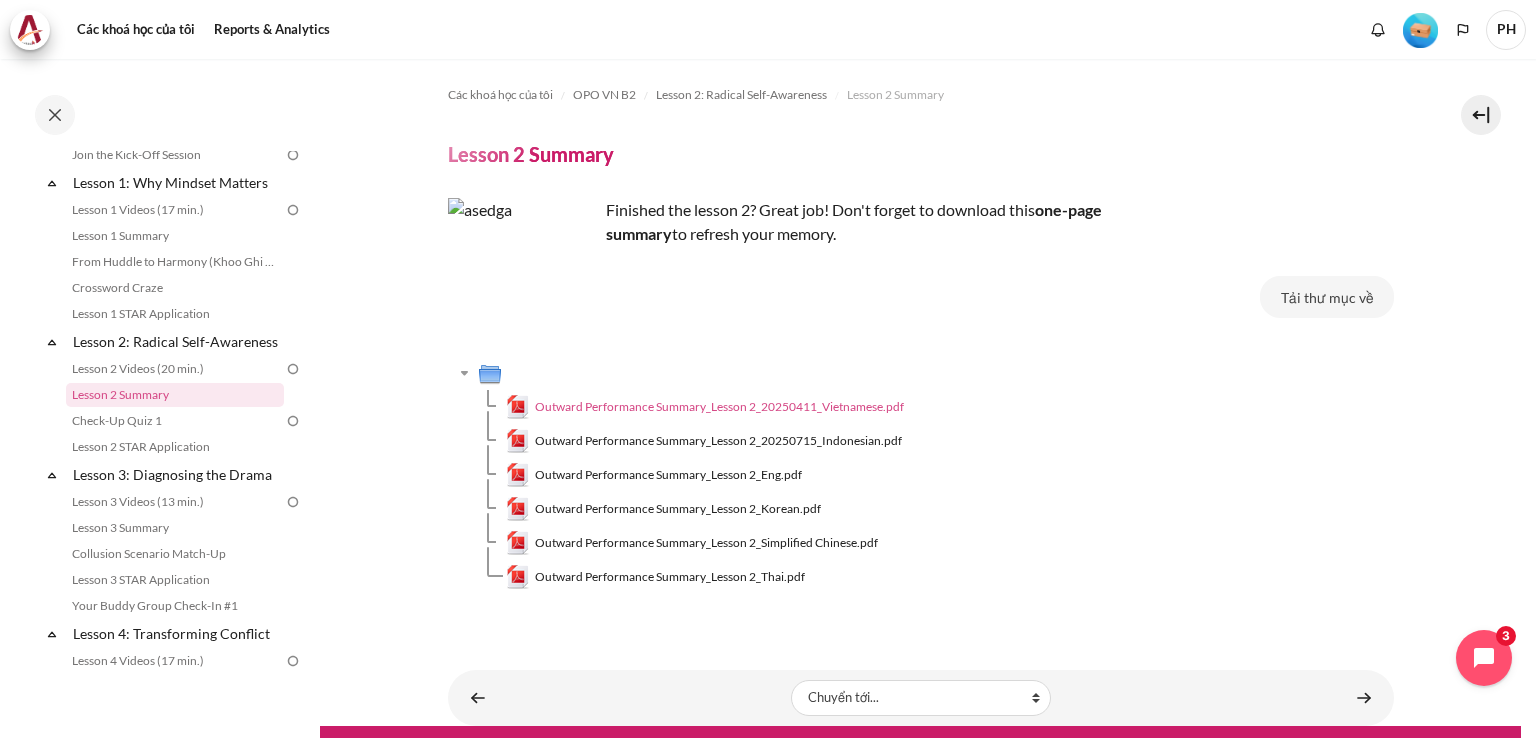 click on "Outward Performance Summary_Lesson 2_20250411_Vietnamese.pdf" at bounding box center [719, 407] 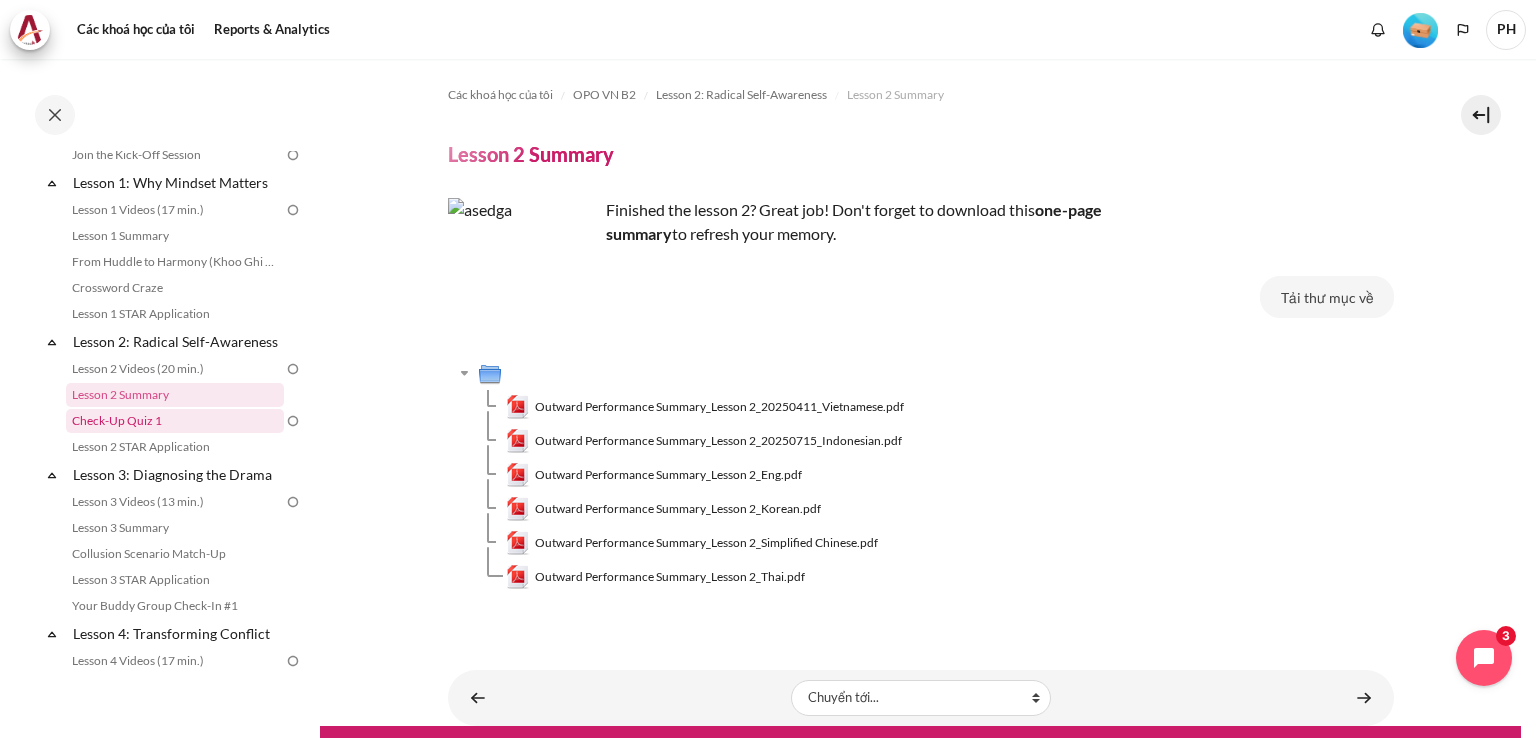 click on "Check-Up Quiz 1" at bounding box center [175, 421] 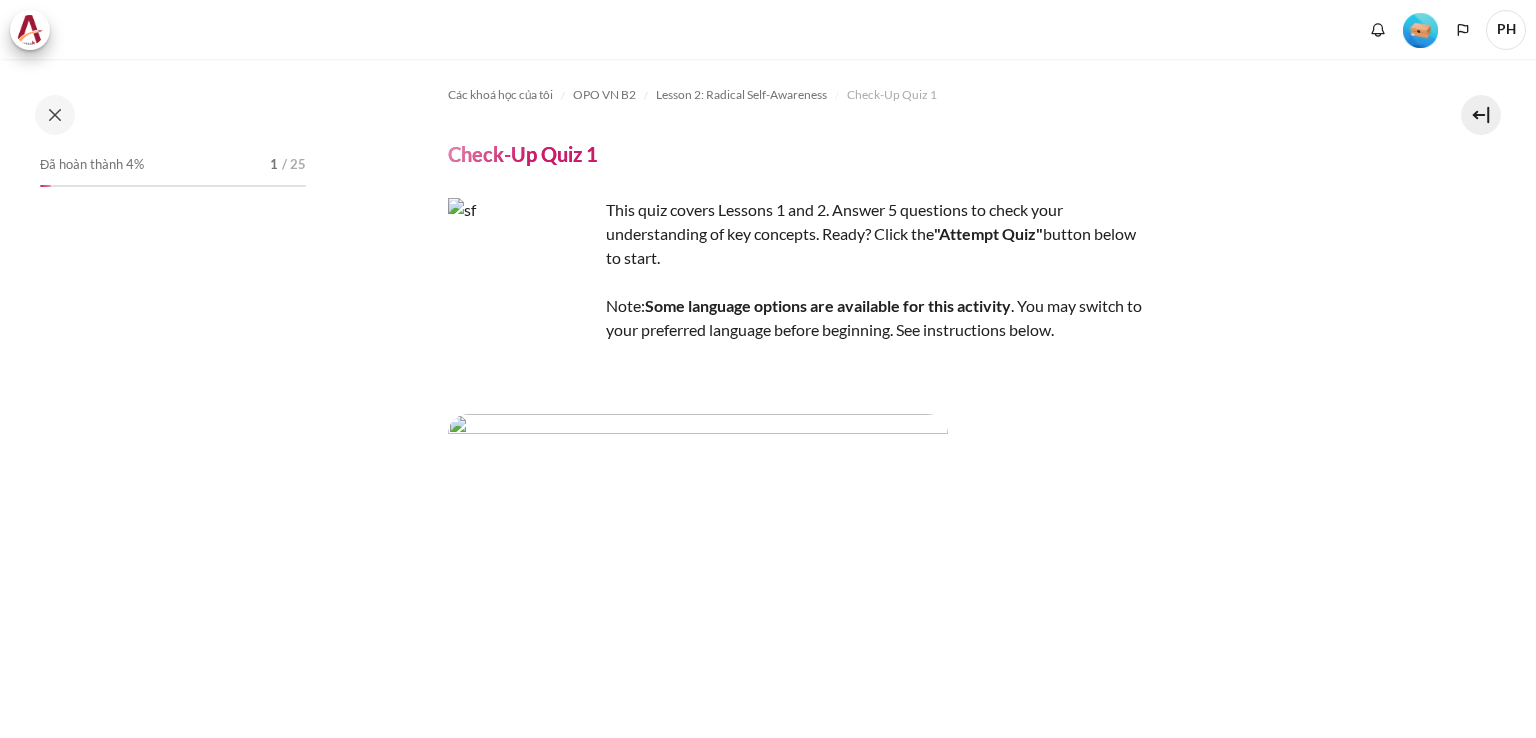 scroll, scrollTop: 0, scrollLeft: 0, axis: both 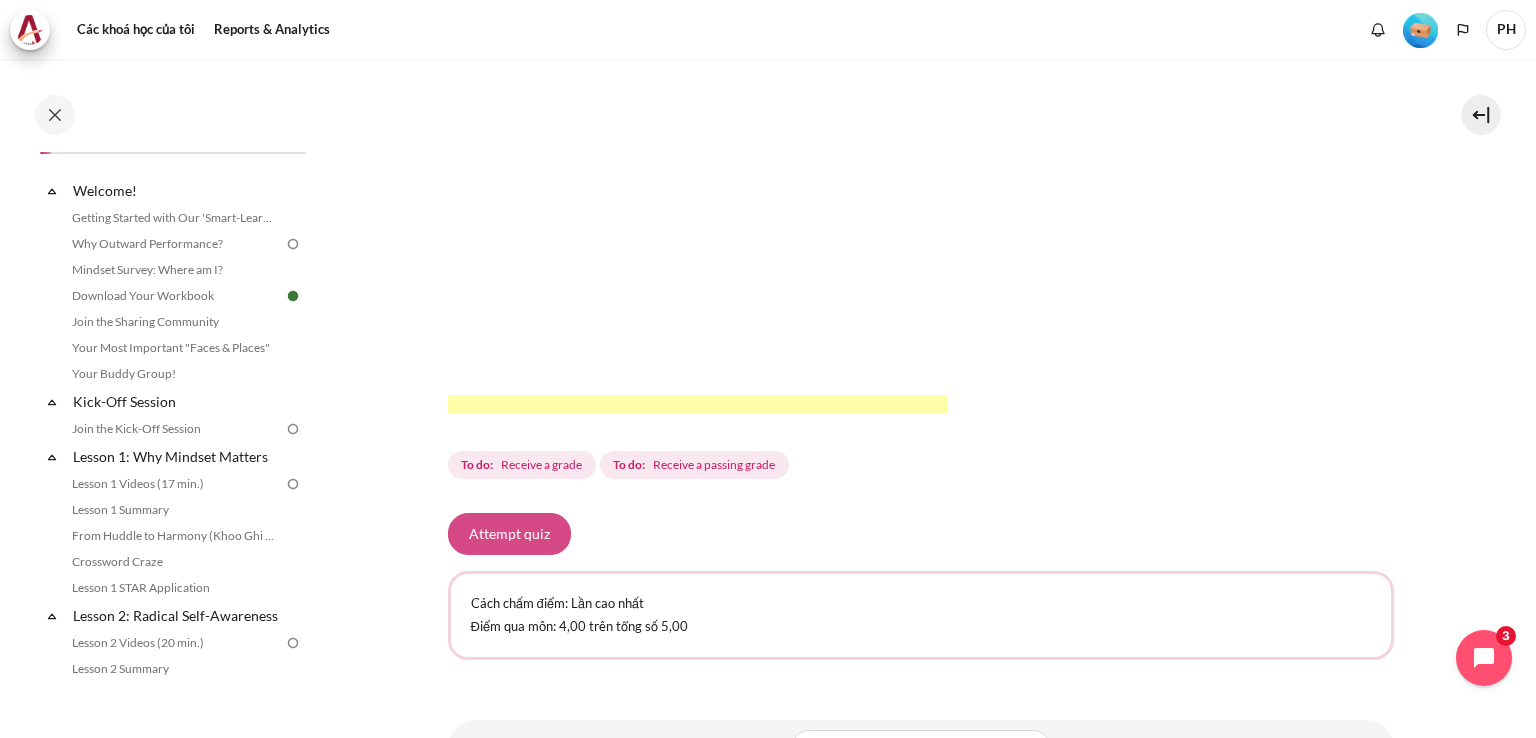 click on "Attempt quiz" at bounding box center [509, 534] 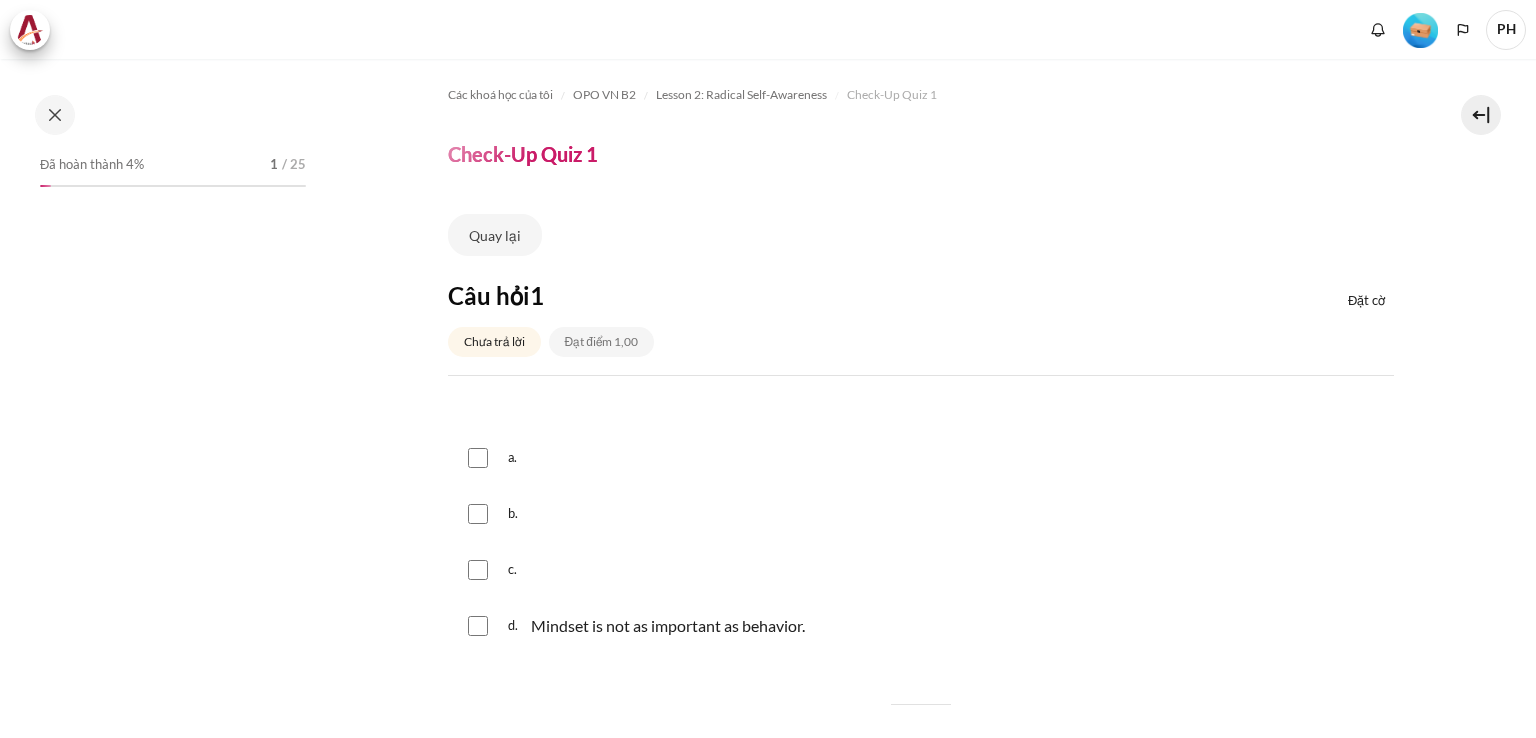 scroll, scrollTop: 0, scrollLeft: 0, axis: both 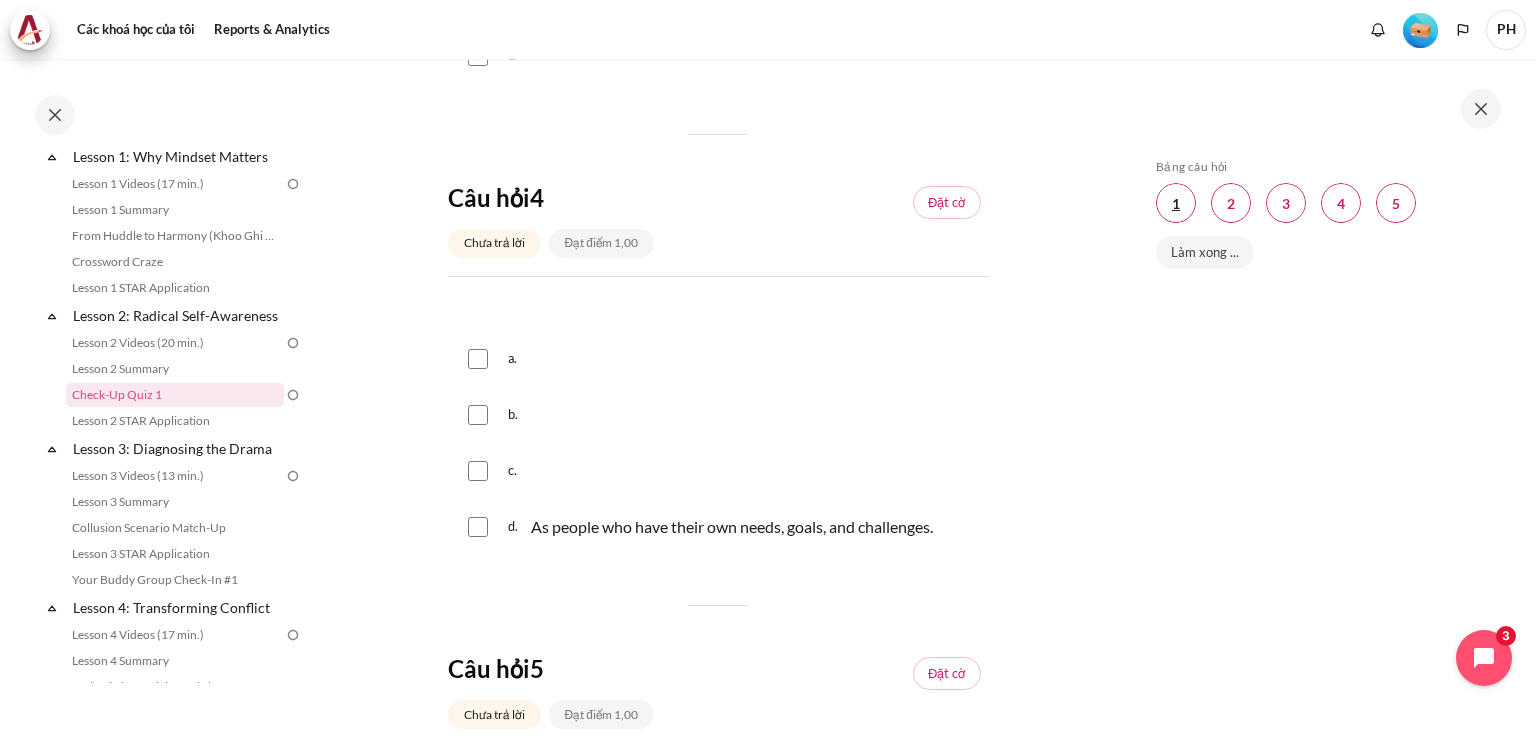 click at bounding box center (1176, 203) 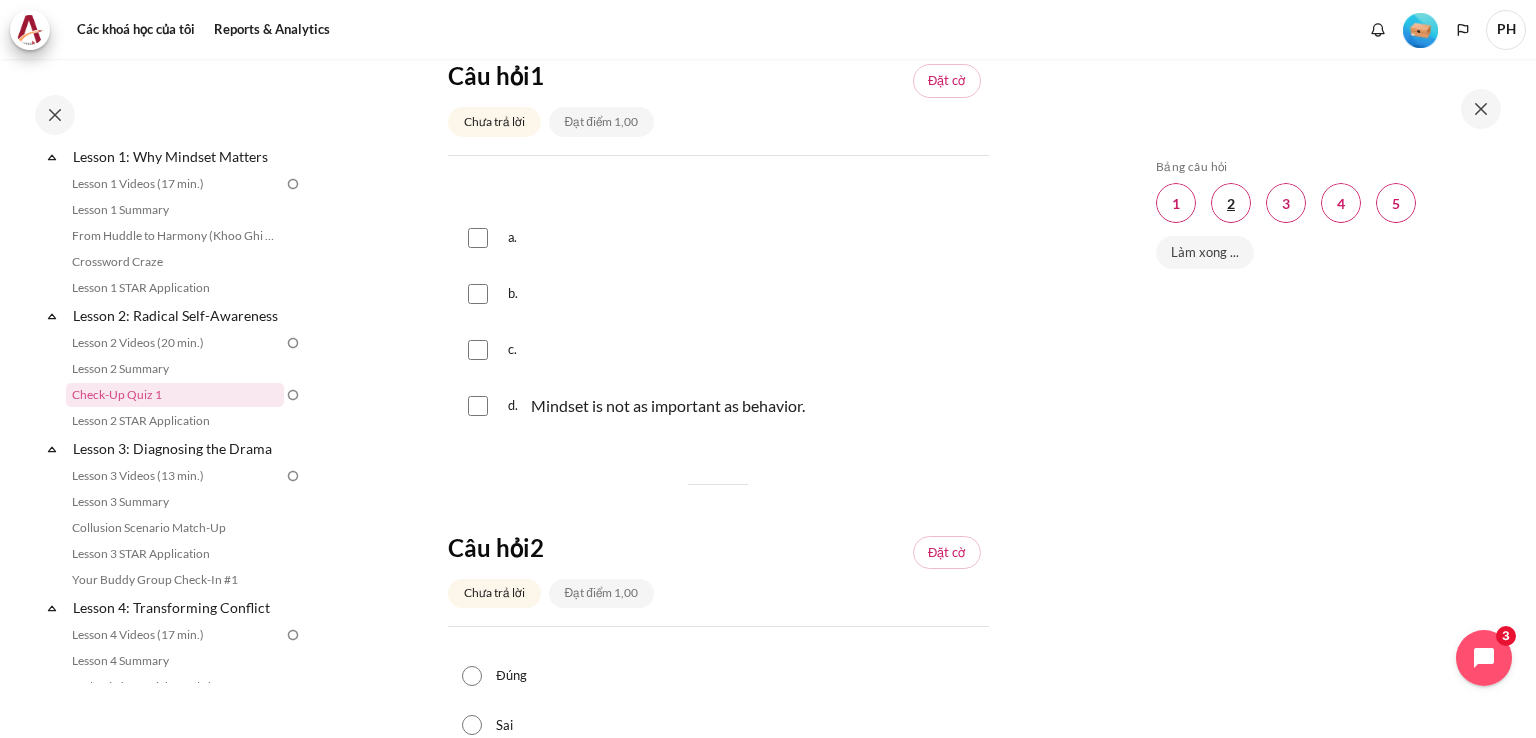 click at bounding box center (1231, 203) 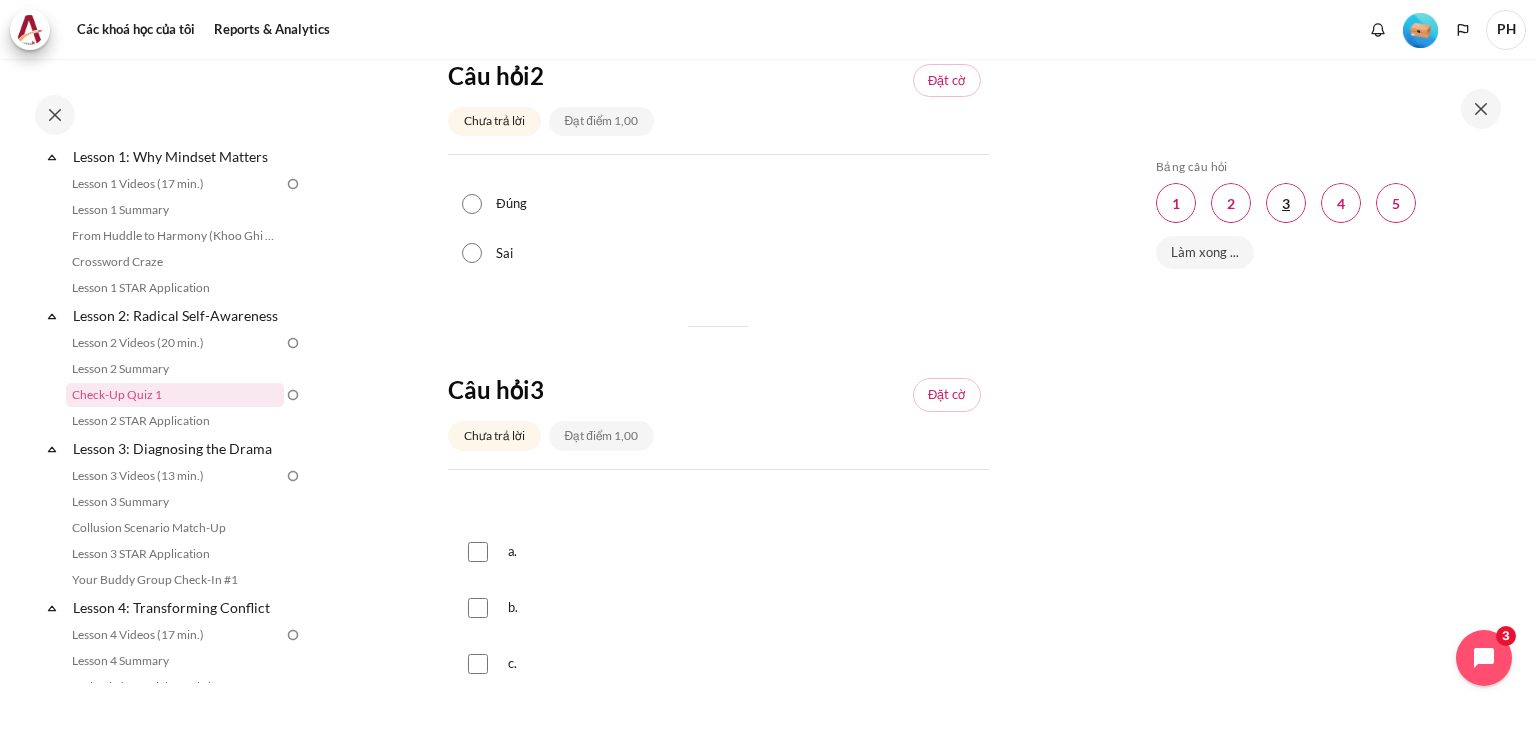 click at bounding box center (1286, 203) 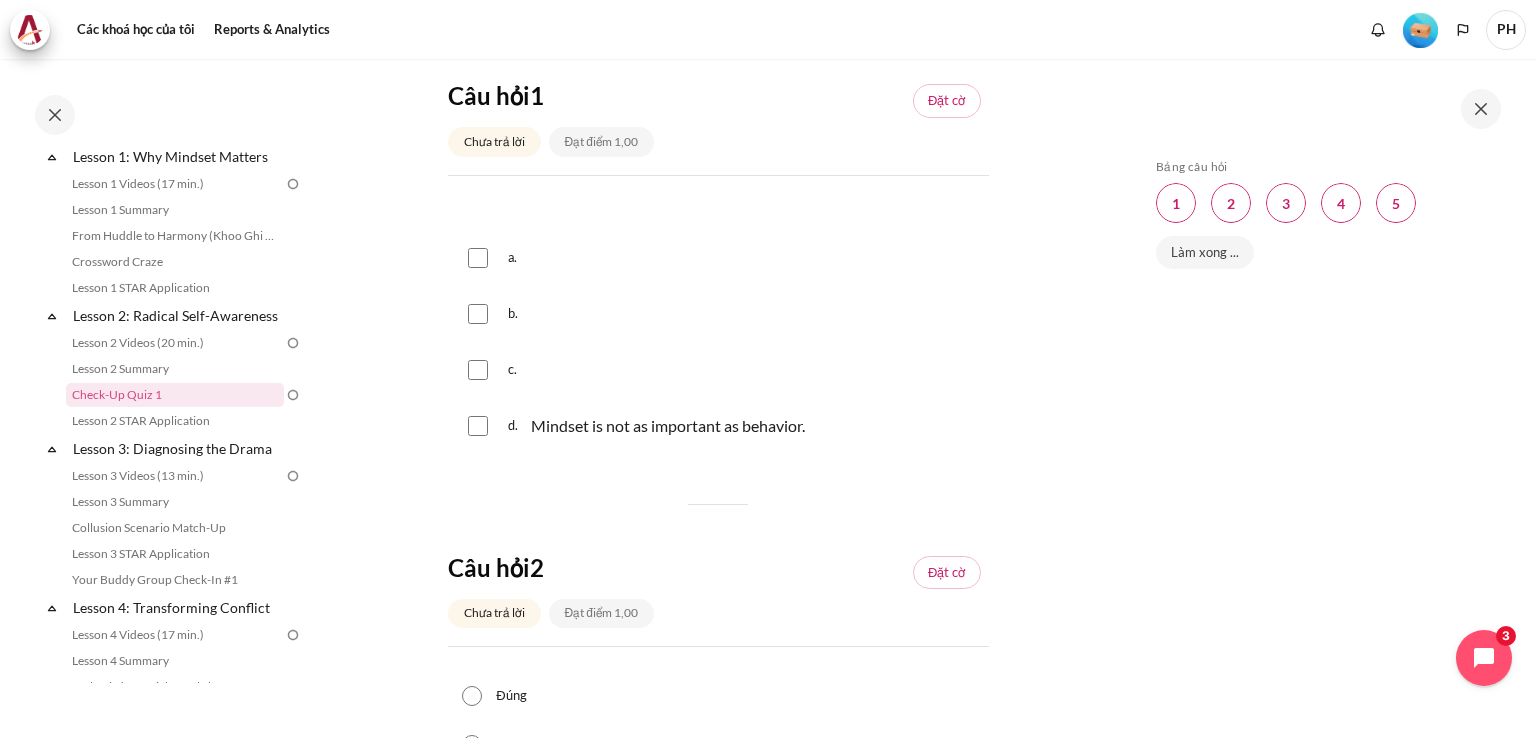 scroll, scrollTop: 0, scrollLeft: 0, axis: both 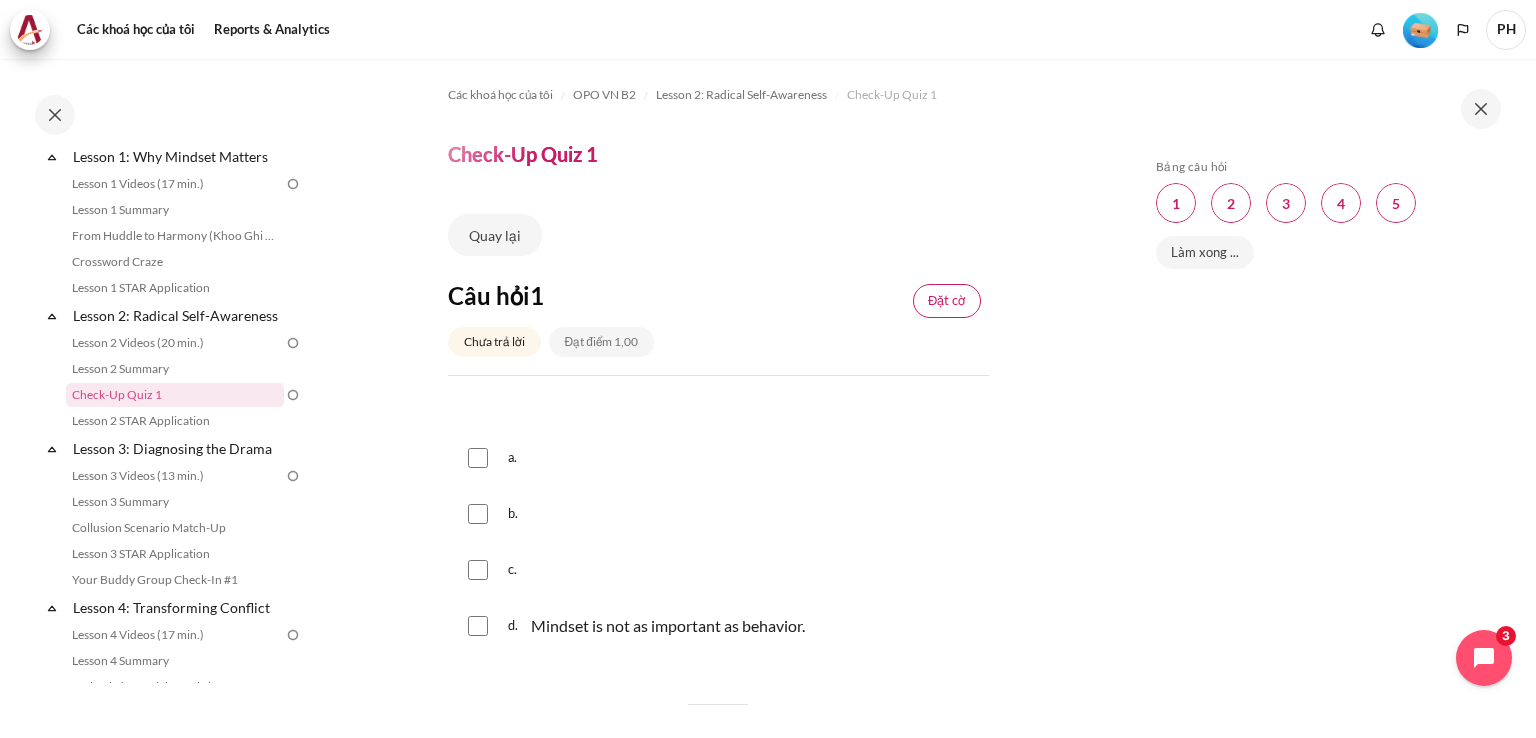 click on "Đặt cờ" at bounding box center (946, 301) 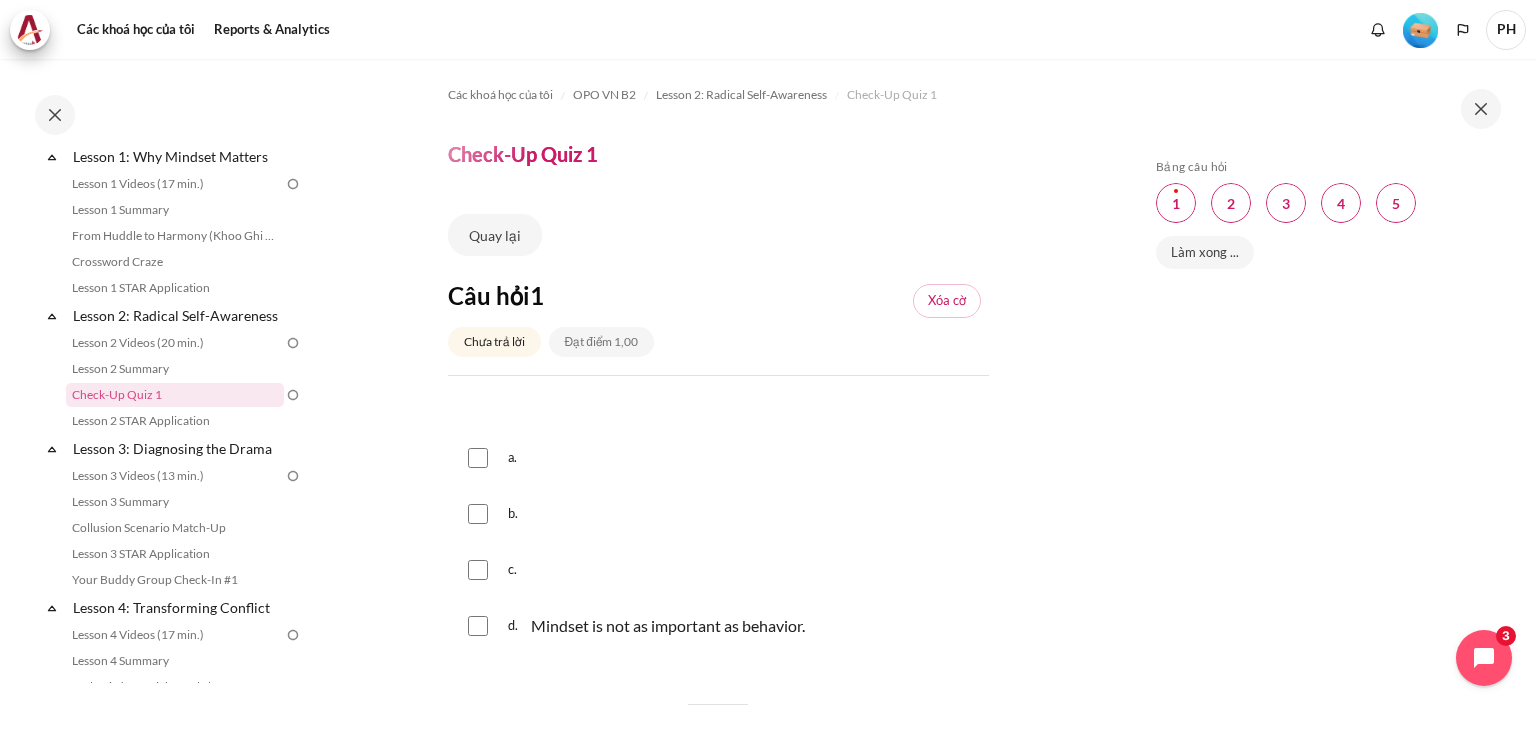 click at bounding box center [478, 626] 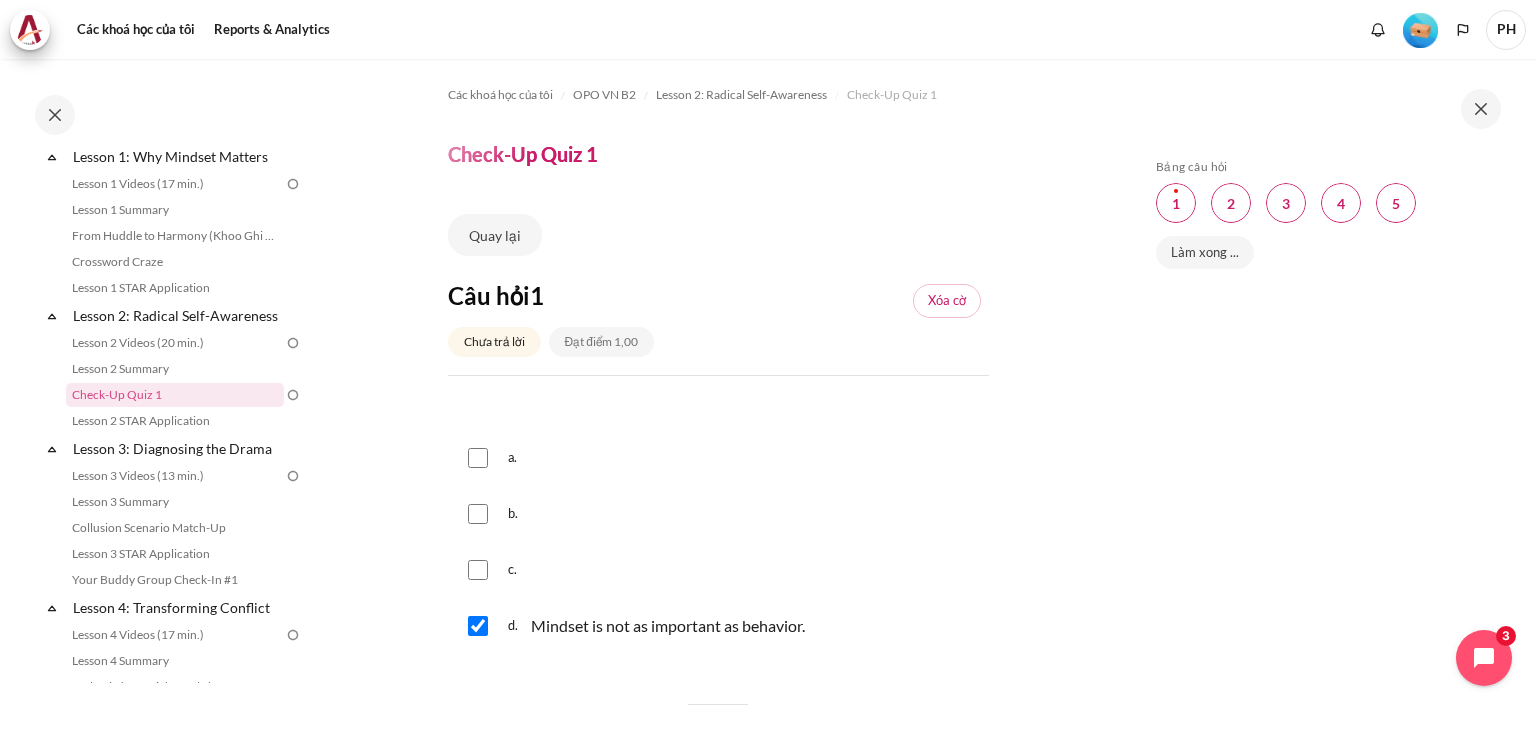 click on "c." at bounding box center [718, 570] 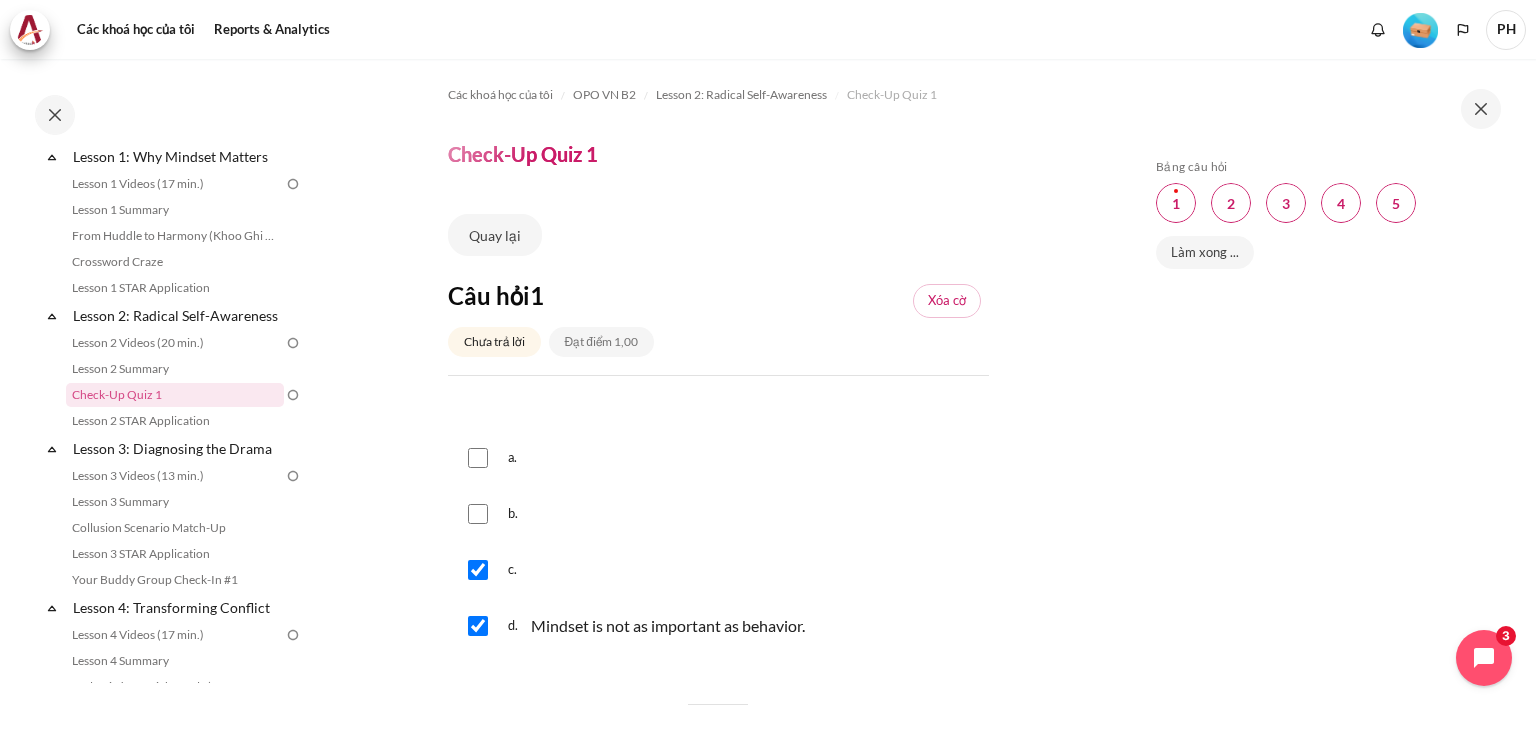 click at bounding box center (478, 626) 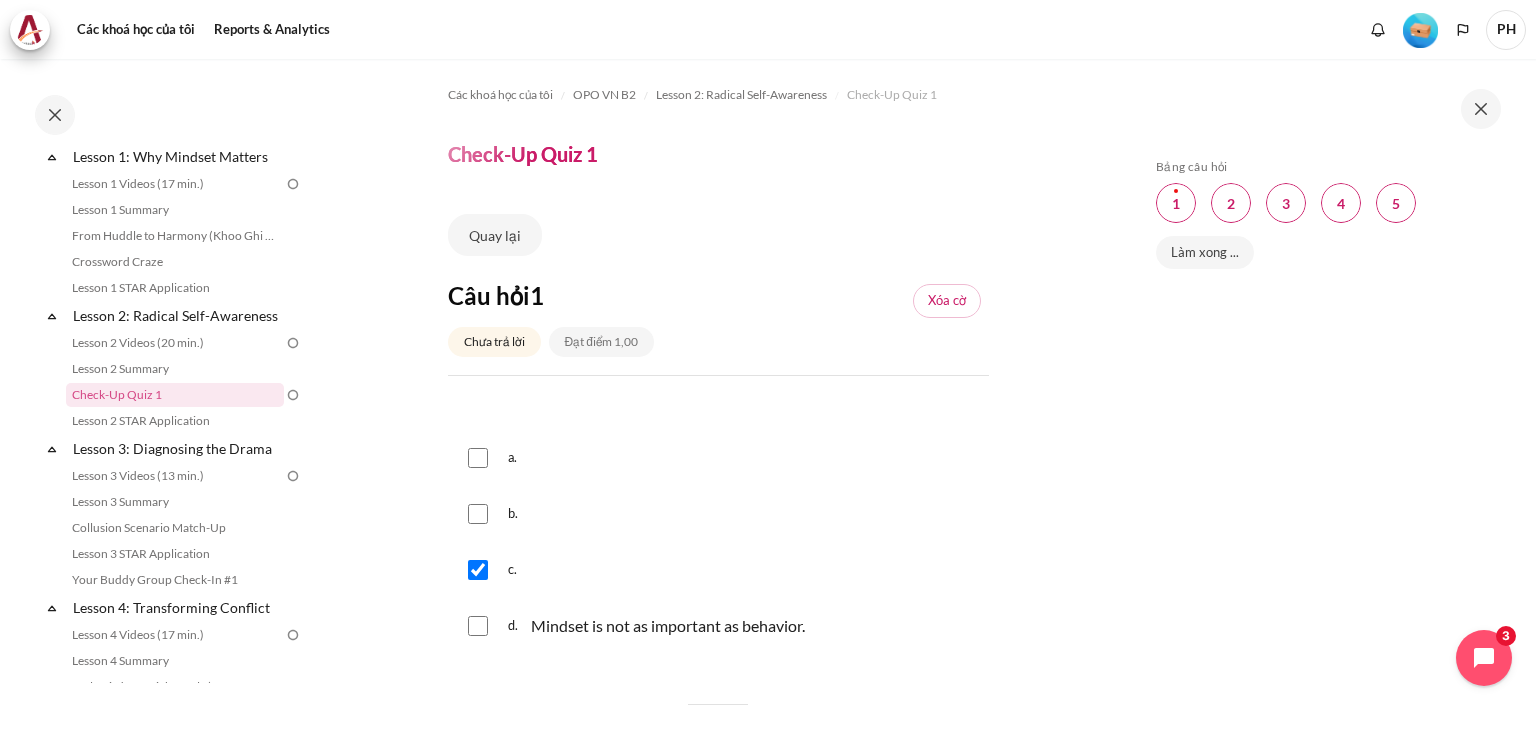click at bounding box center (478, 570) 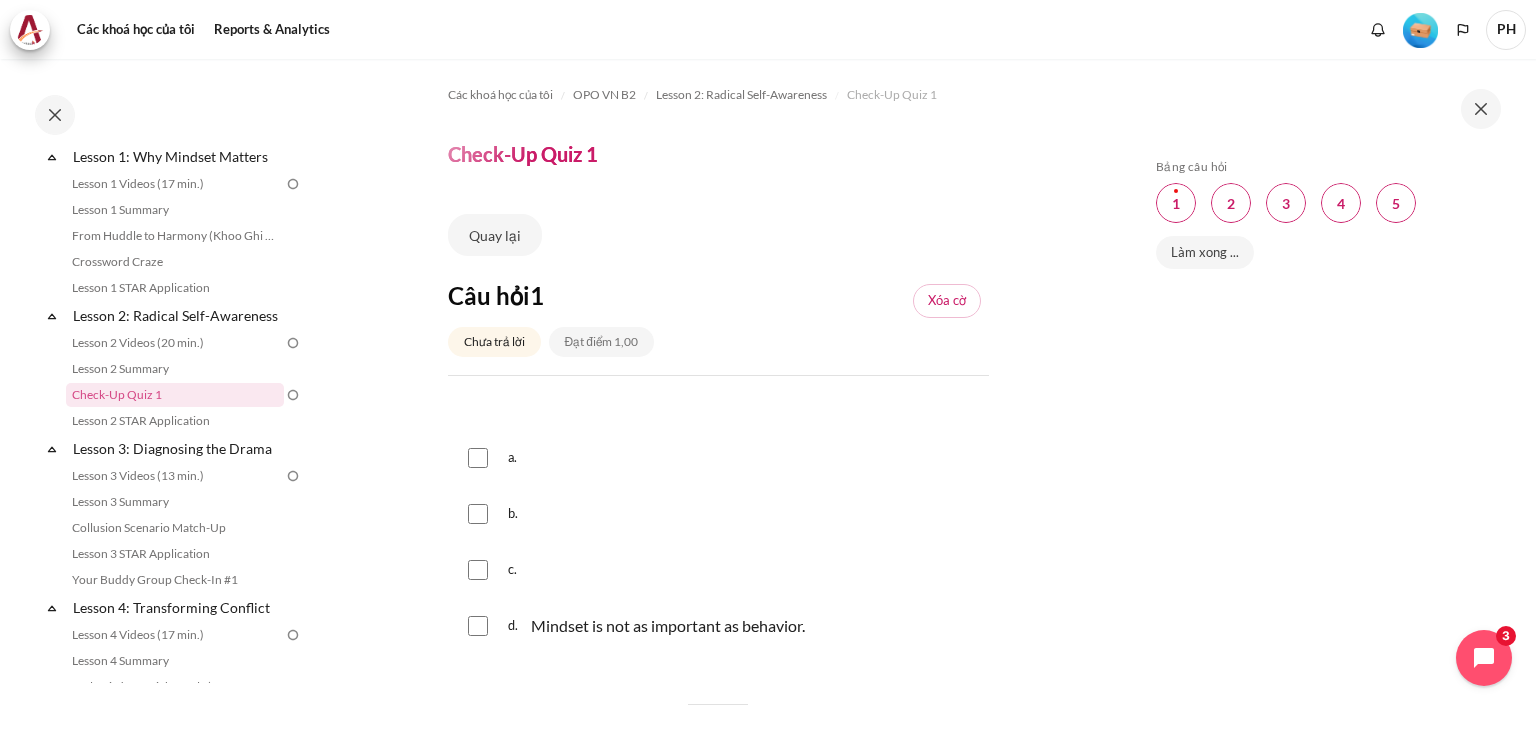 click on "Bỏ qua Bảng câu hỏi
Bảng câu hỏi
Question  1  Trang này  Đã được gắn cờ Question  2  Trang này  Question  3  Trang này  Question  4  Trang này  Question  5  Trang này  Làm xong ..." at bounding box center (1326, 398) 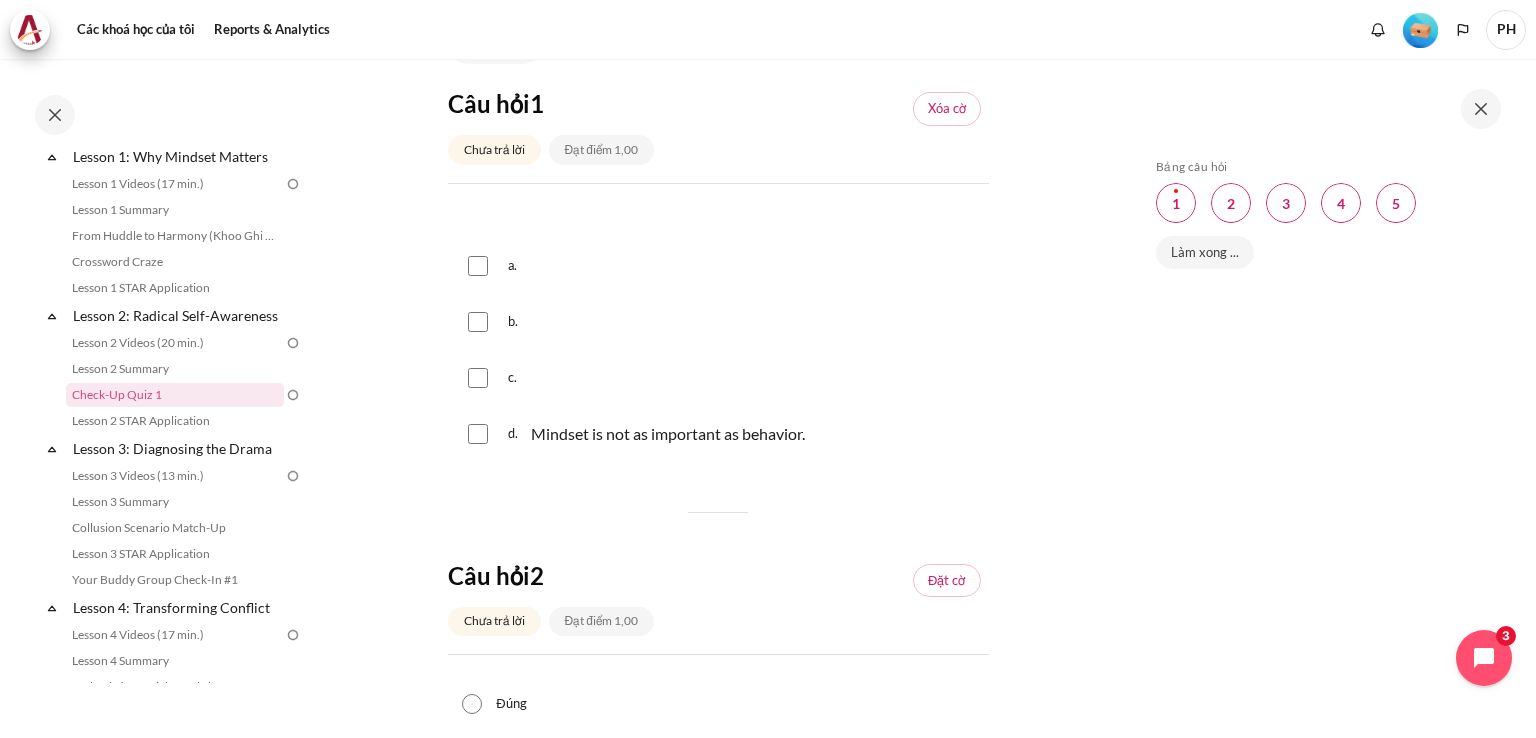 scroll, scrollTop: 200, scrollLeft: 0, axis: vertical 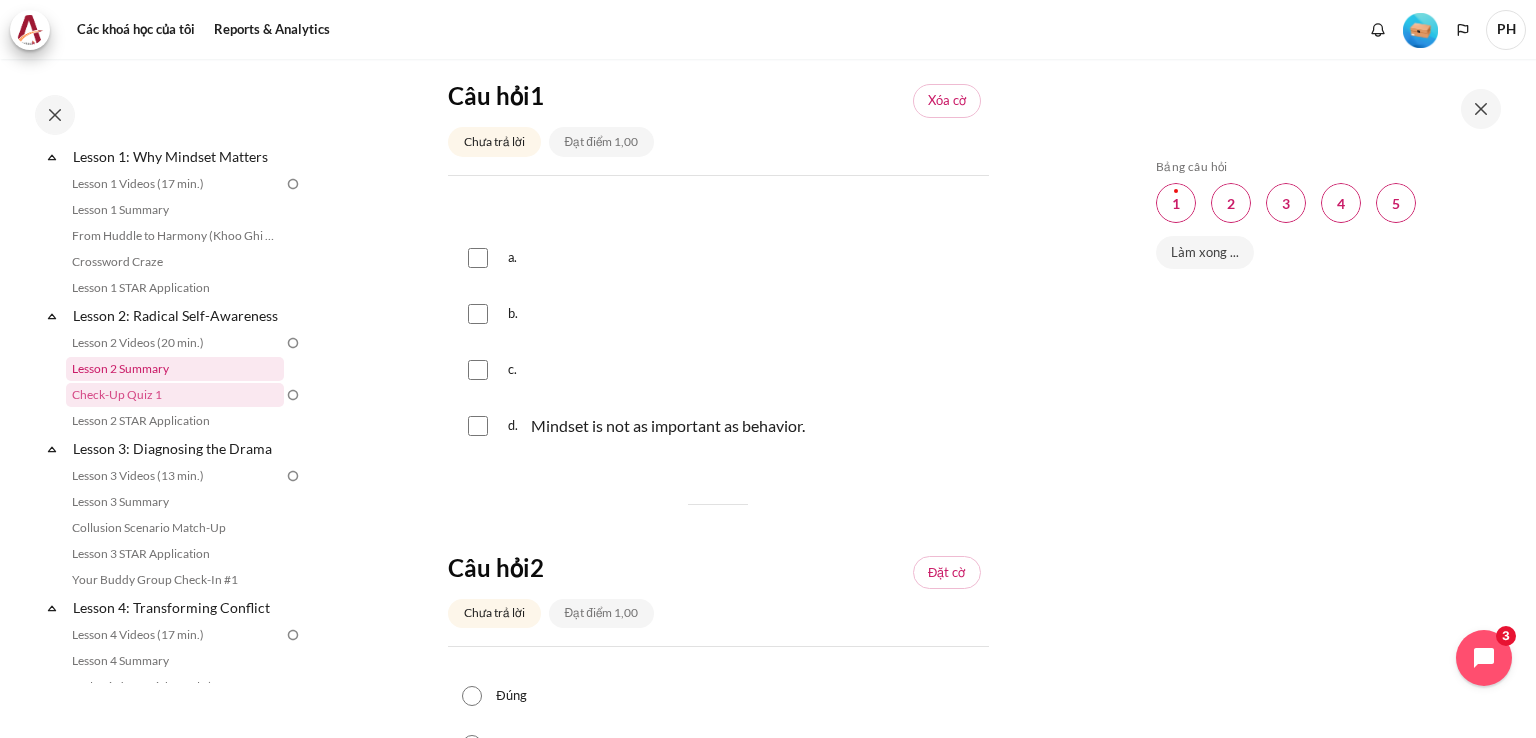 click on "Lesson 2 Summary" at bounding box center [175, 369] 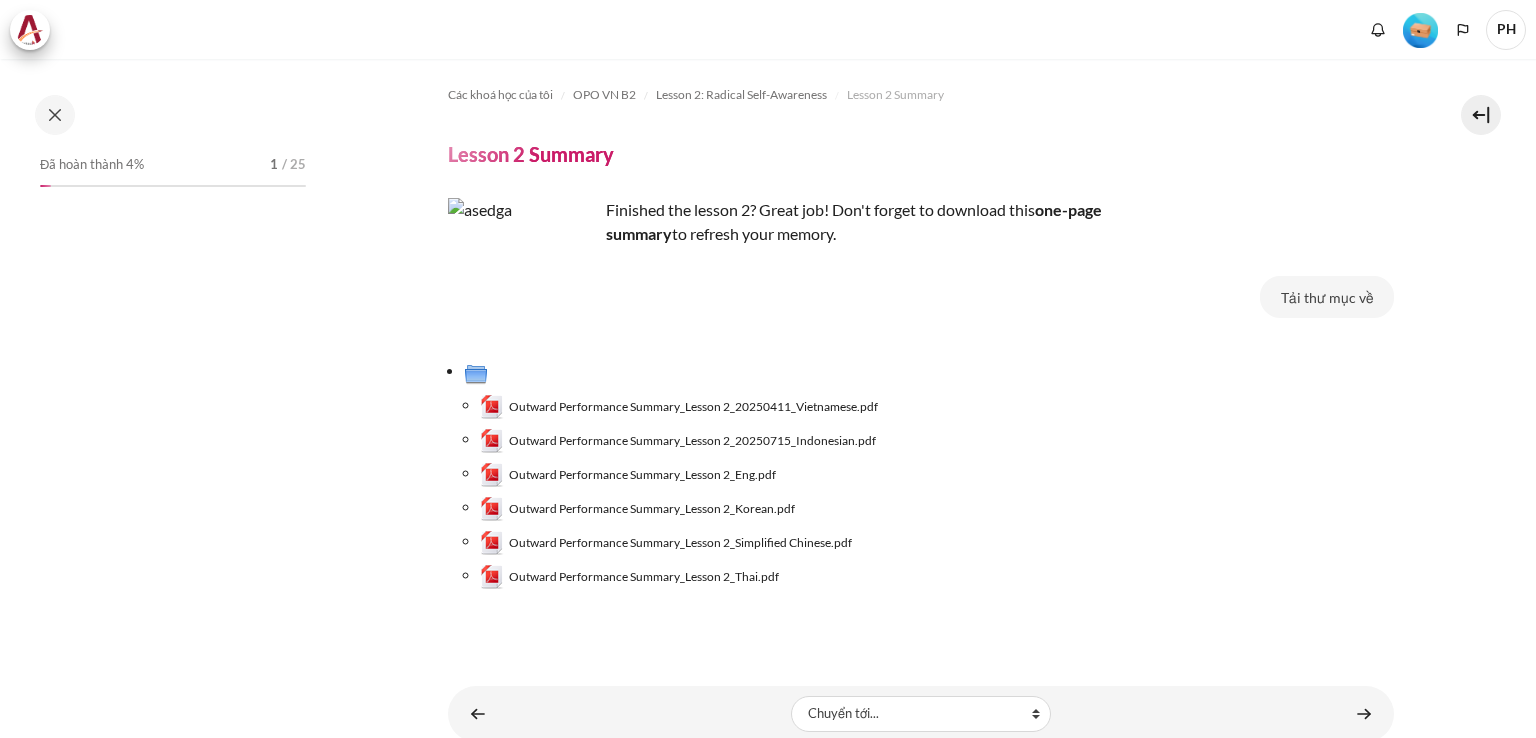 scroll, scrollTop: 0, scrollLeft: 0, axis: both 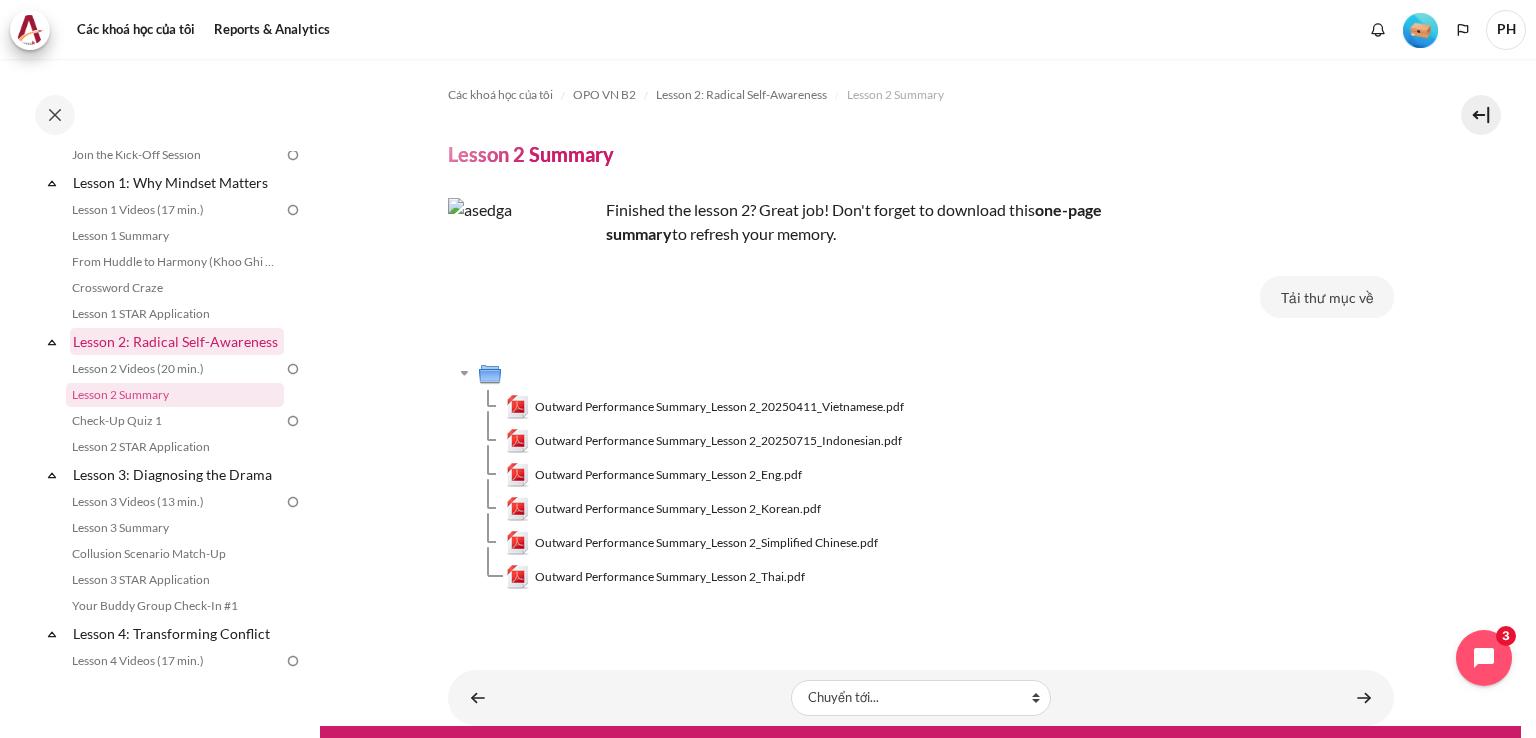 click on "Lesson 2: Radical Self-Awareness" at bounding box center [177, 341] 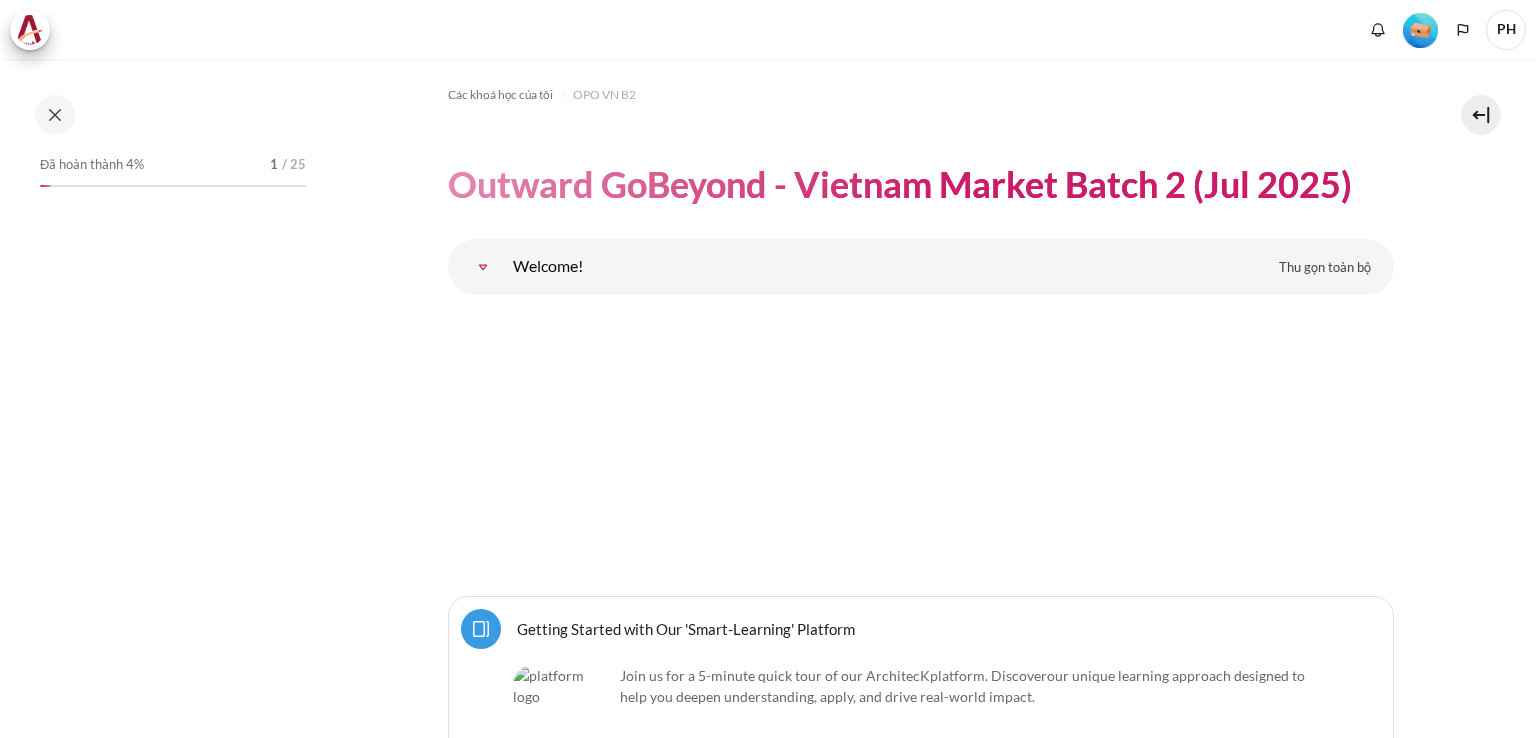 scroll, scrollTop: 0, scrollLeft: 0, axis: both 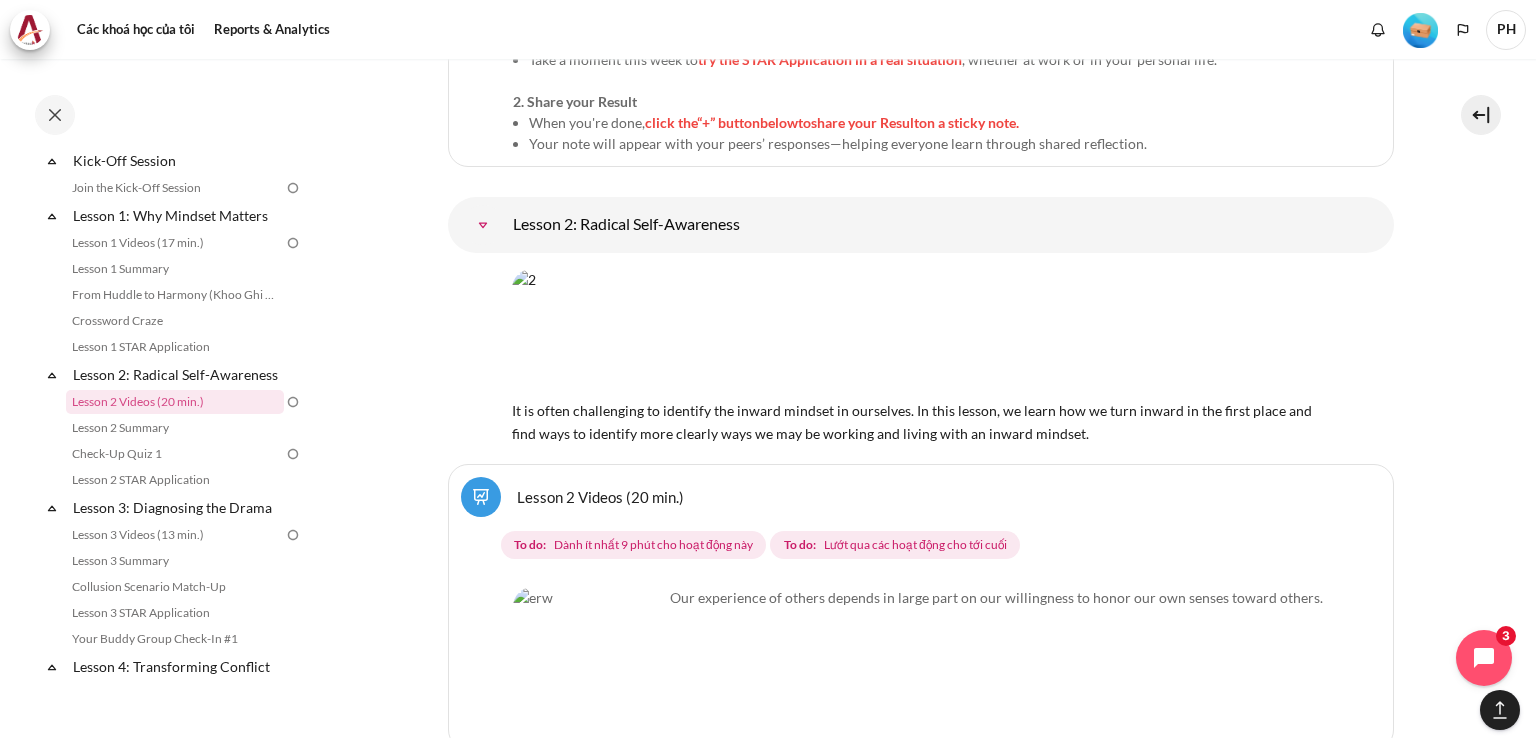 click at bounding box center [588, 662] 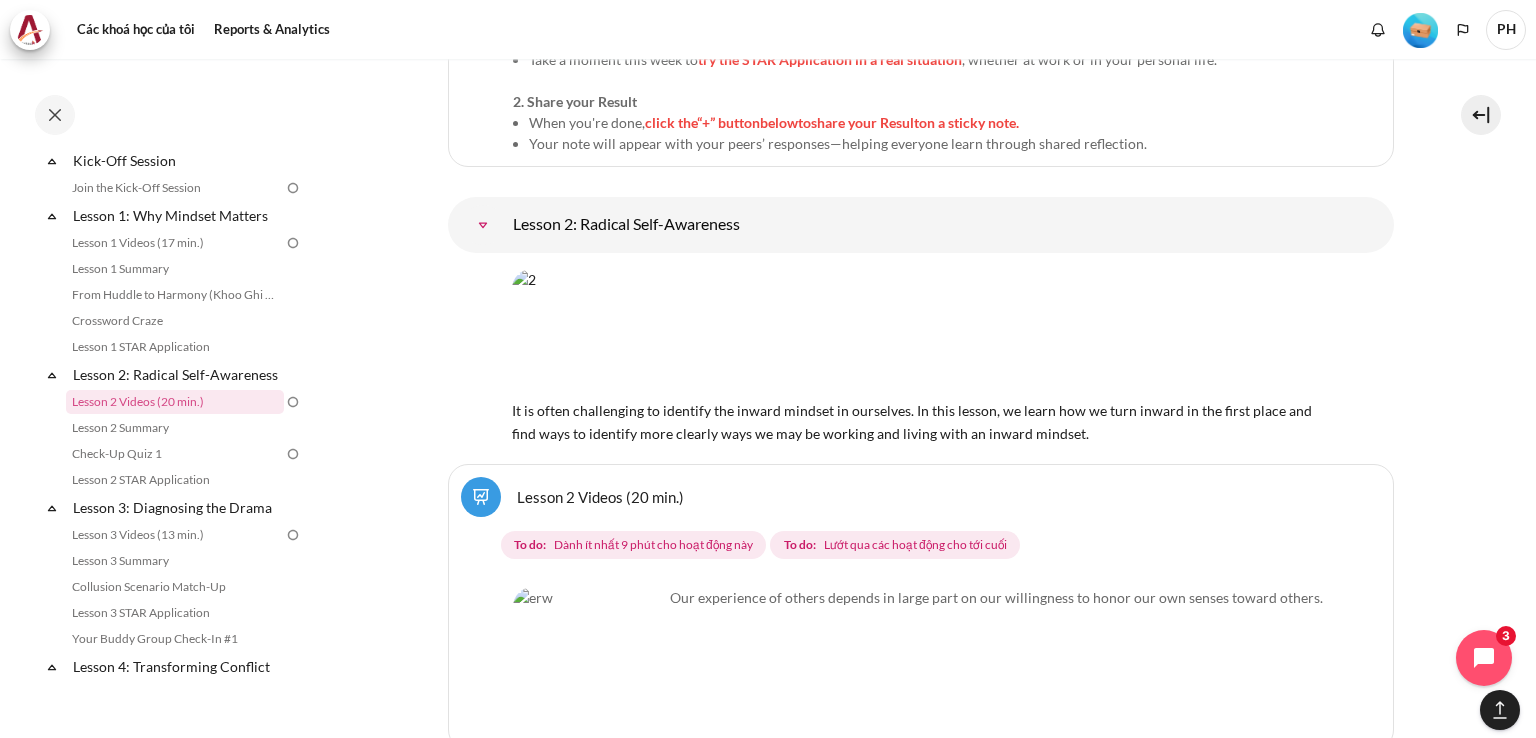 click at bounding box center (588, 662) 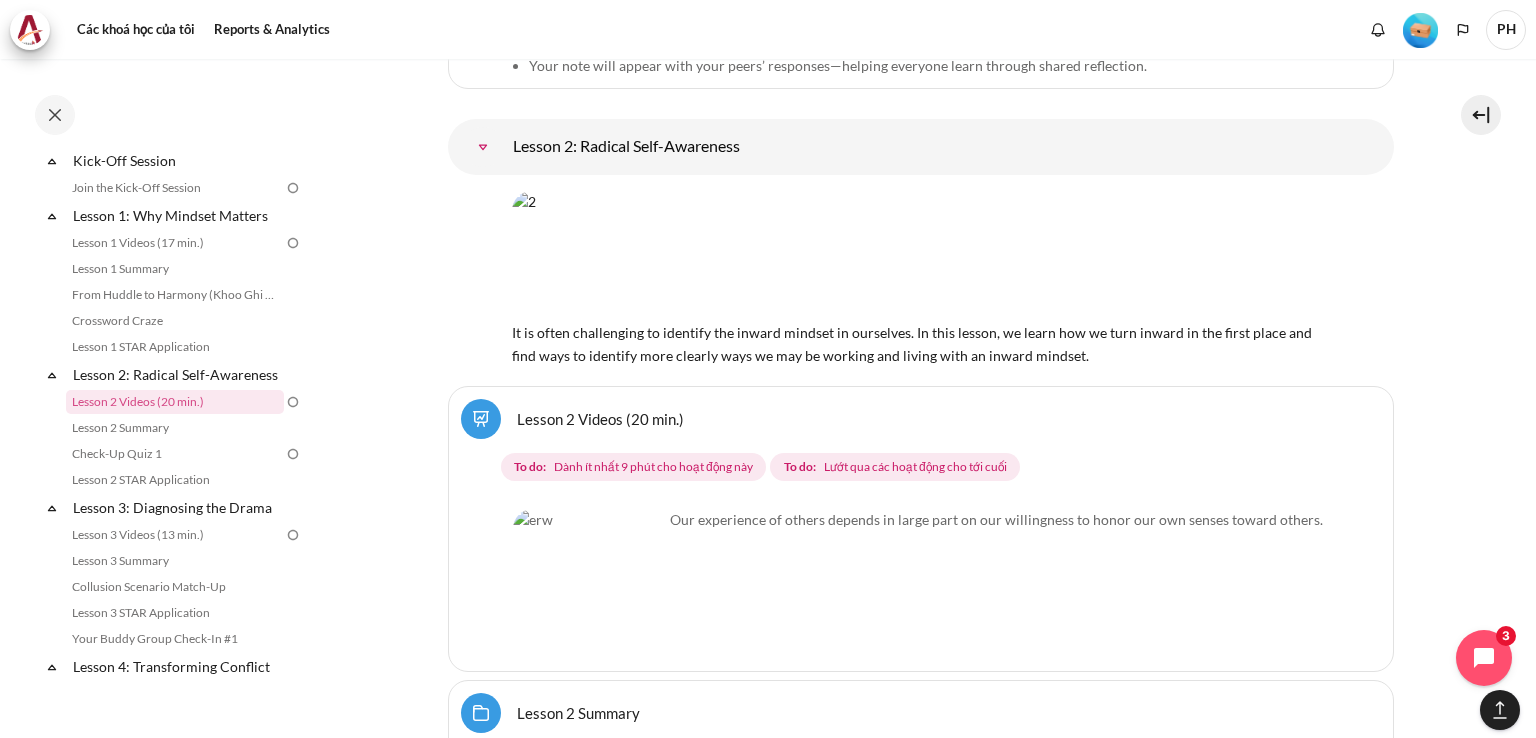 scroll 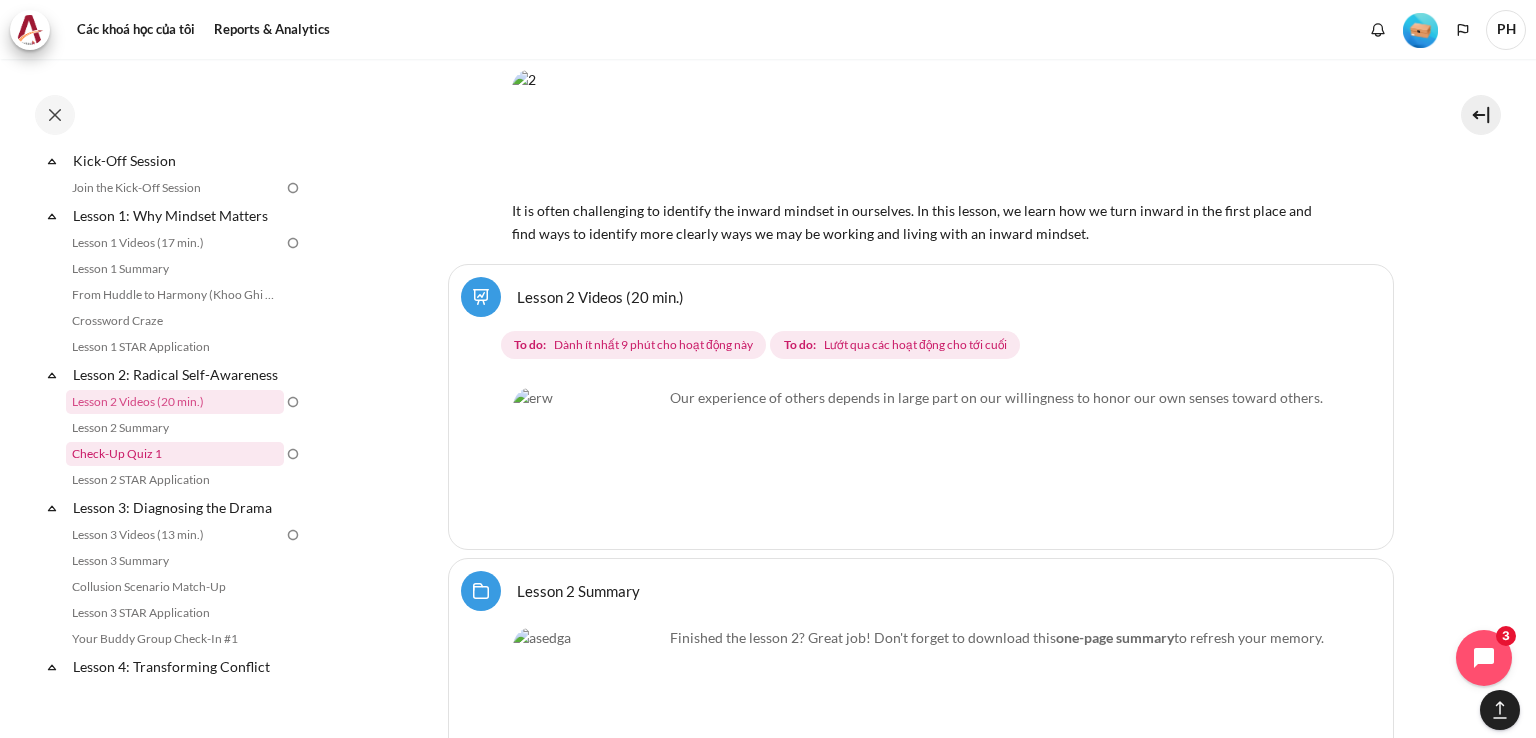 click on "Check-Up Quiz 1" at bounding box center [175, 454] 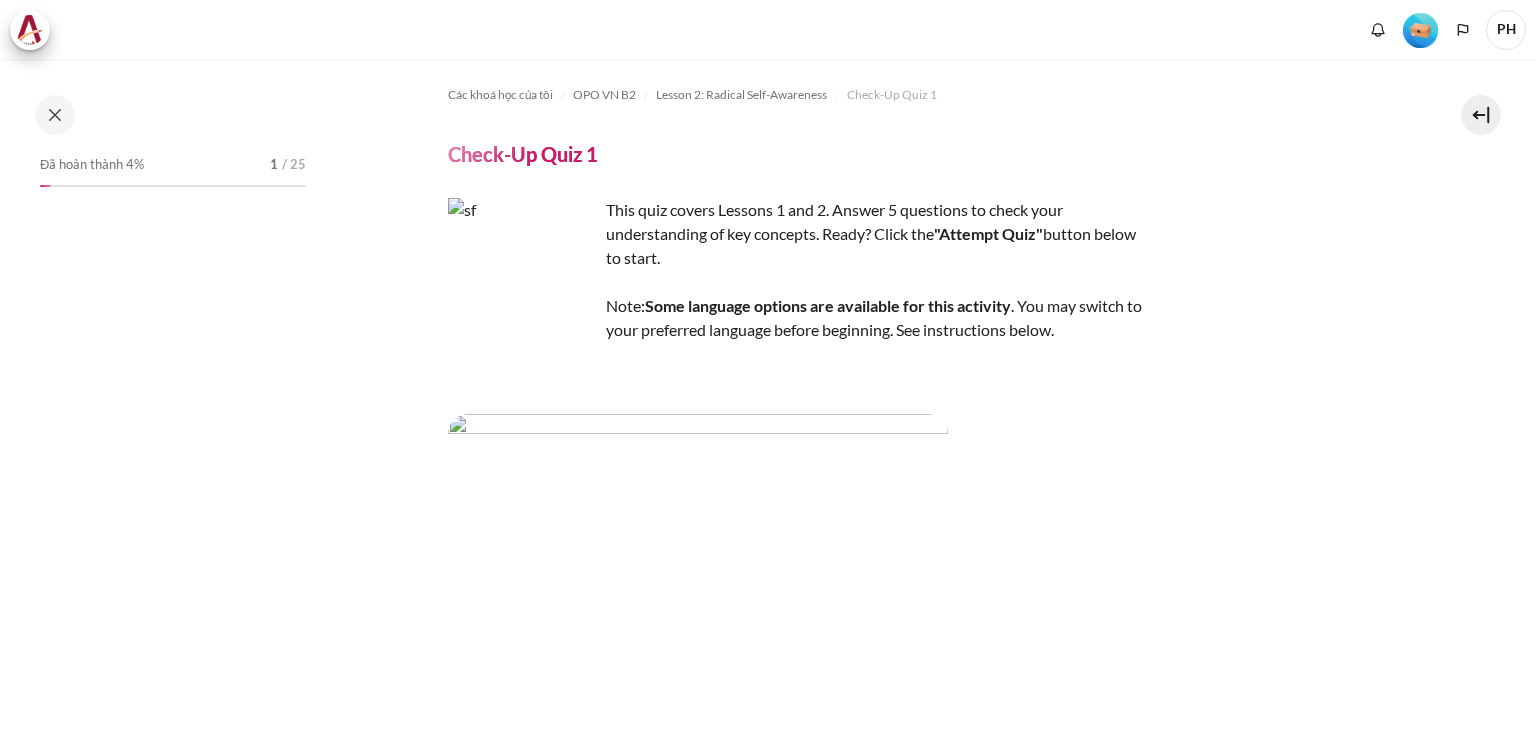 scroll, scrollTop: 0, scrollLeft: 0, axis: both 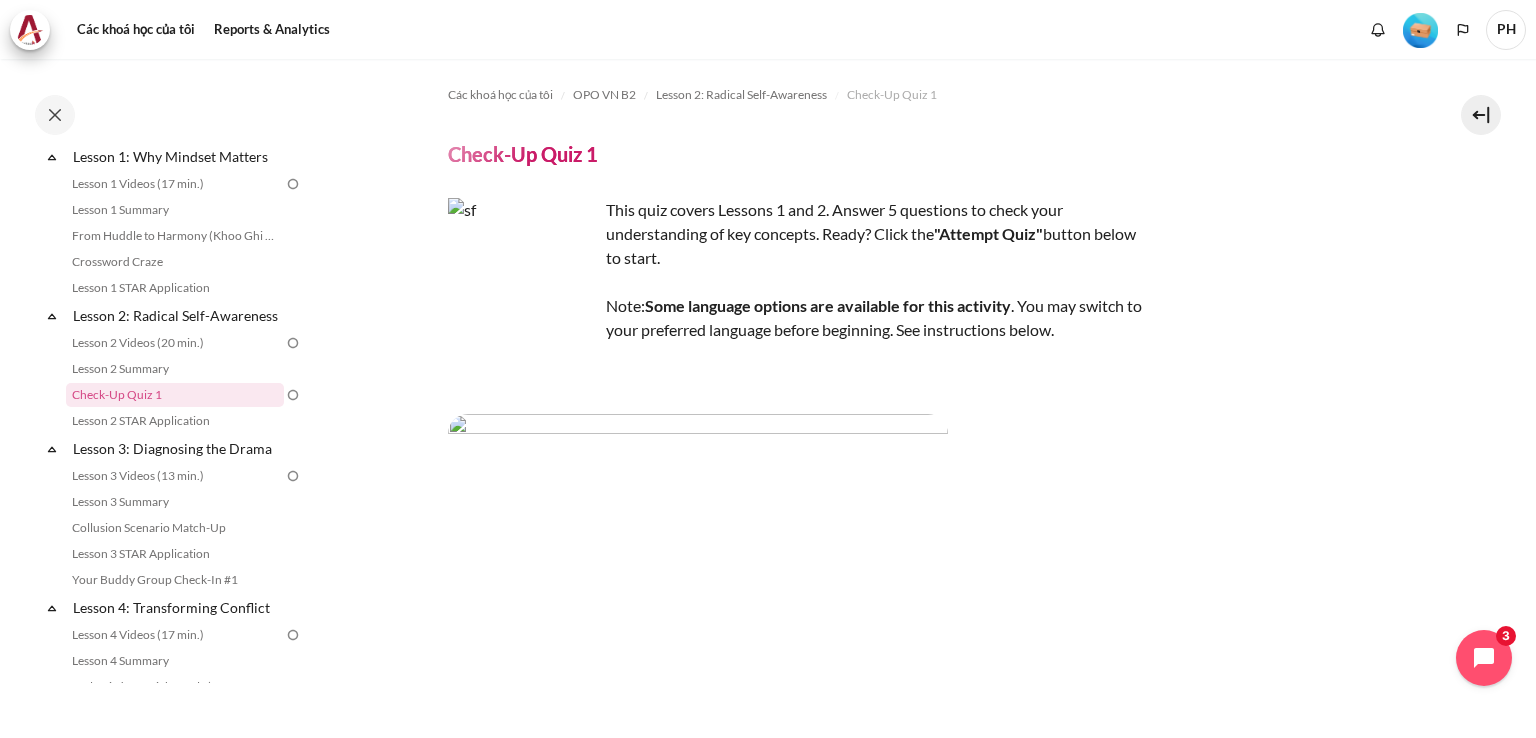 click at bounding box center [523, 273] 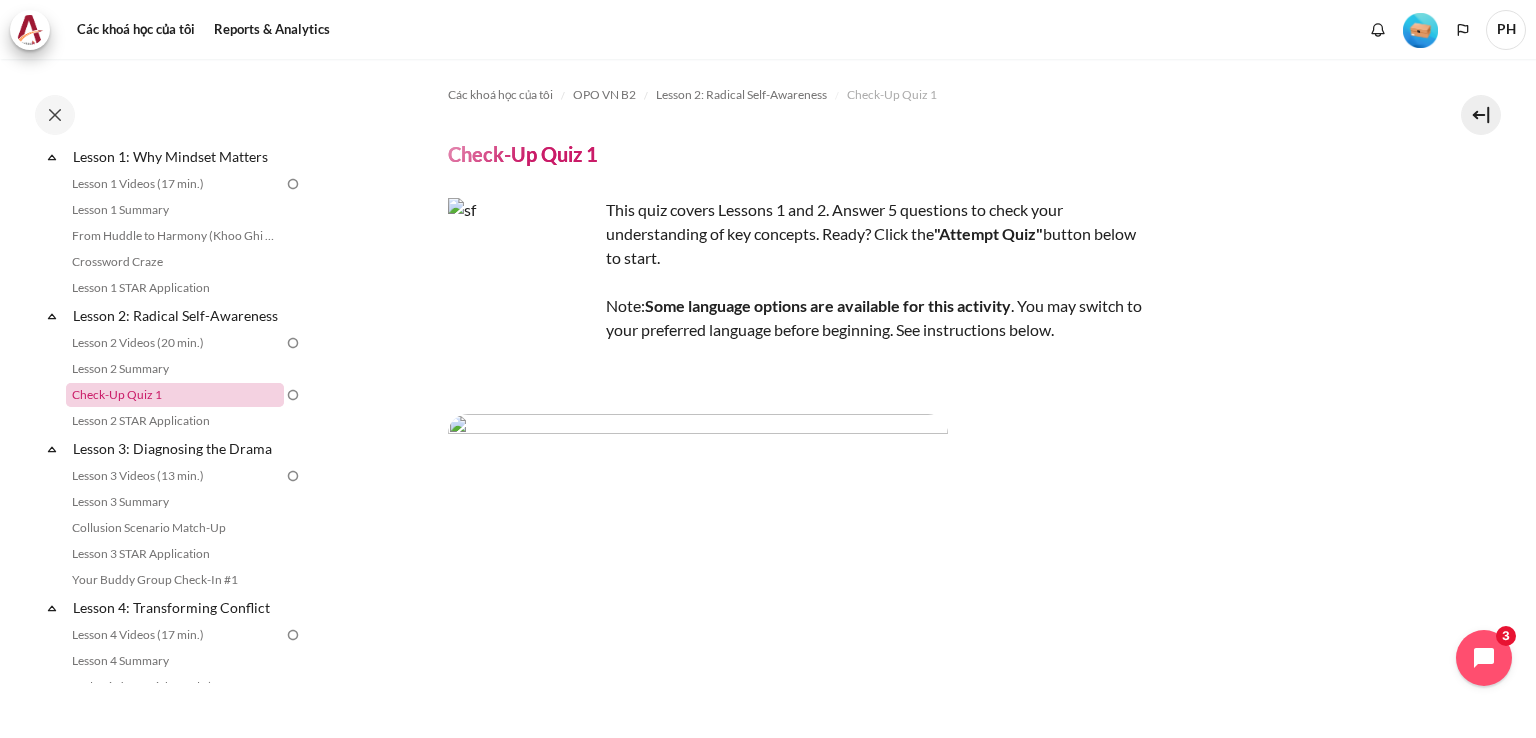 click on "Check-Up Quiz 1" at bounding box center [175, 395] 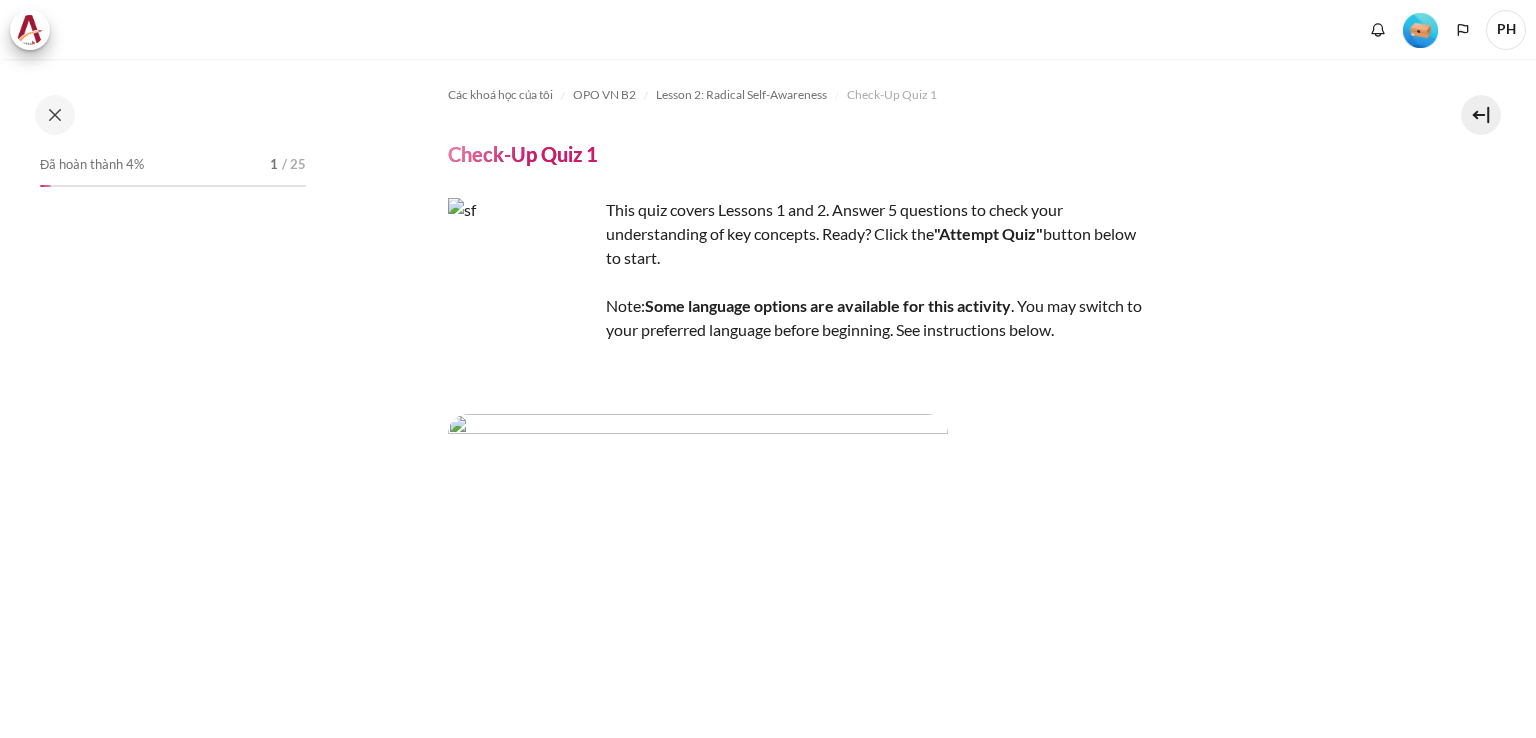scroll, scrollTop: 0, scrollLeft: 0, axis: both 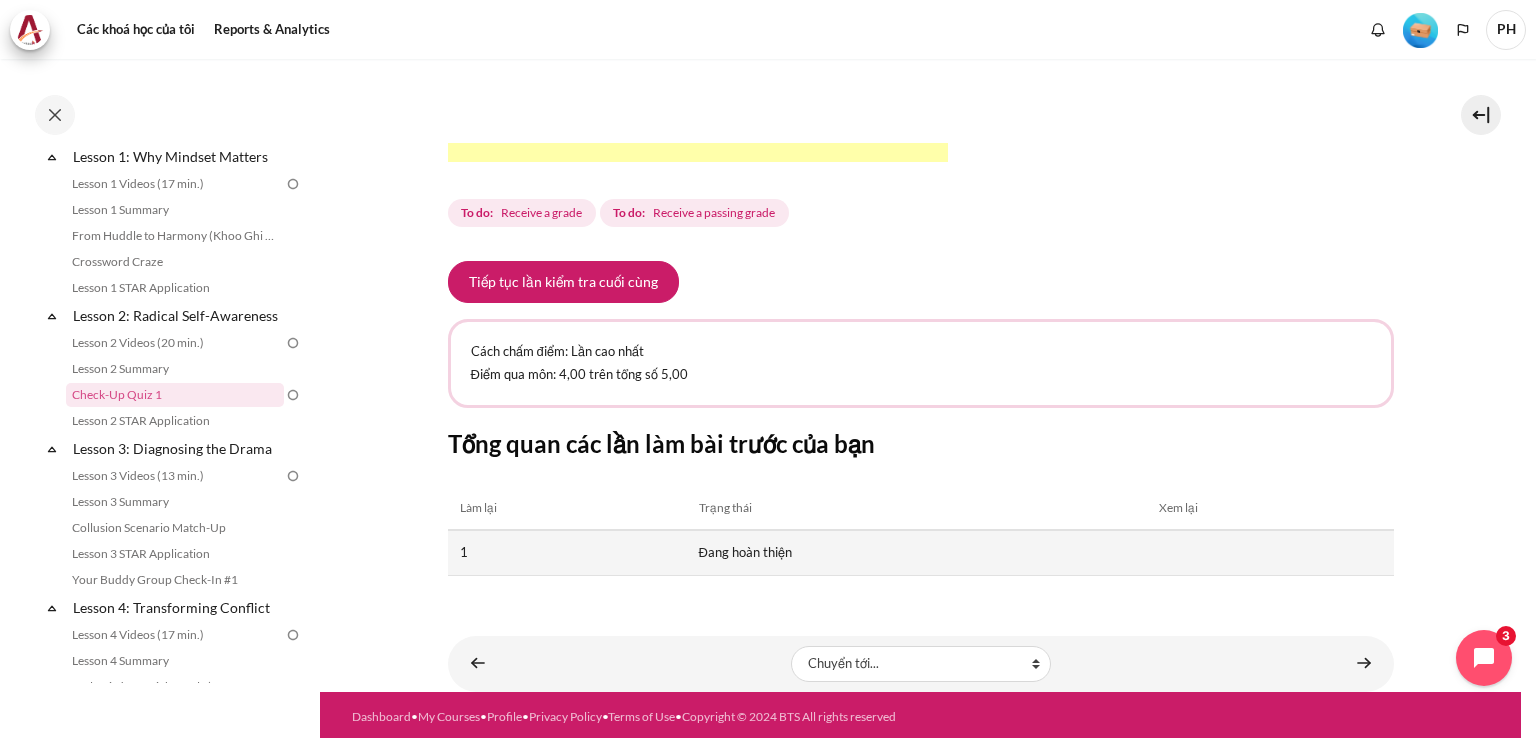 click on "Đang hoàn thiện" at bounding box center [917, 552] 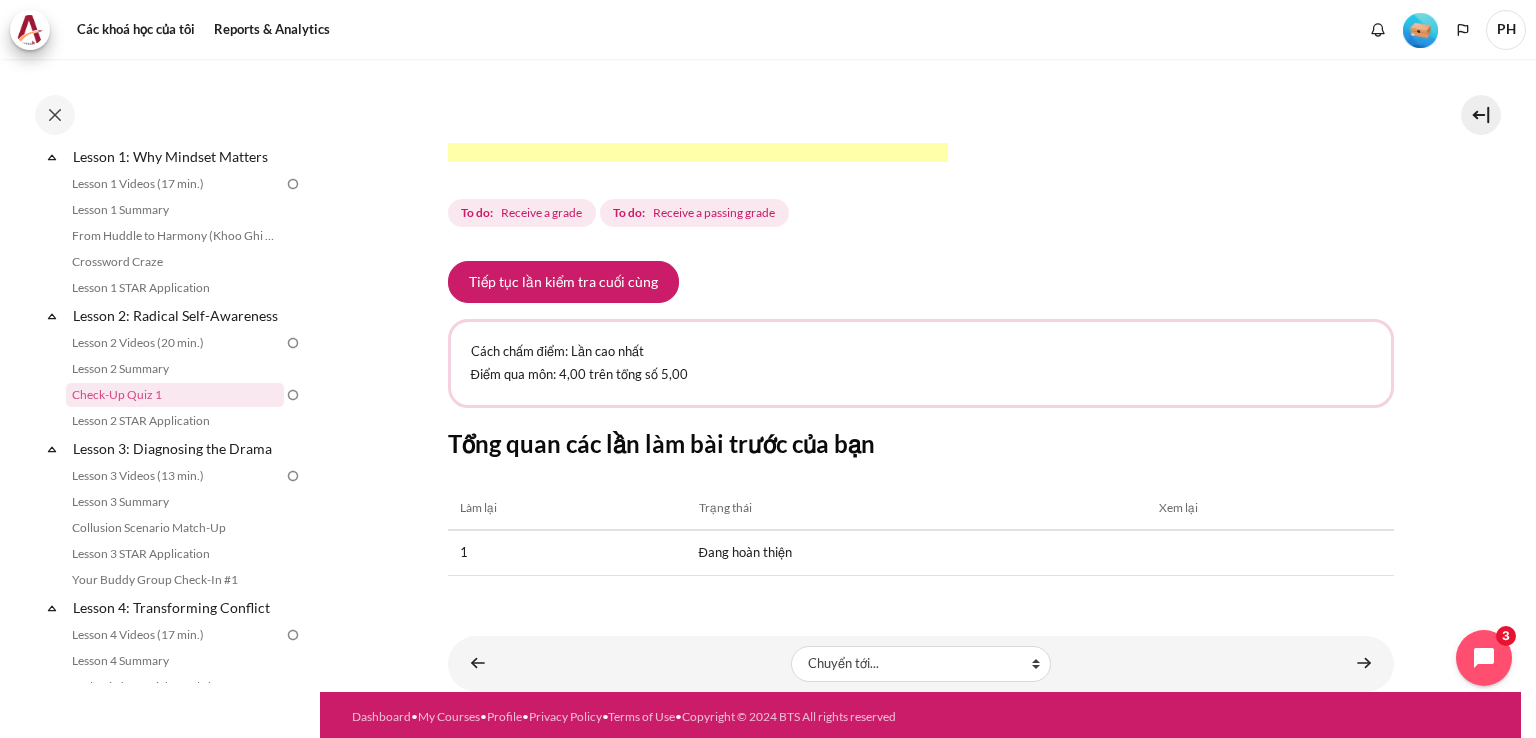 click on "Xem lại" at bounding box center (1270, 508) 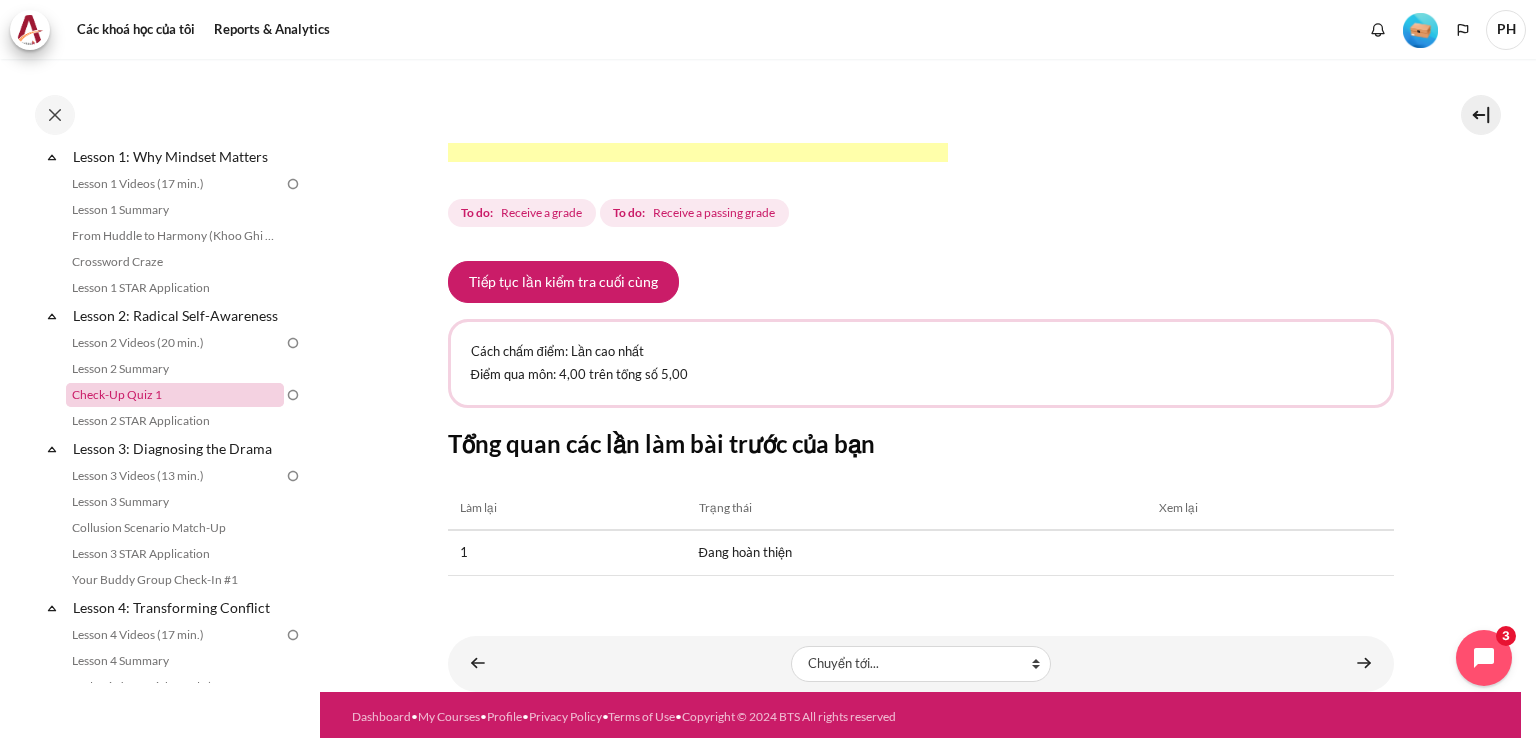 click on "Check-Up Quiz 1" at bounding box center [175, 395] 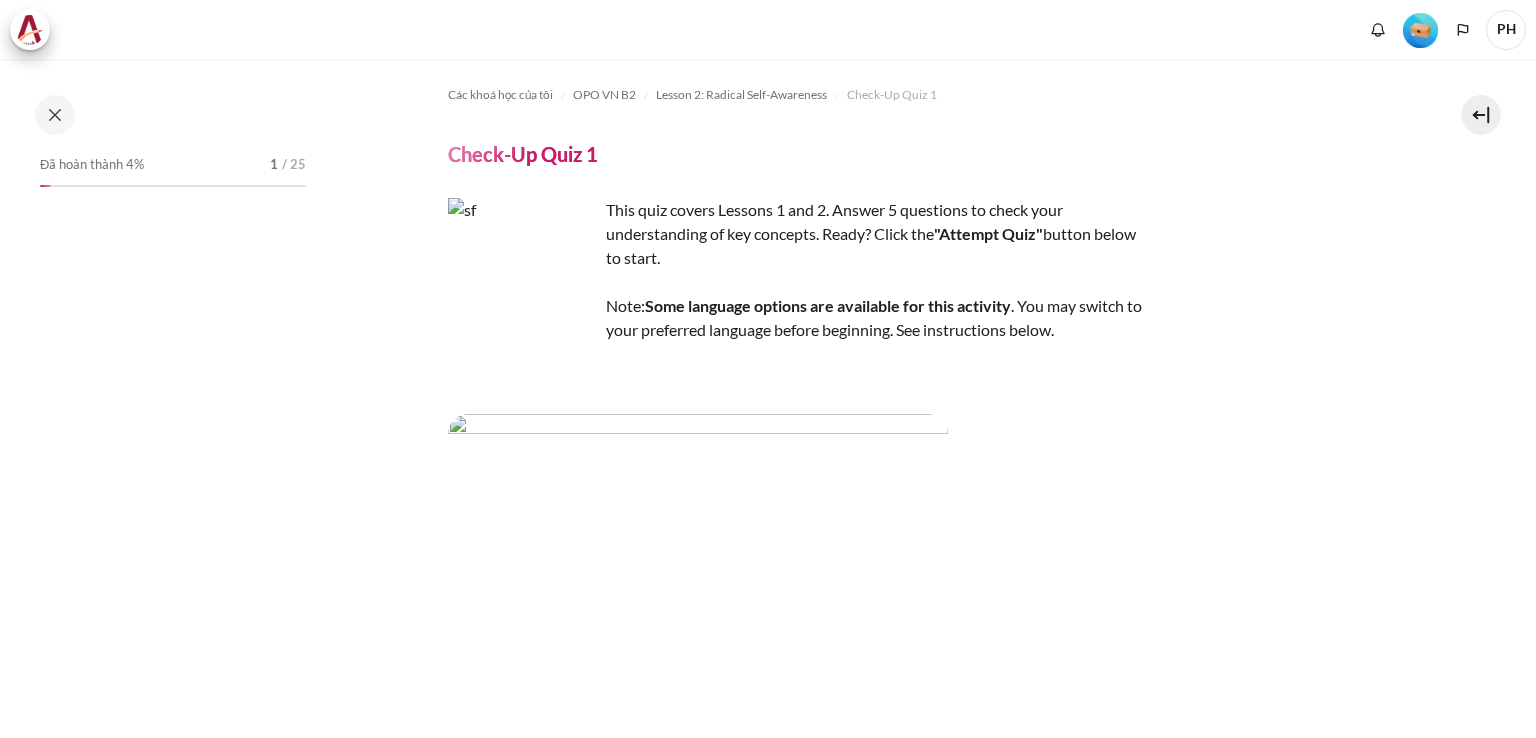 scroll, scrollTop: 0, scrollLeft: 0, axis: both 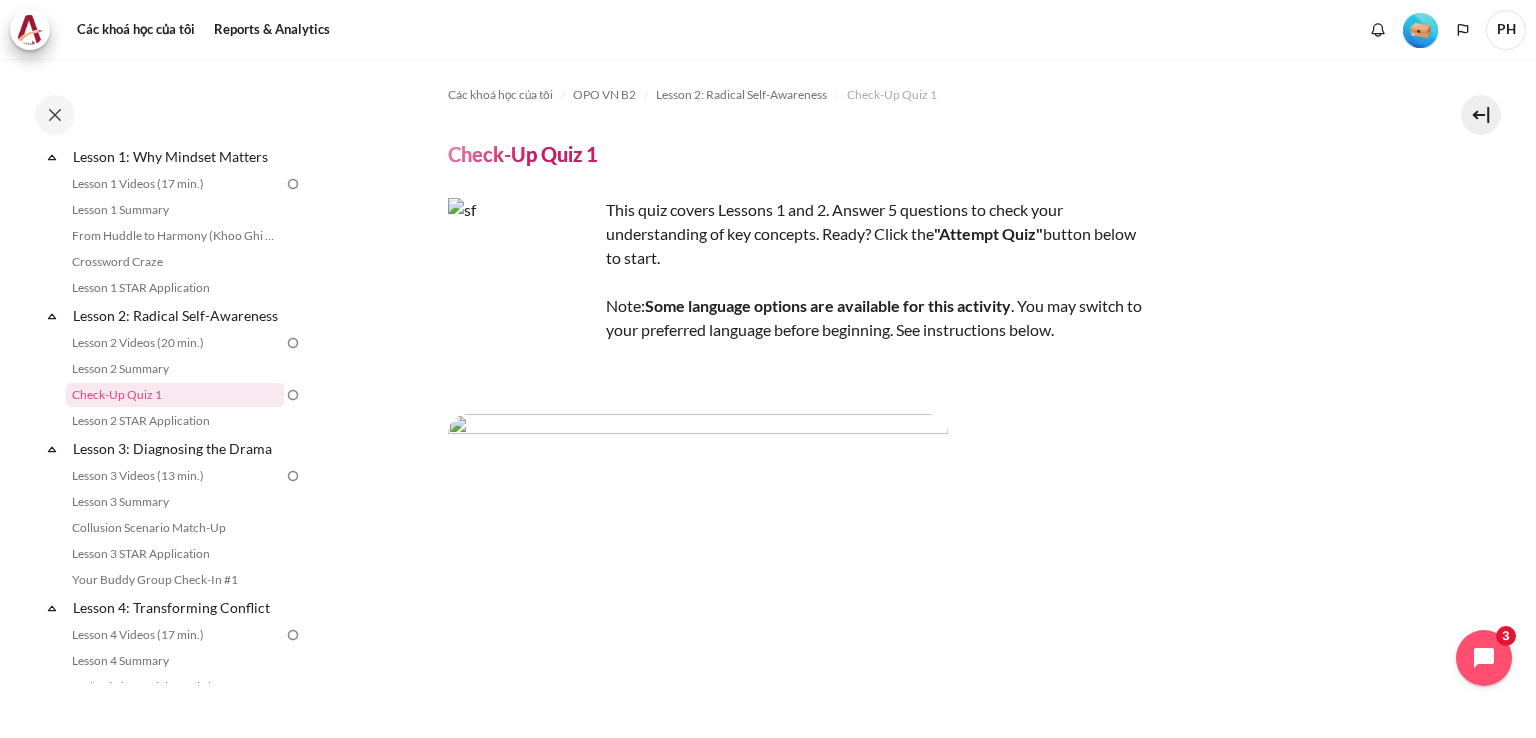 click at bounding box center (523, 273) 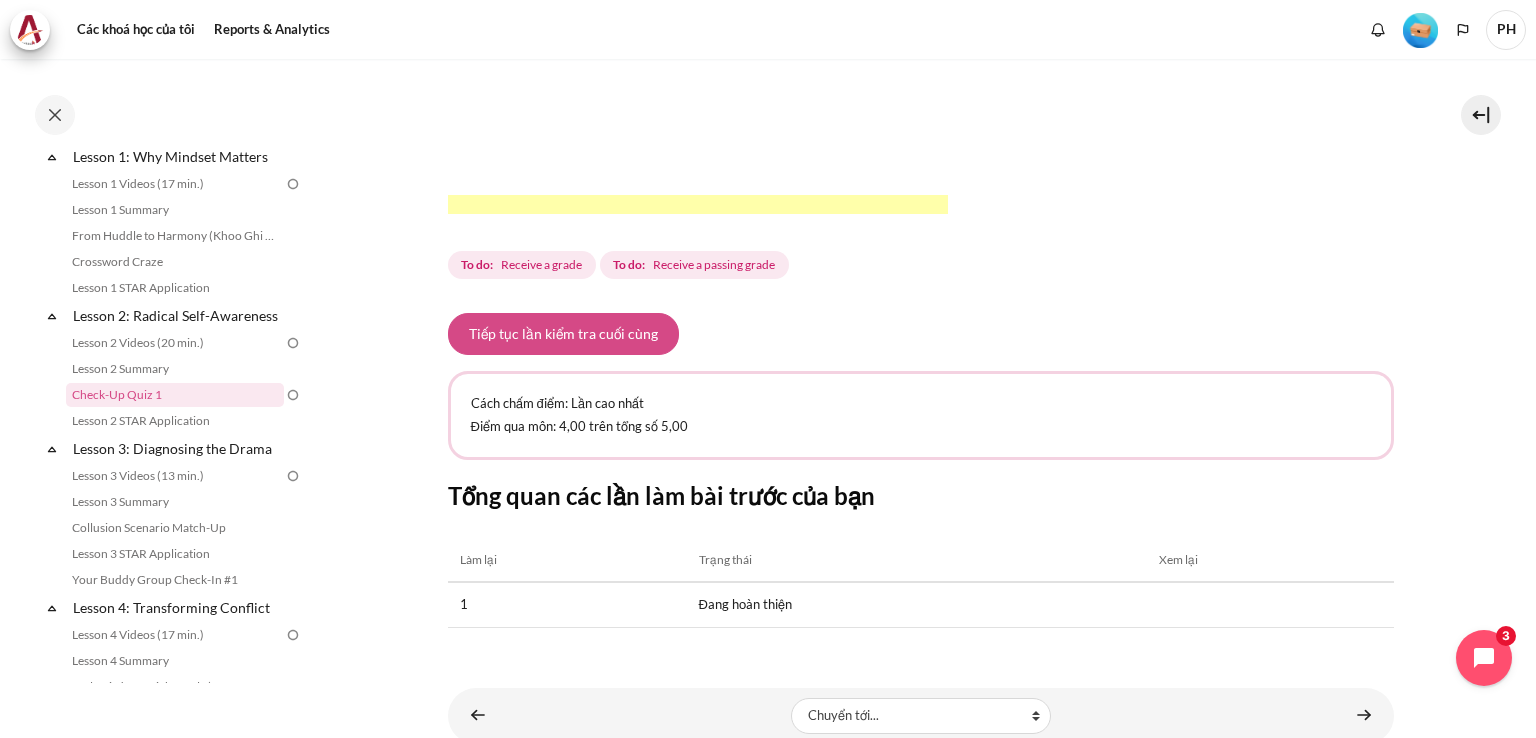 scroll, scrollTop: 752, scrollLeft: 0, axis: vertical 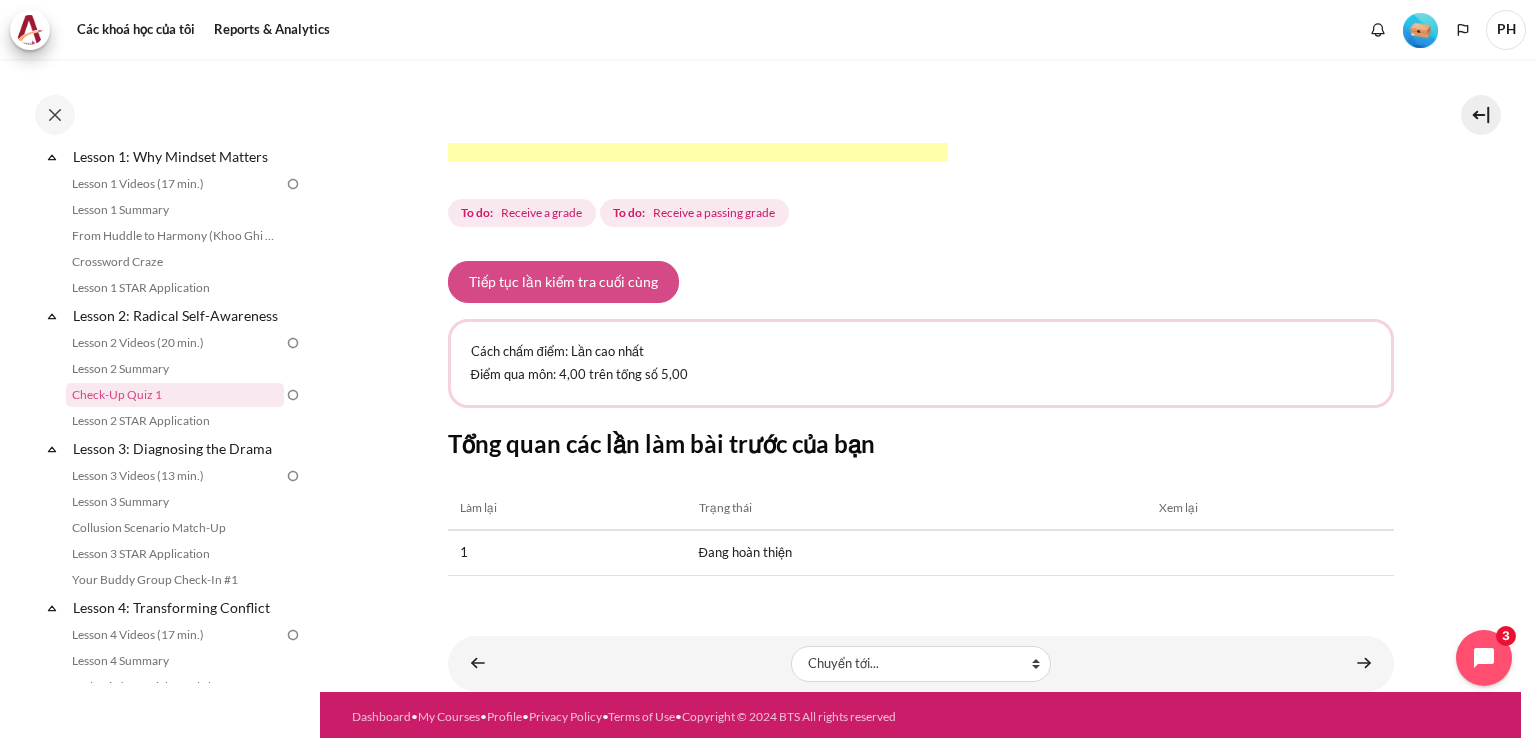 click on "Tiếp tục lần kiểm tra cuối cùng" at bounding box center (563, 282) 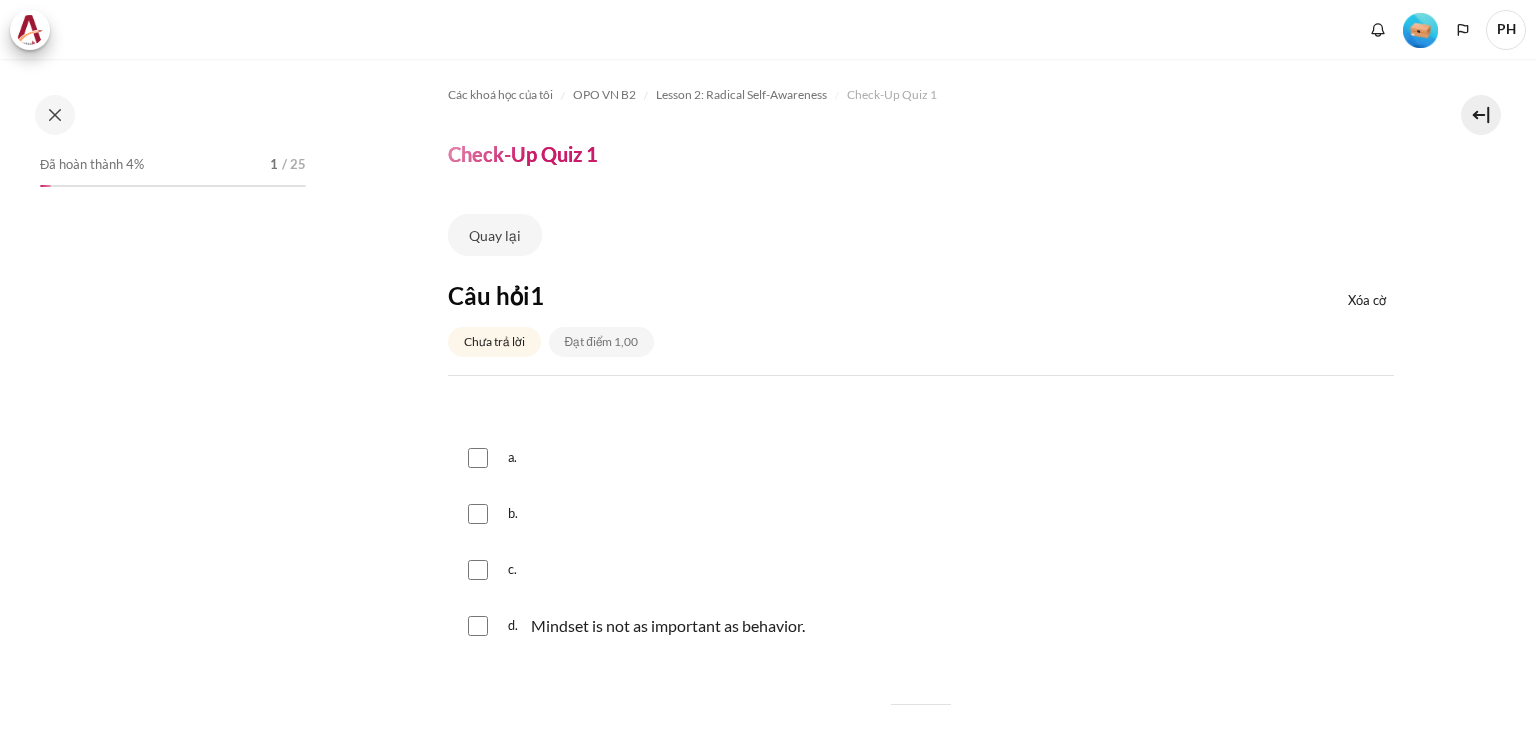 scroll, scrollTop: 0, scrollLeft: 0, axis: both 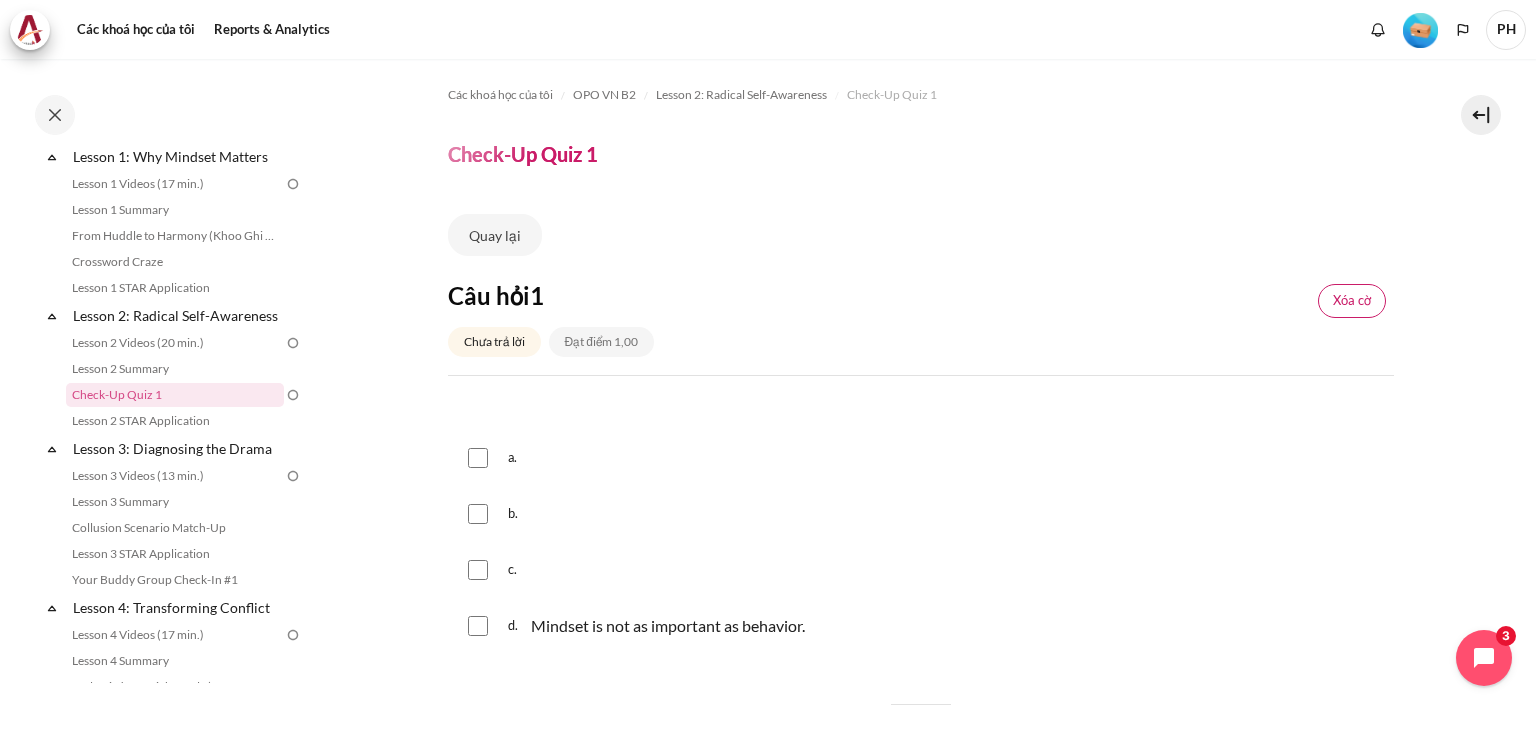 click on "Xóa cờ" at bounding box center (1352, 301) 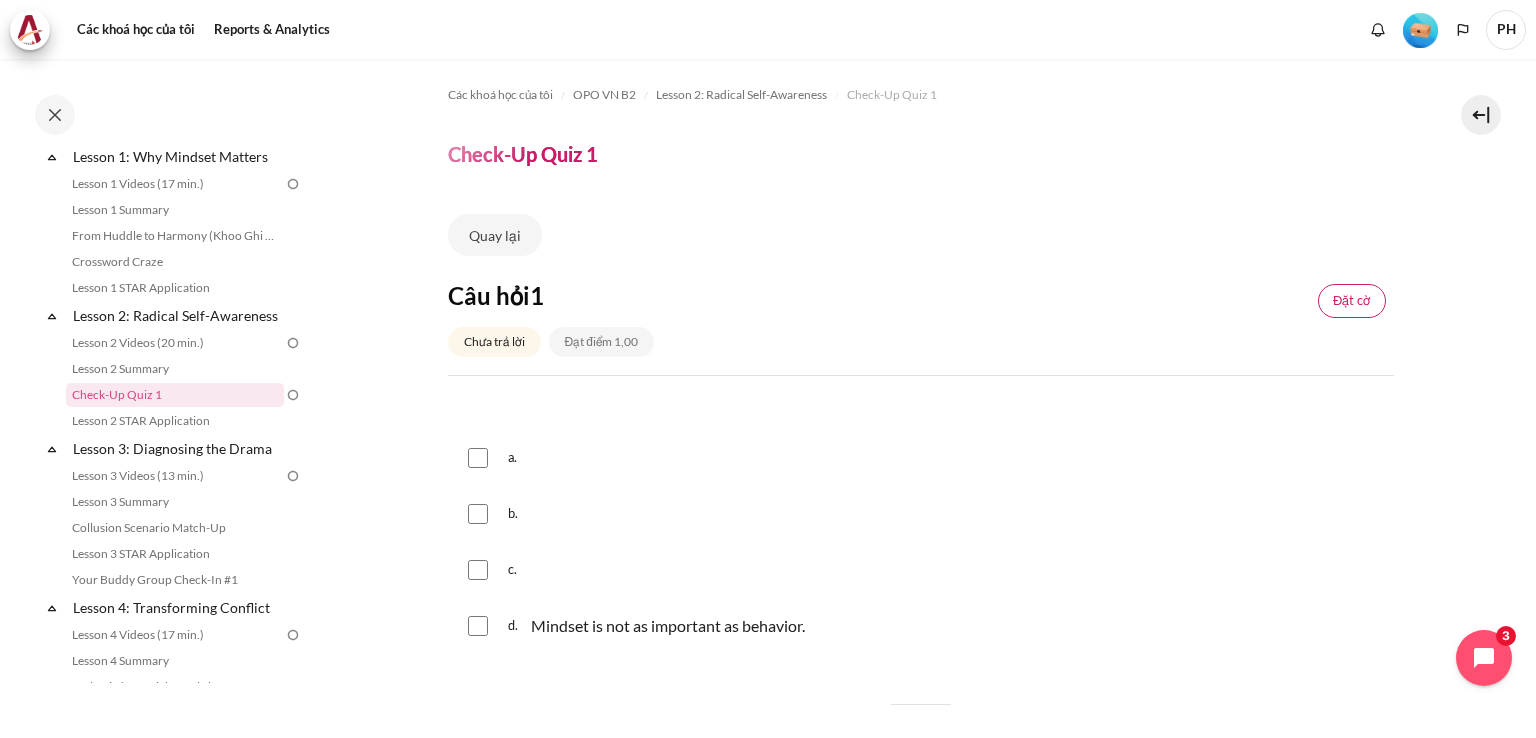 click on "Đặt cờ" at bounding box center (1351, 301) 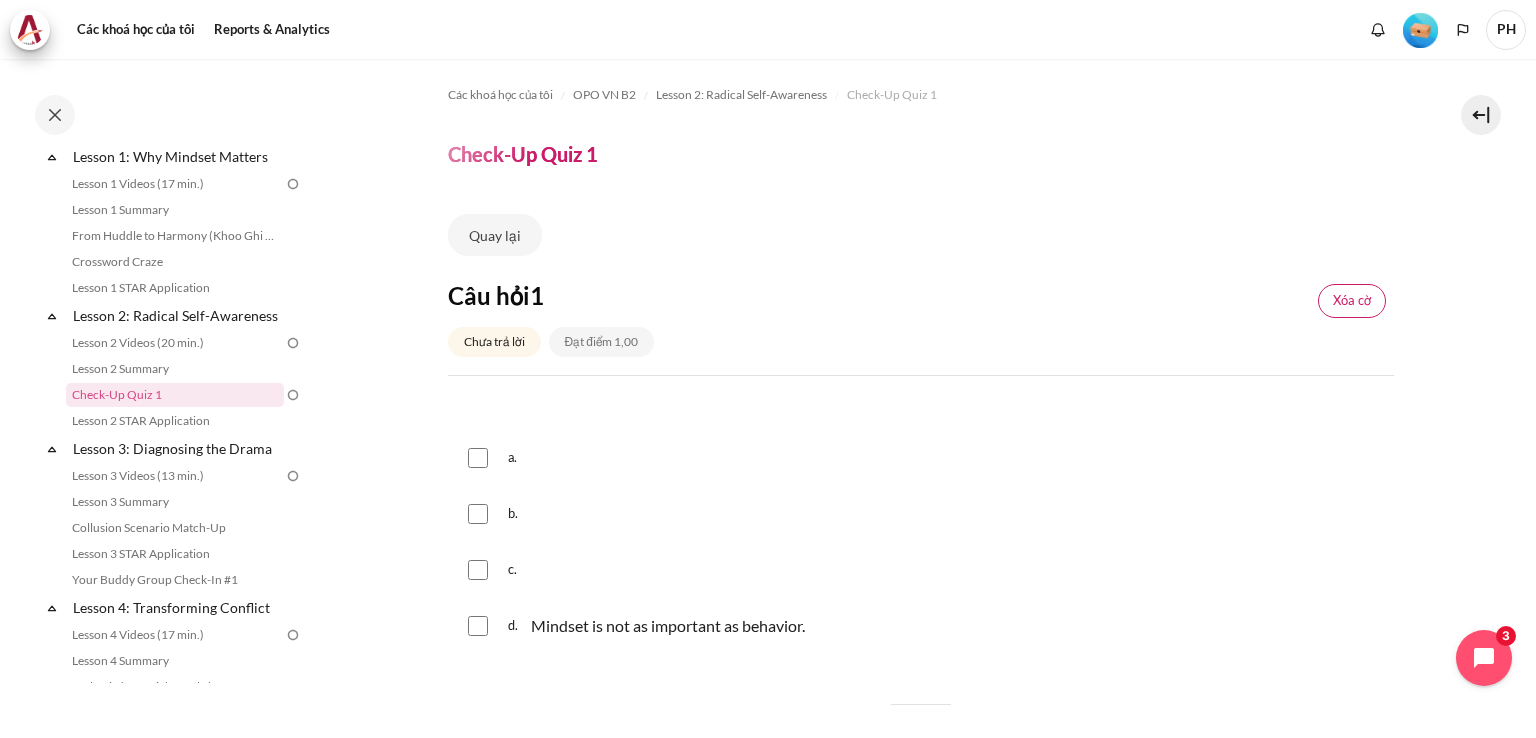 click on "Xóa cờ" at bounding box center (1352, 301) 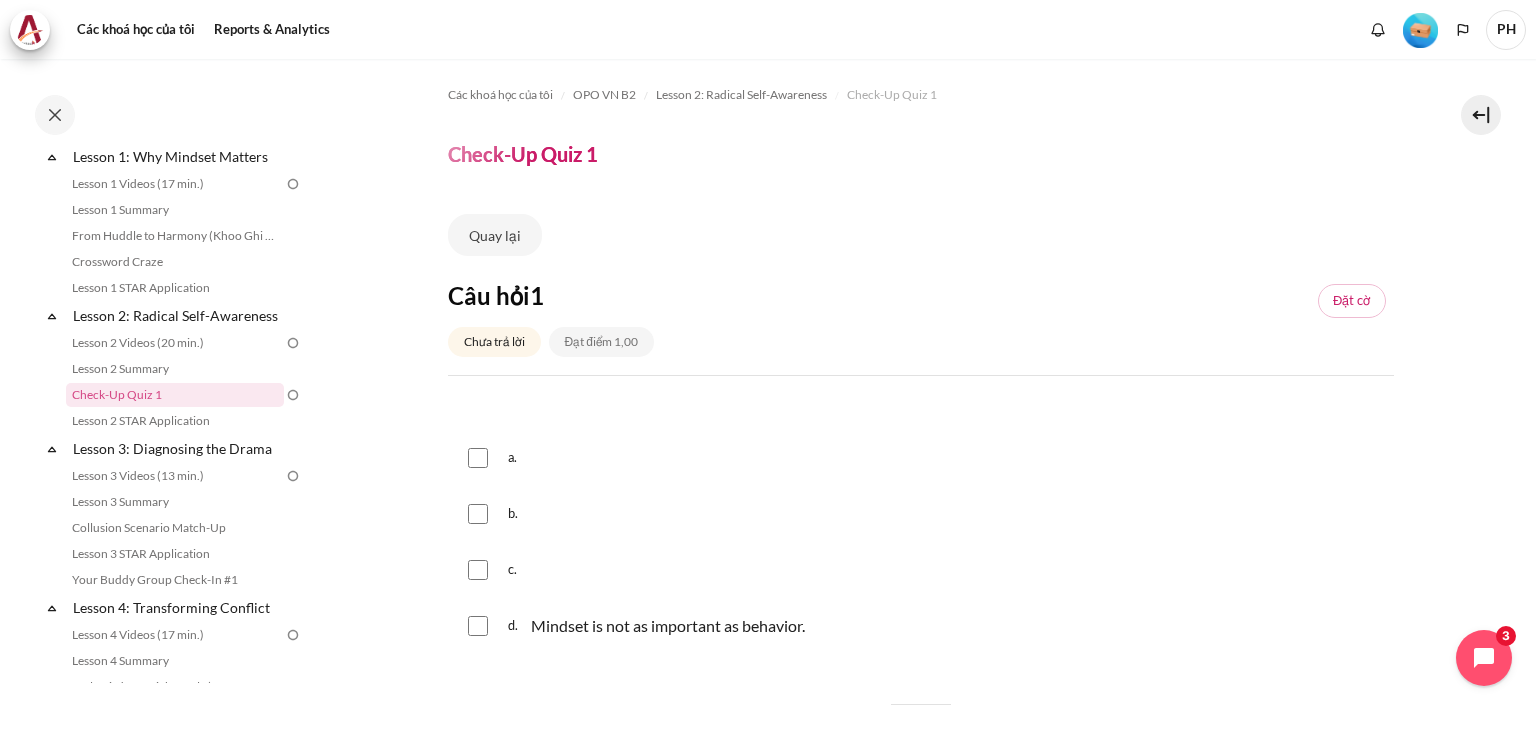 click on "Đạt điểm 1,00" at bounding box center [601, 341] 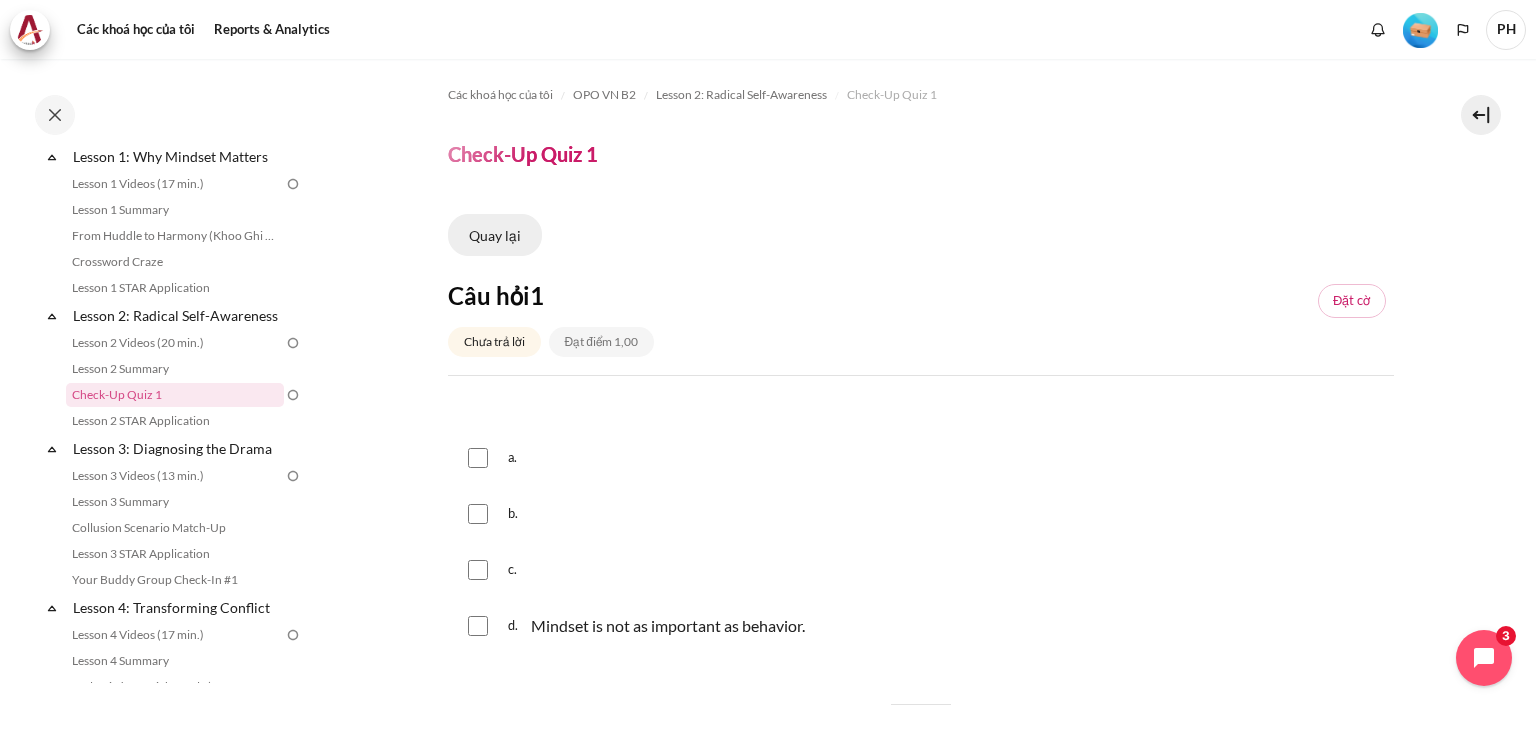click on "Quay lại" at bounding box center (495, 235) 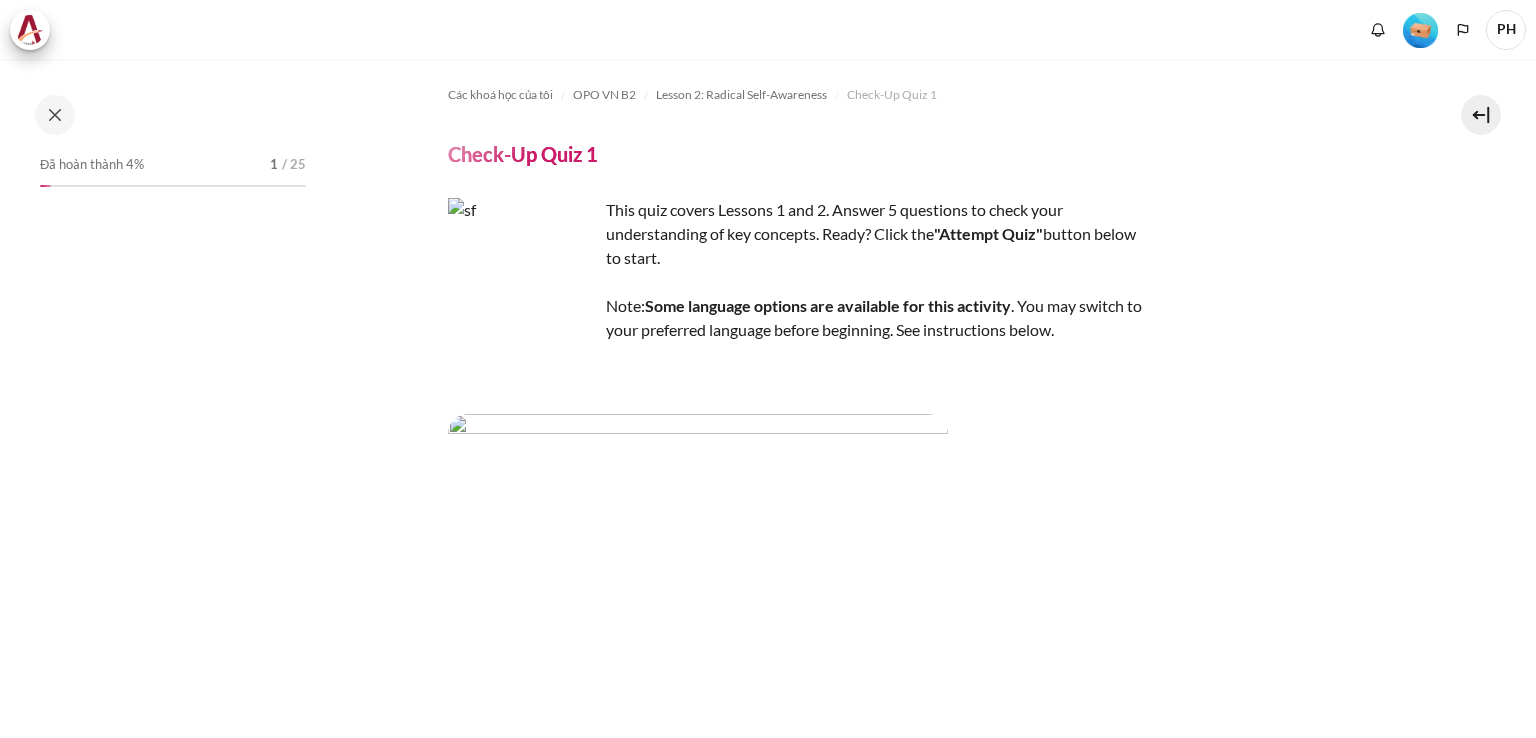 scroll, scrollTop: 0, scrollLeft: 0, axis: both 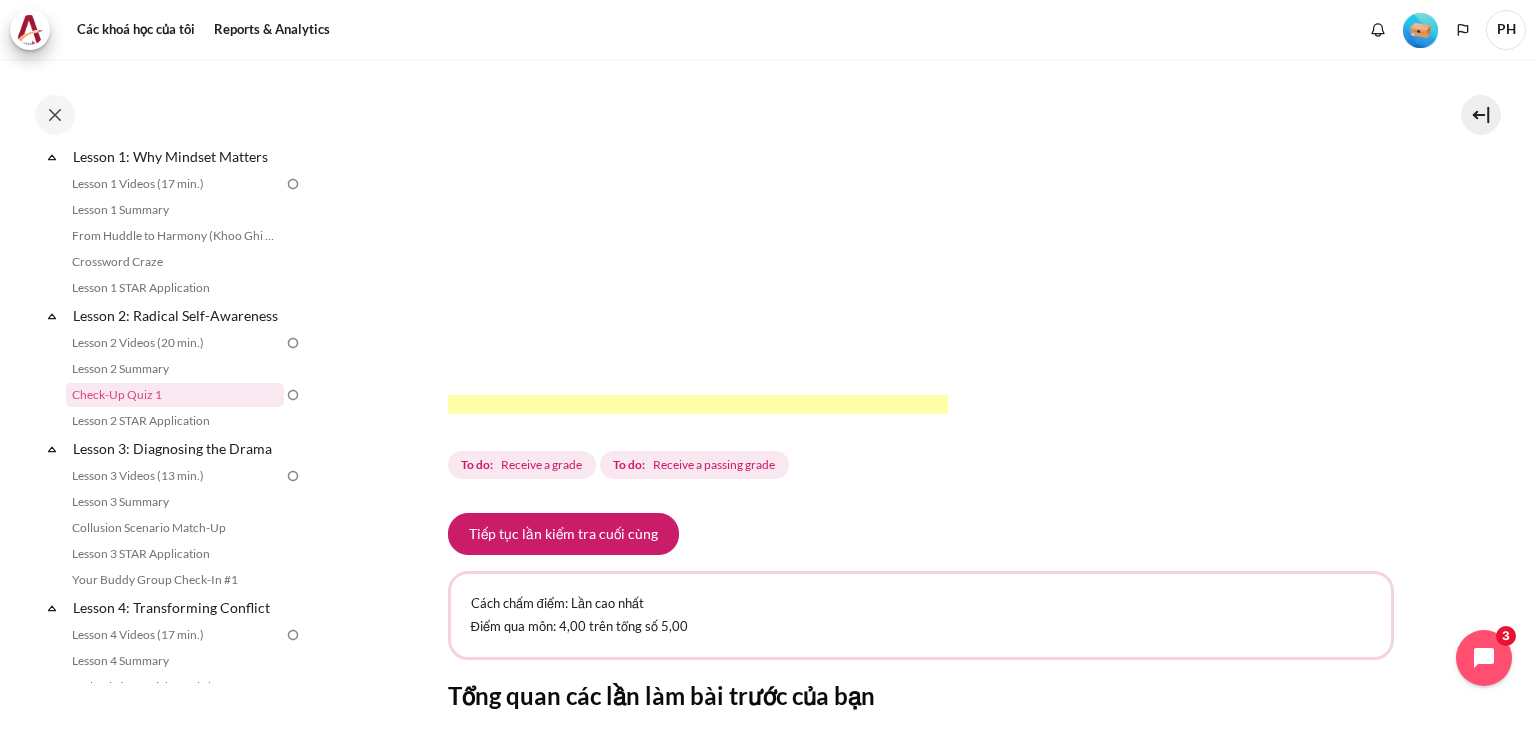 click at bounding box center [698, 164] 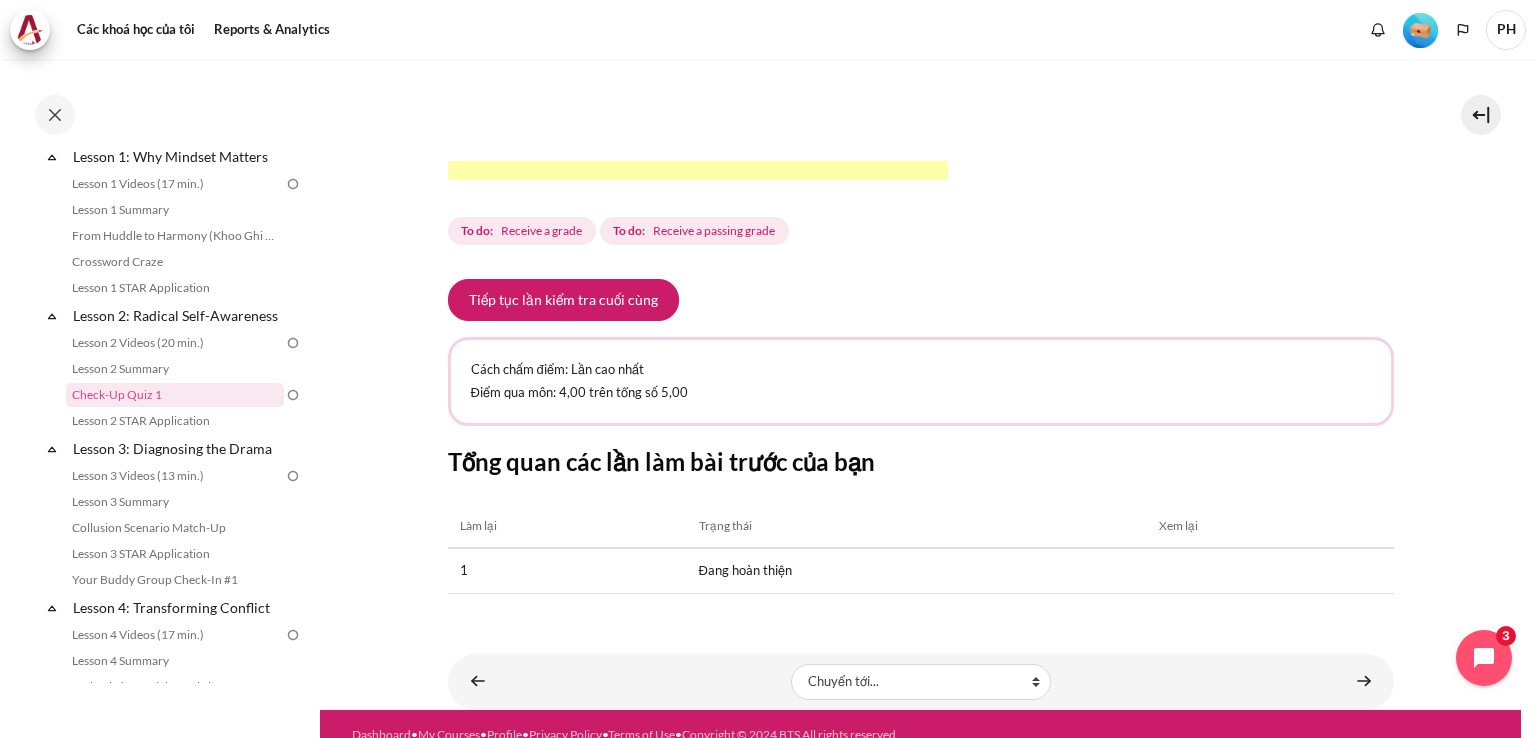 scroll, scrollTop: 752, scrollLeft: 0, axis: vertical 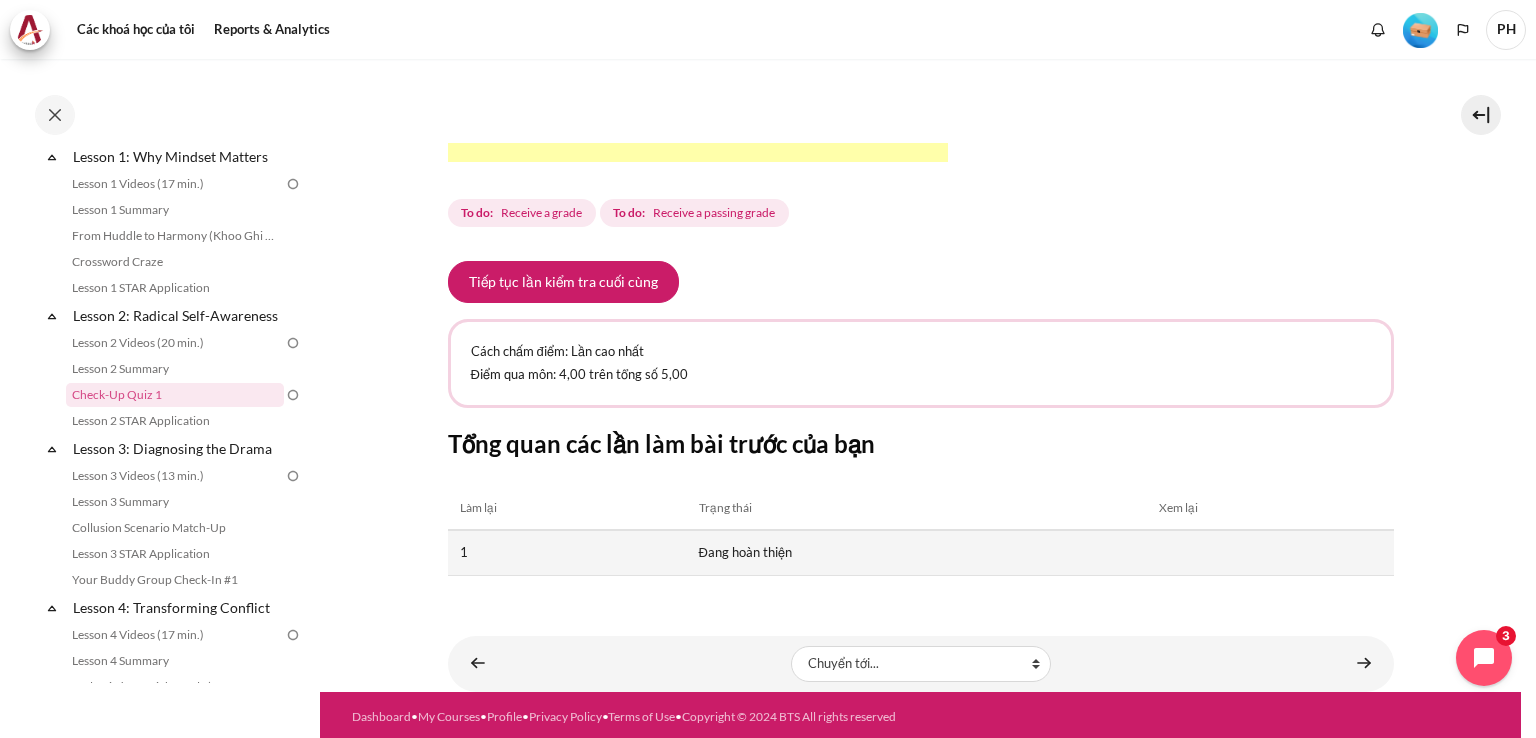 click on "1" at bounding box center [567, 552] 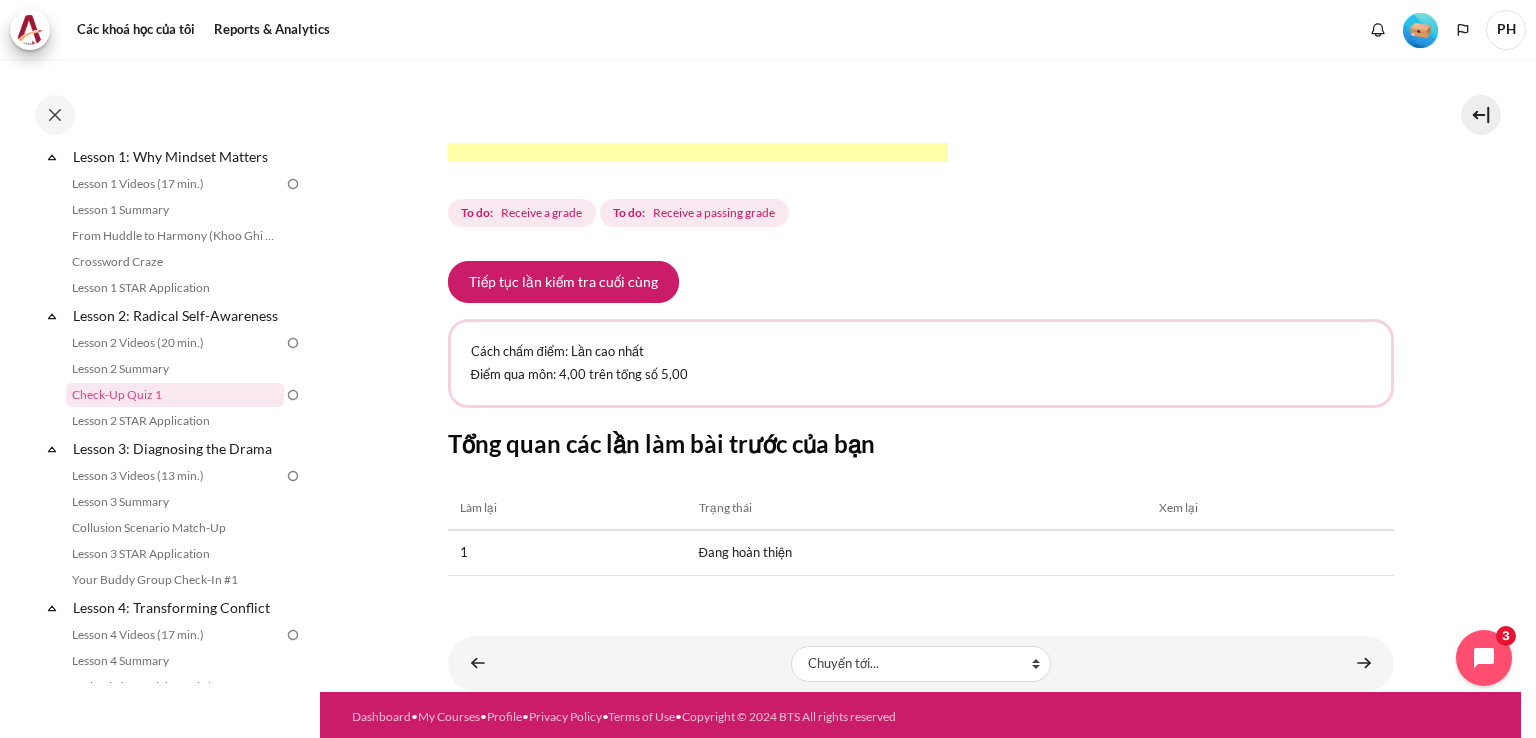 click on "Xem lại" at bounding box center [1270, 508] 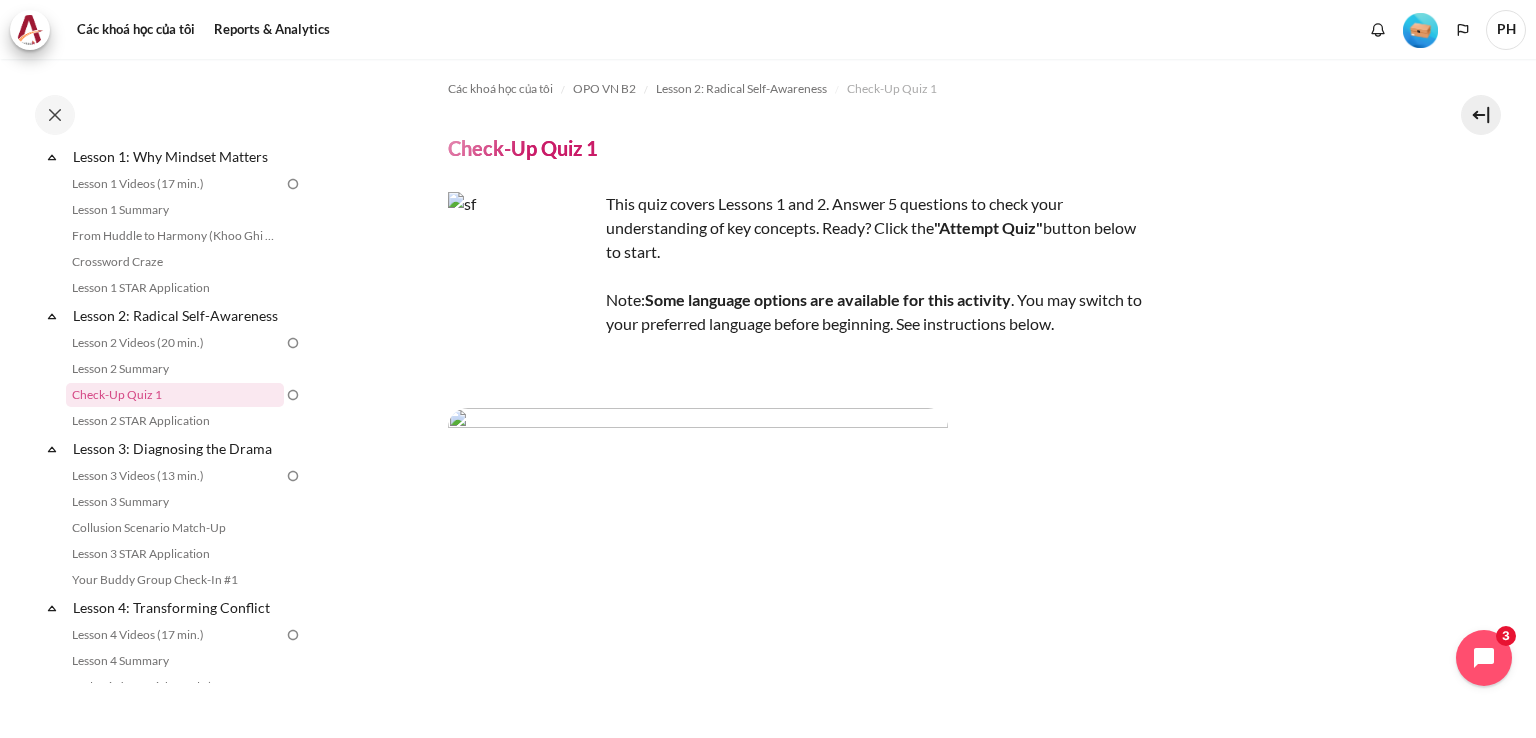 scroll, scrollTop: 0, scrollLeft: 0, axis: both 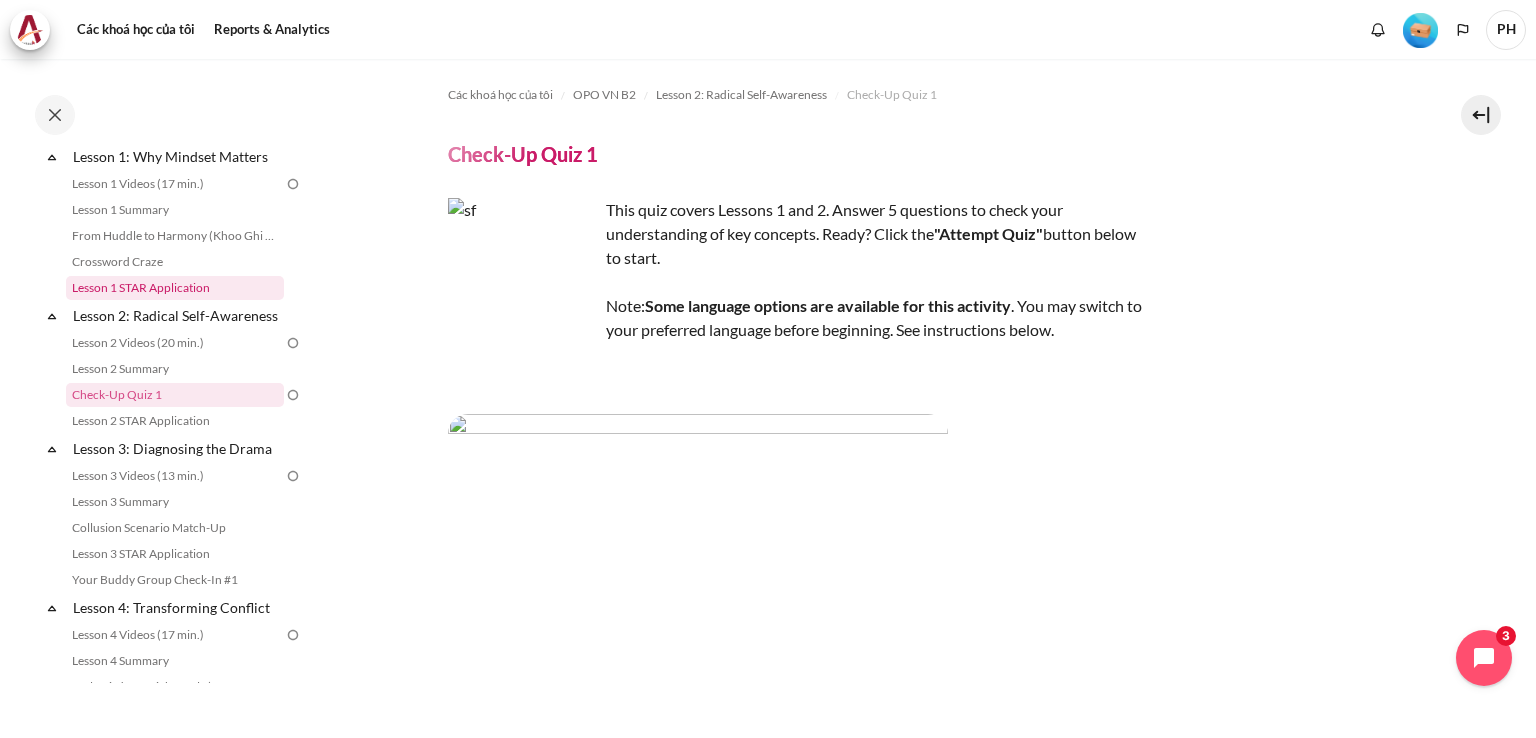 click on "Lesson 1 STAR Application" at bounding box center (175, 288) 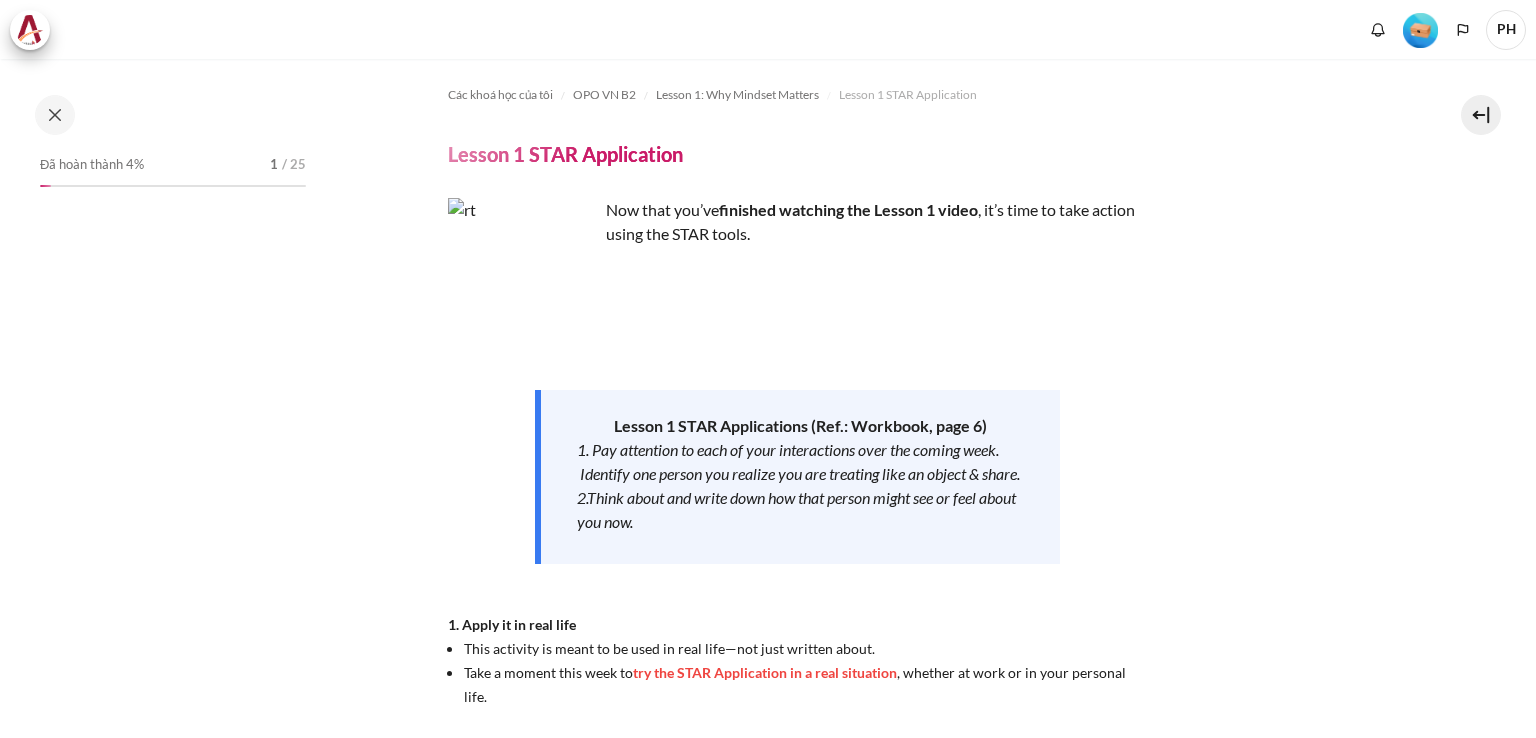 scroll, scrollTop: 0, scrollLeft: 0, axis: both 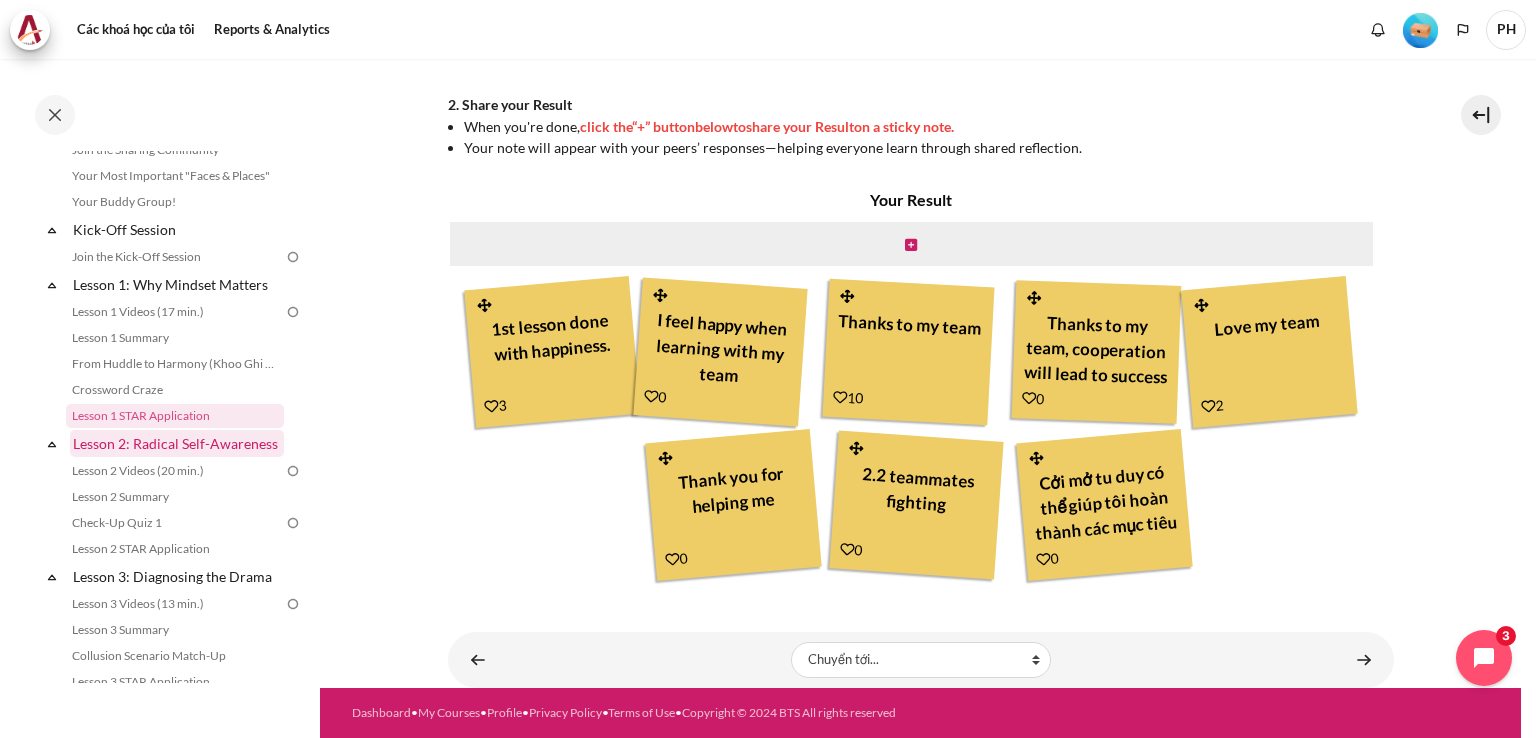 click on "Lesson 2: Radical Self-Awareness" at bounding box center [177, 443] 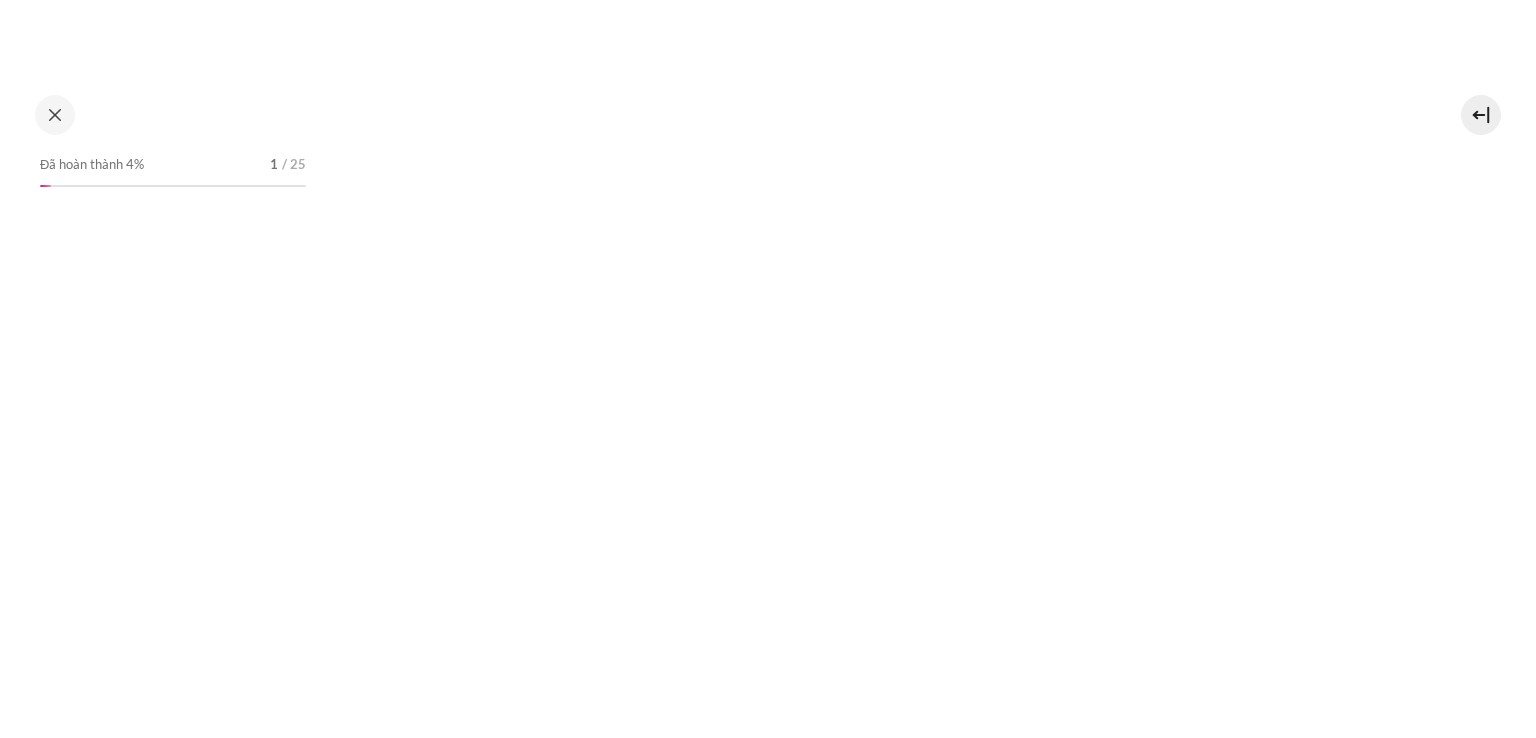 scroll, scrollTop: 0, scrollLeft: 0, axis: both 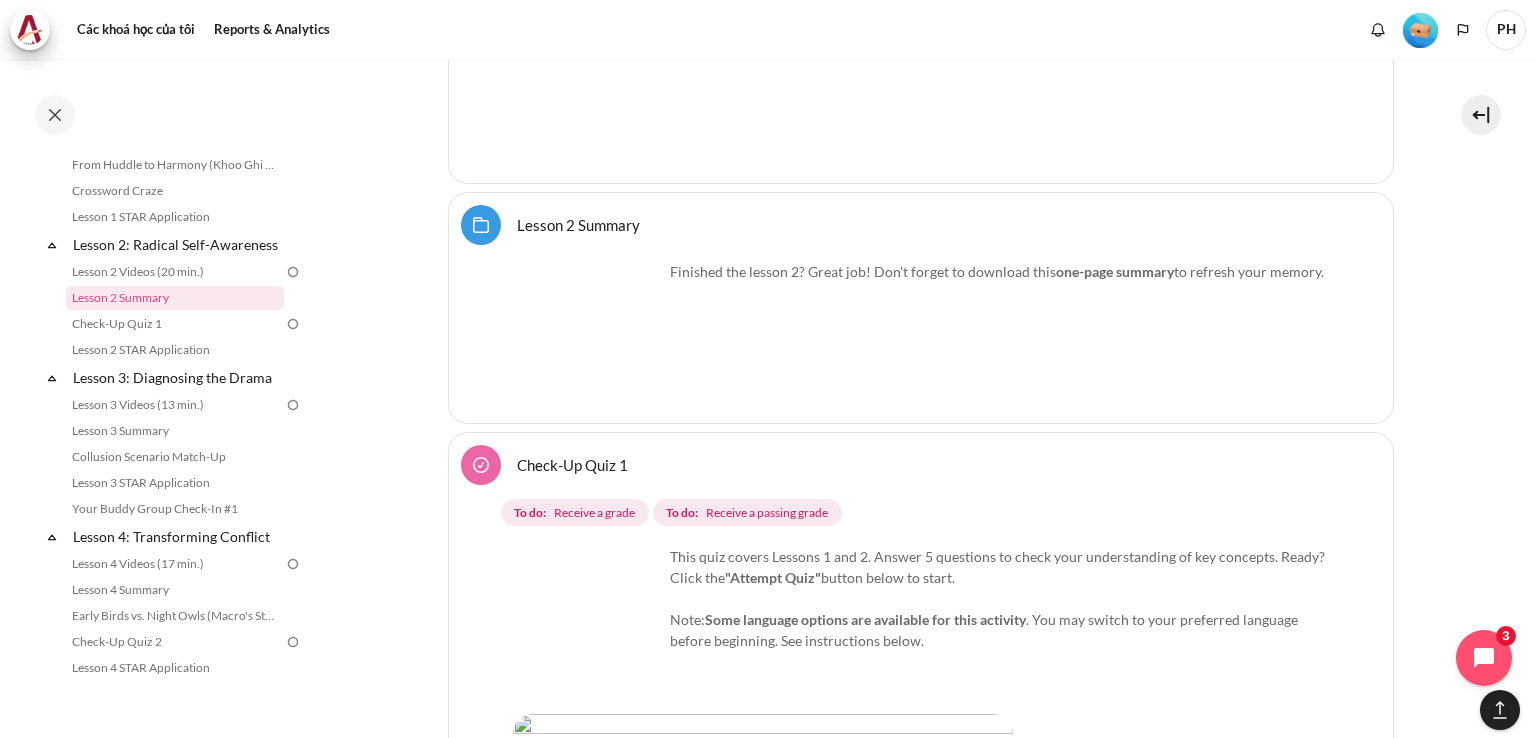 click on "Receive a grade" at bounding box center [594, 513] 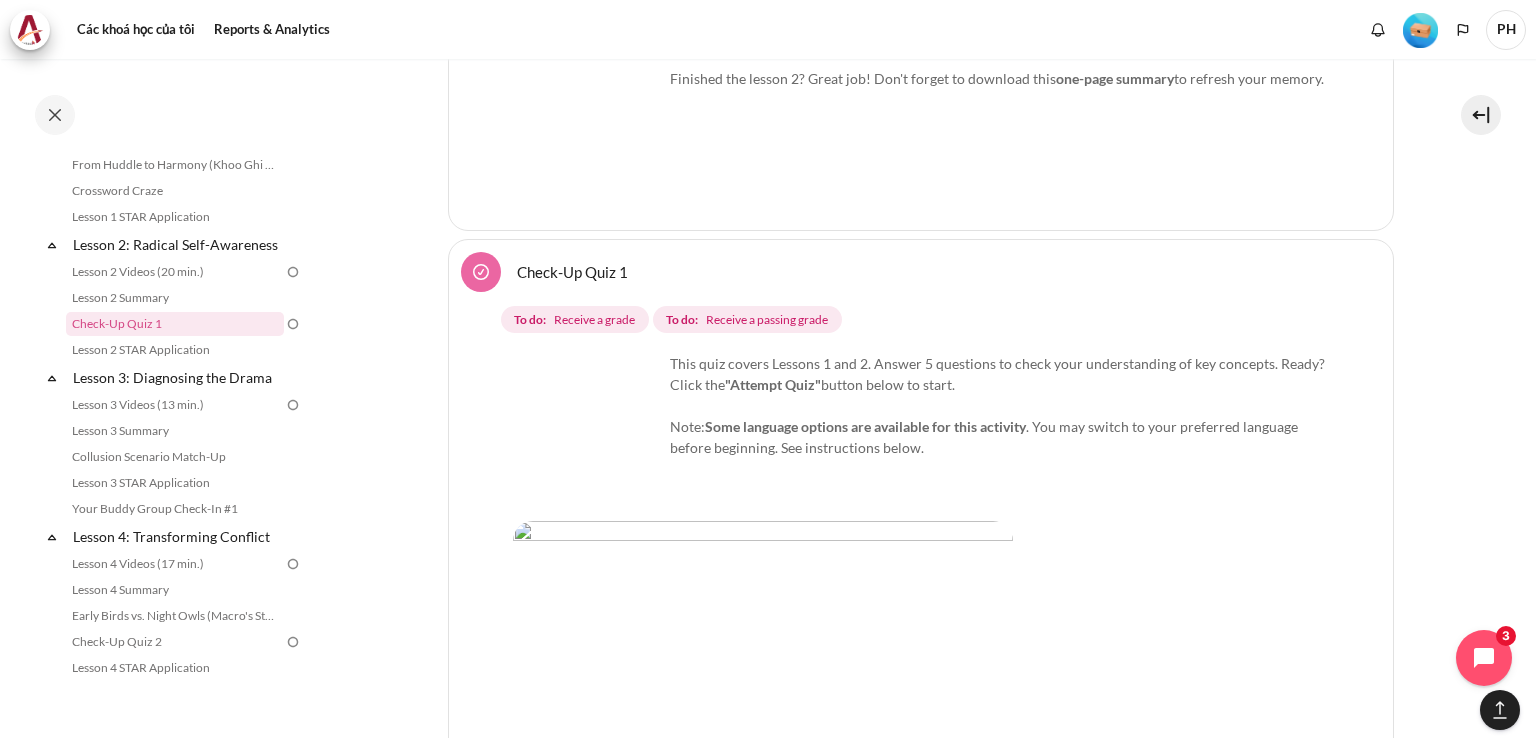 scroll, scrollTop: 5477, scrollLeft: 0, axis: vertical 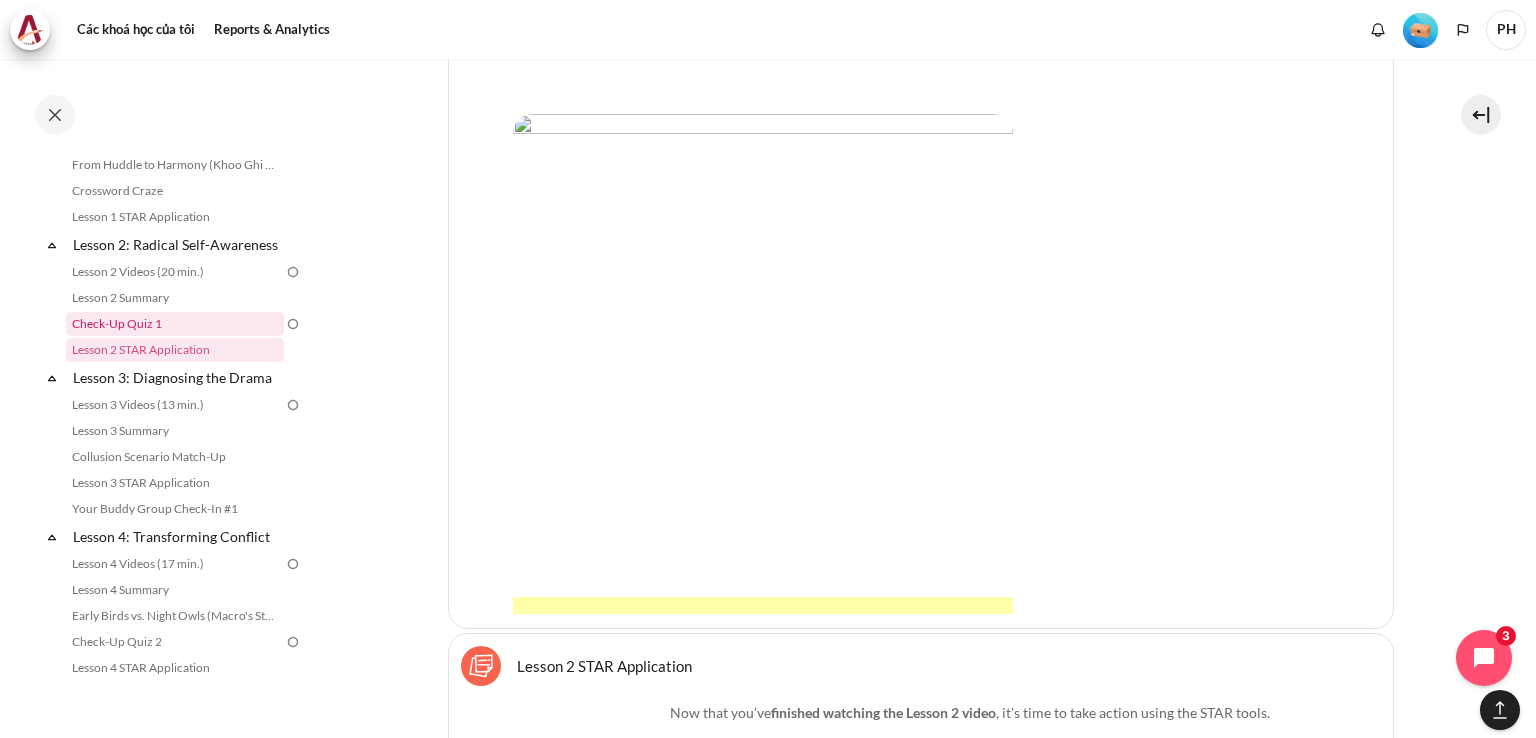 click on "Check-Up Quiz 1" at bounding box center [175, 324] 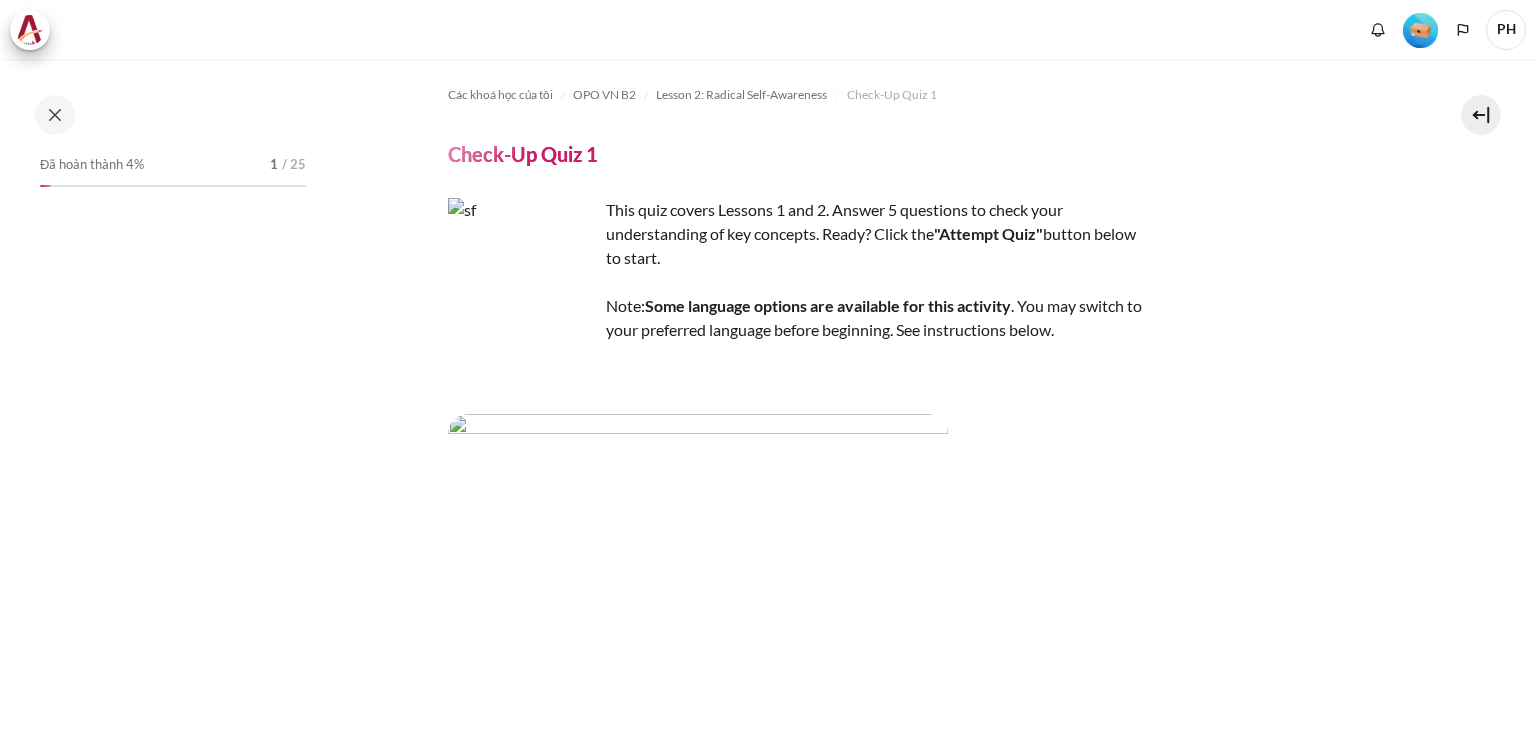 scroll, scrollTop: 0, scrollLeft: 0, axis: both 